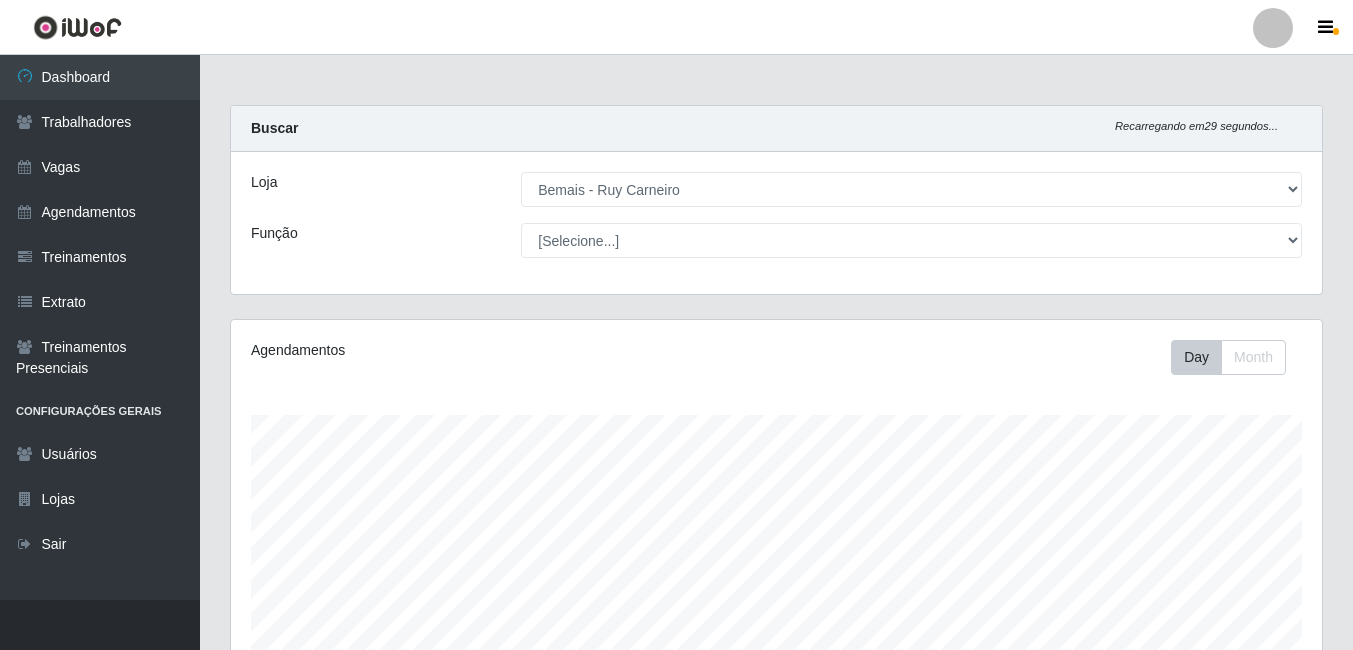 select on "230" 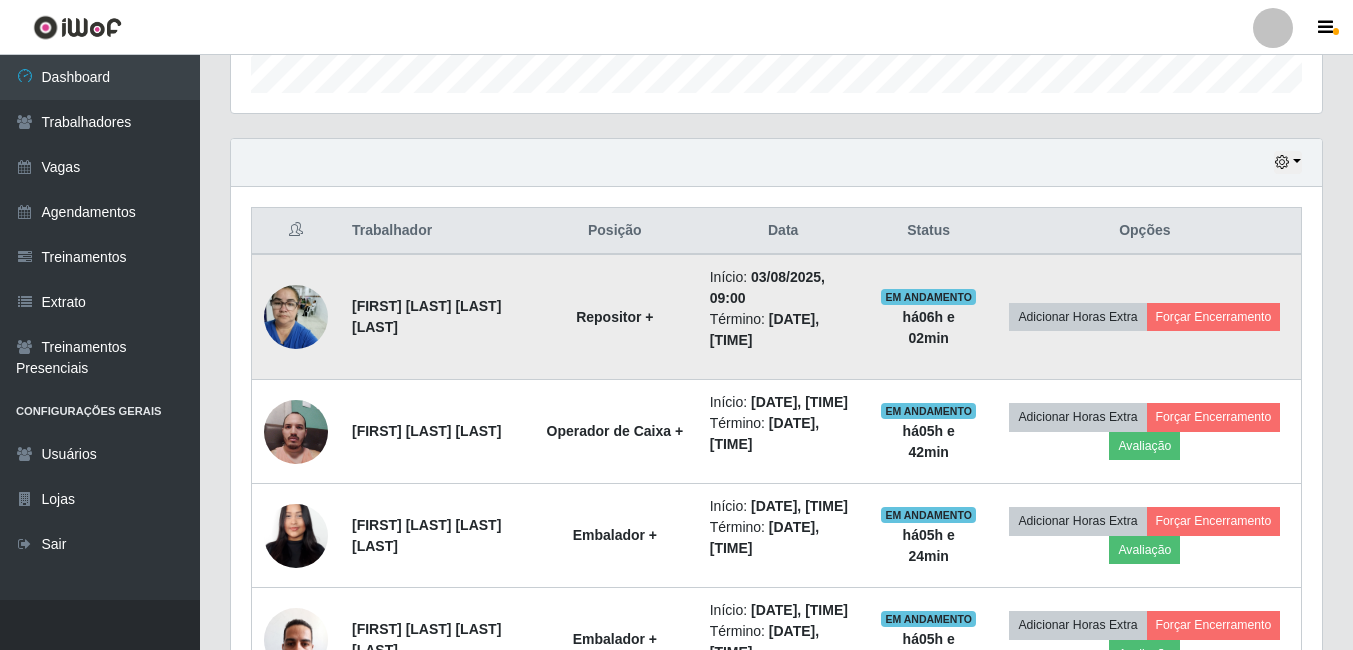 scroll, scrollTop: 999585, scrollLeft: 998909, axis: both 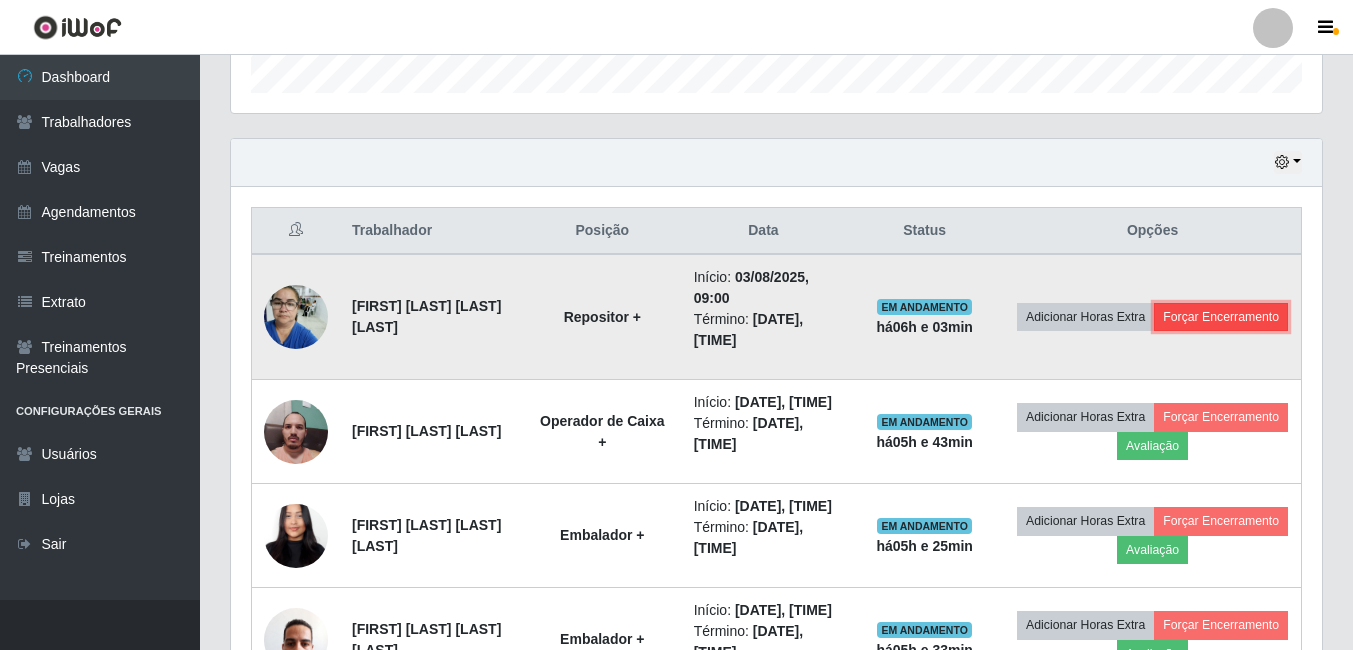 click on "Forçar Encerramento" at bounding box center (1221, 317) 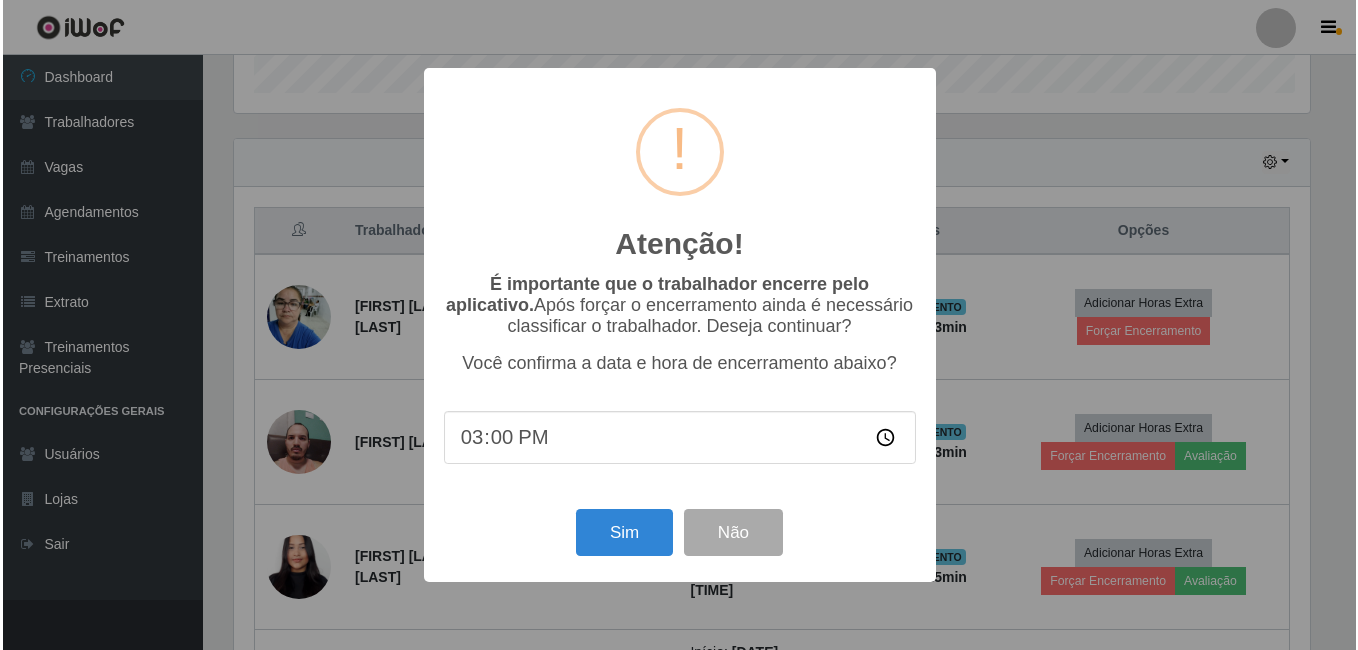 scroll, scrollTop: 999585, scrollLeft: 998919, axis: both 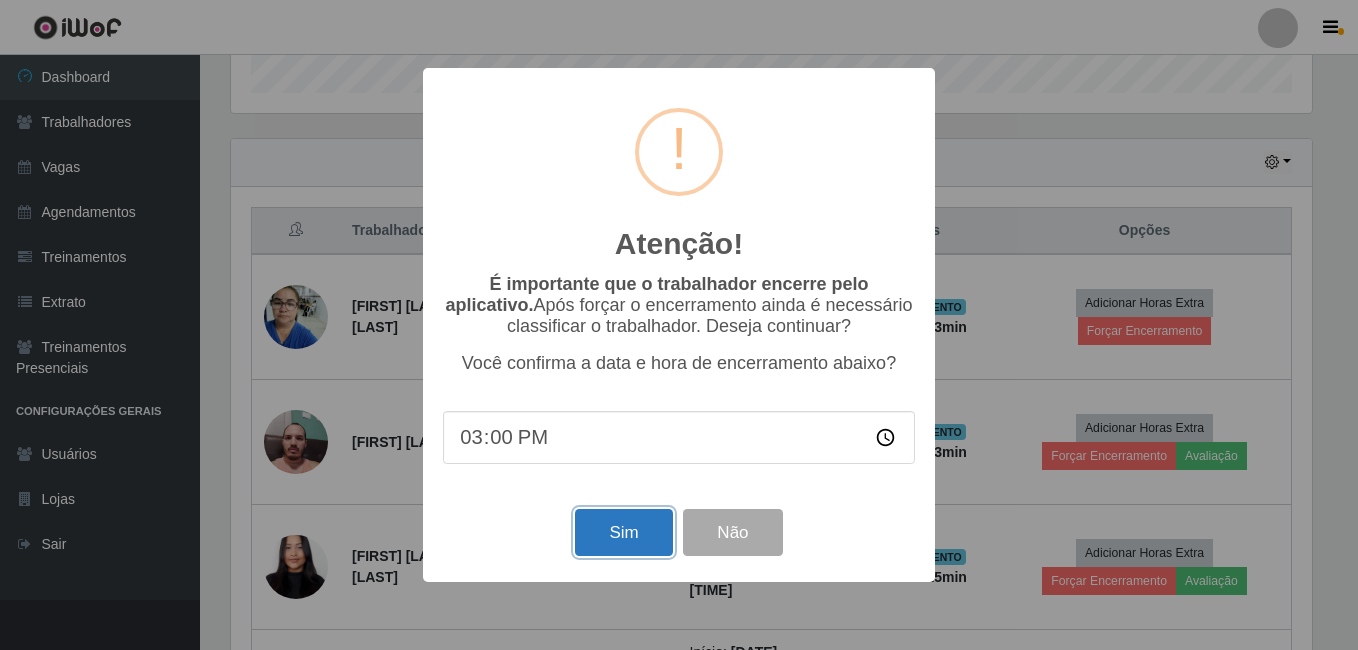 click on "Sim" at bounding box center (623, 532) 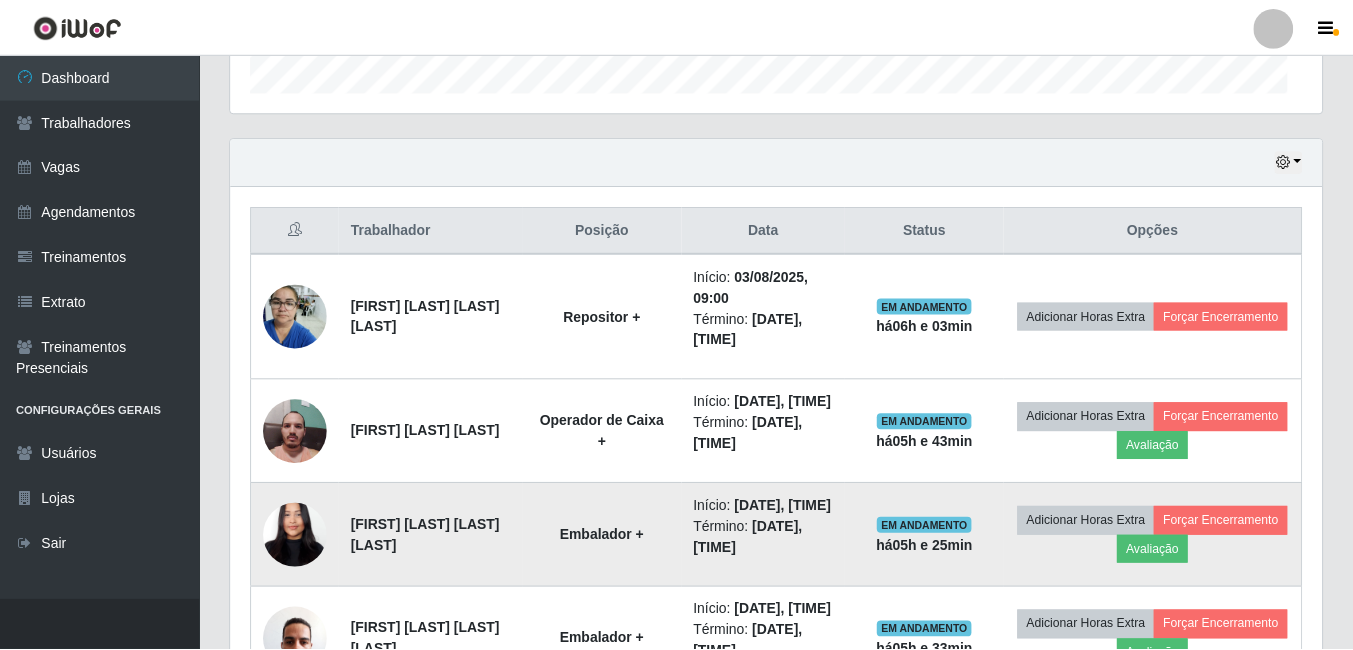 scroll, scrollTop: 999585, scrollLeft: 998909, axis: both 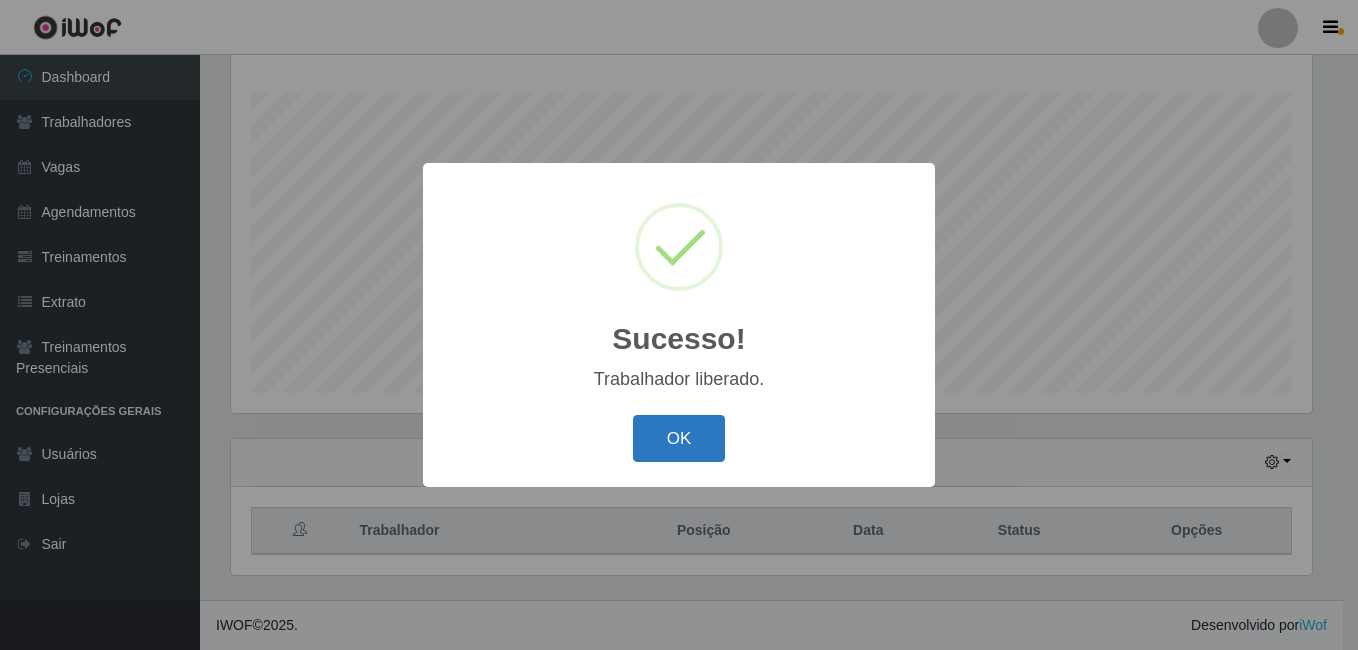 click on "OK" at bounding box center (679, 438) 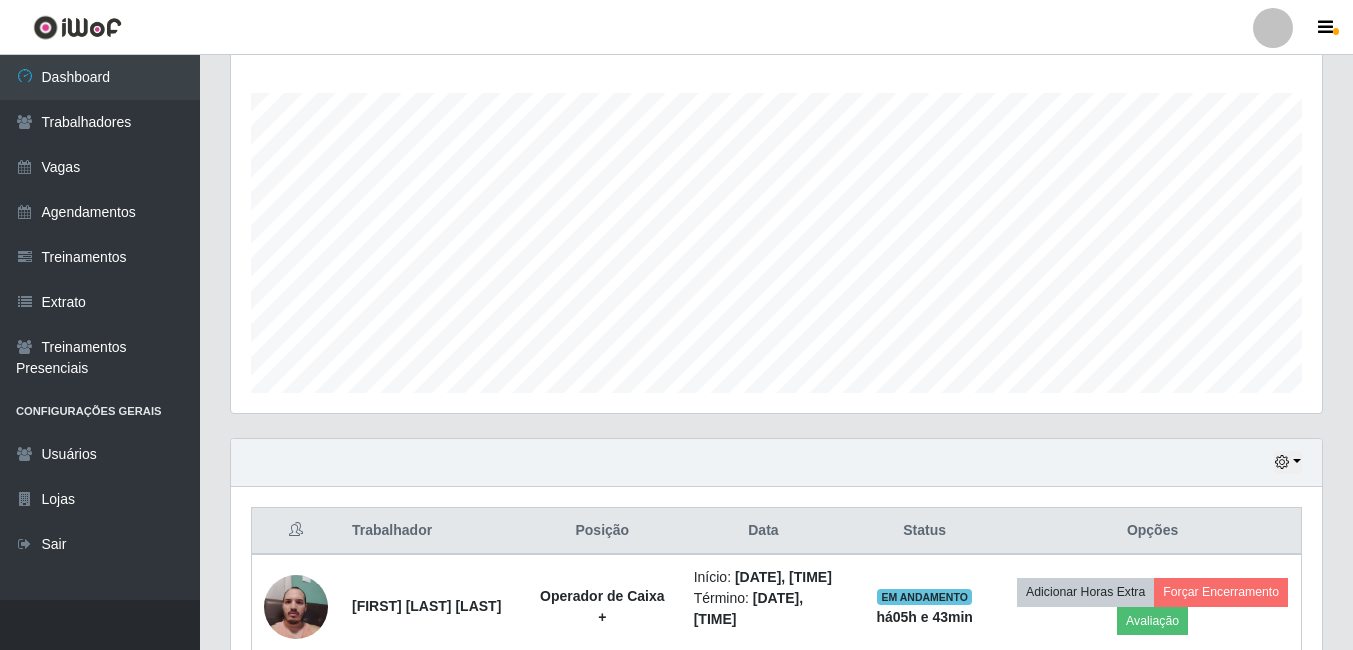 scroll, scrollTop: 999585, scrollLeft: 998909, axis: both 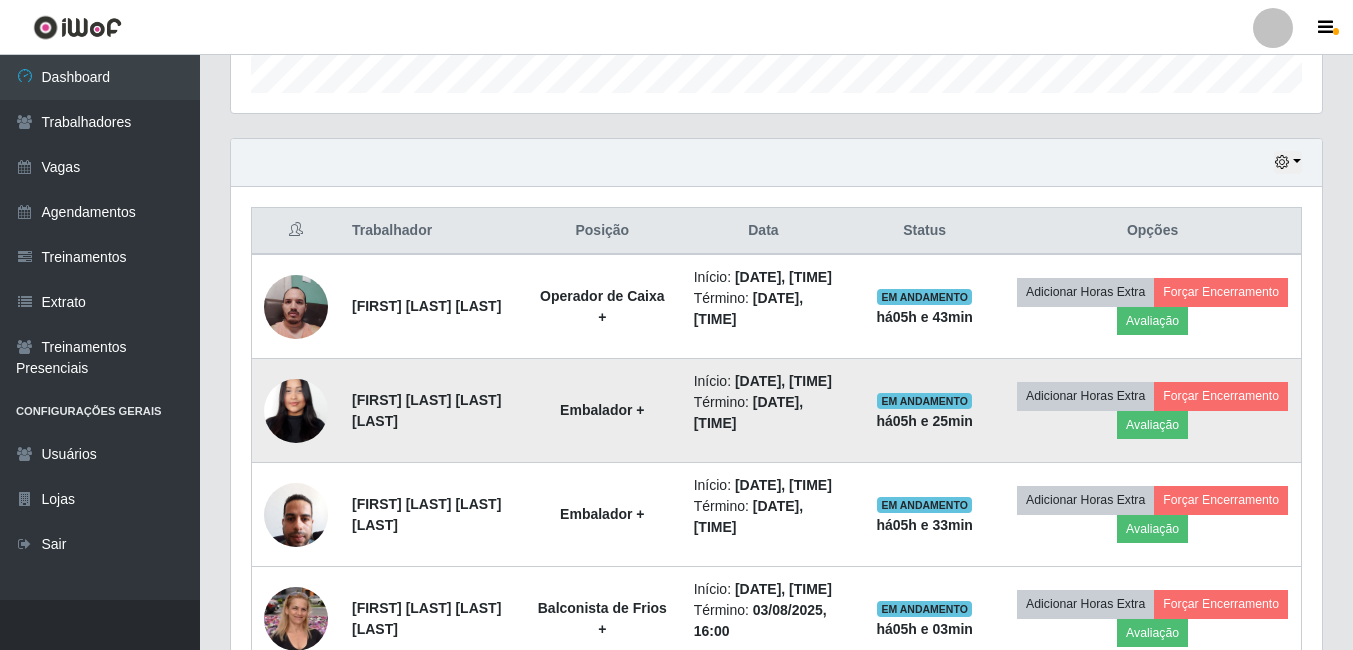 click at bounding box center [296, 410] 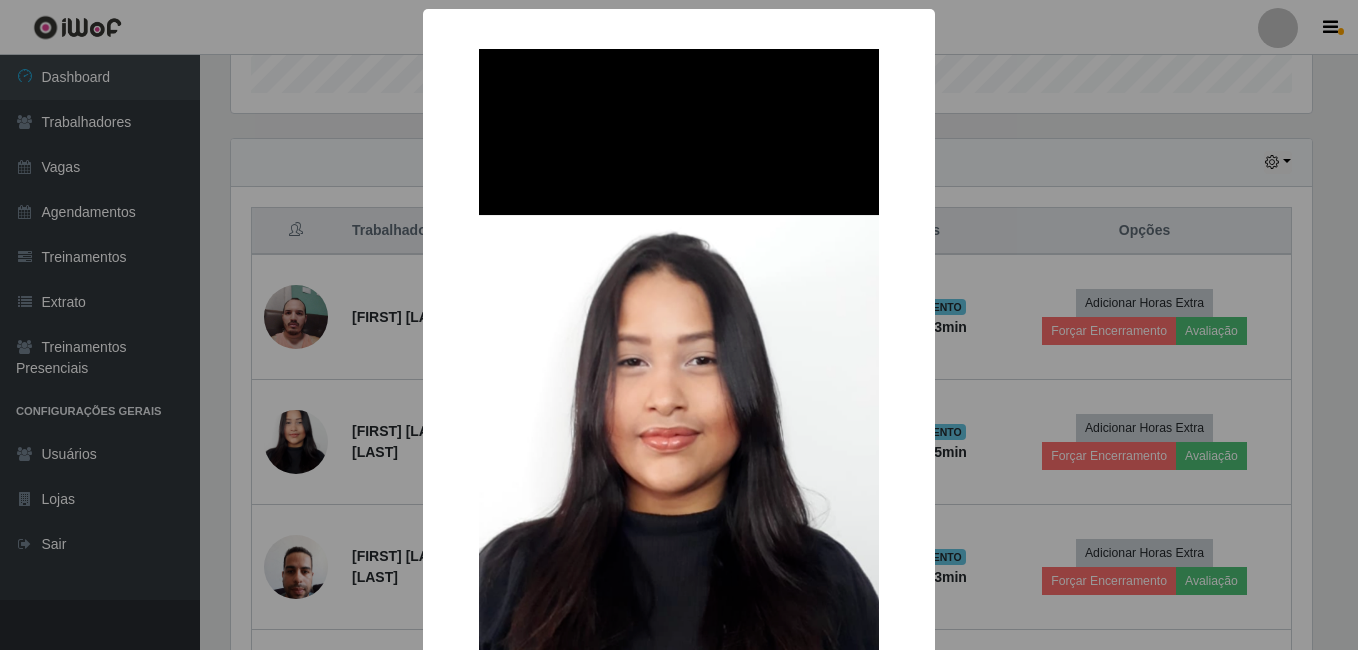 scroll, scrollTop: 999585, scrollLeft: 998919, axis: both 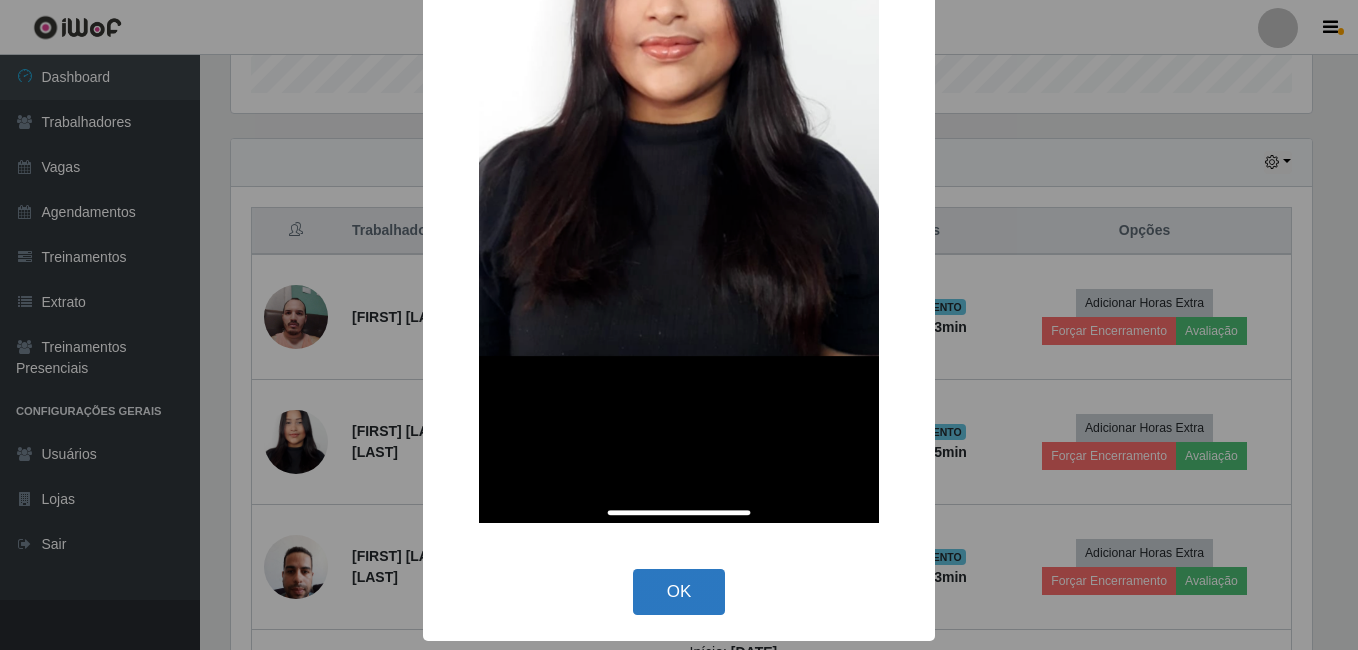 click on "OK" at bounding box center (679, 592) 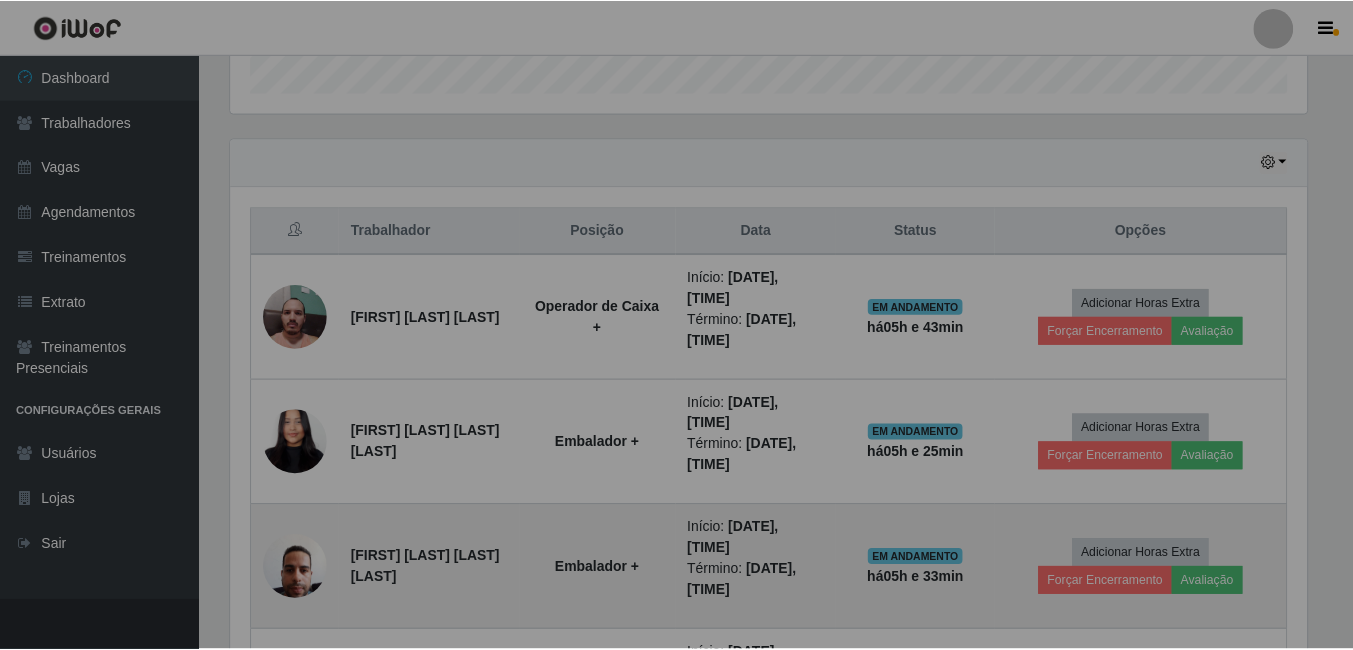 scroll, scrollTop: 999585, scrollLeft: 998909, axis: both 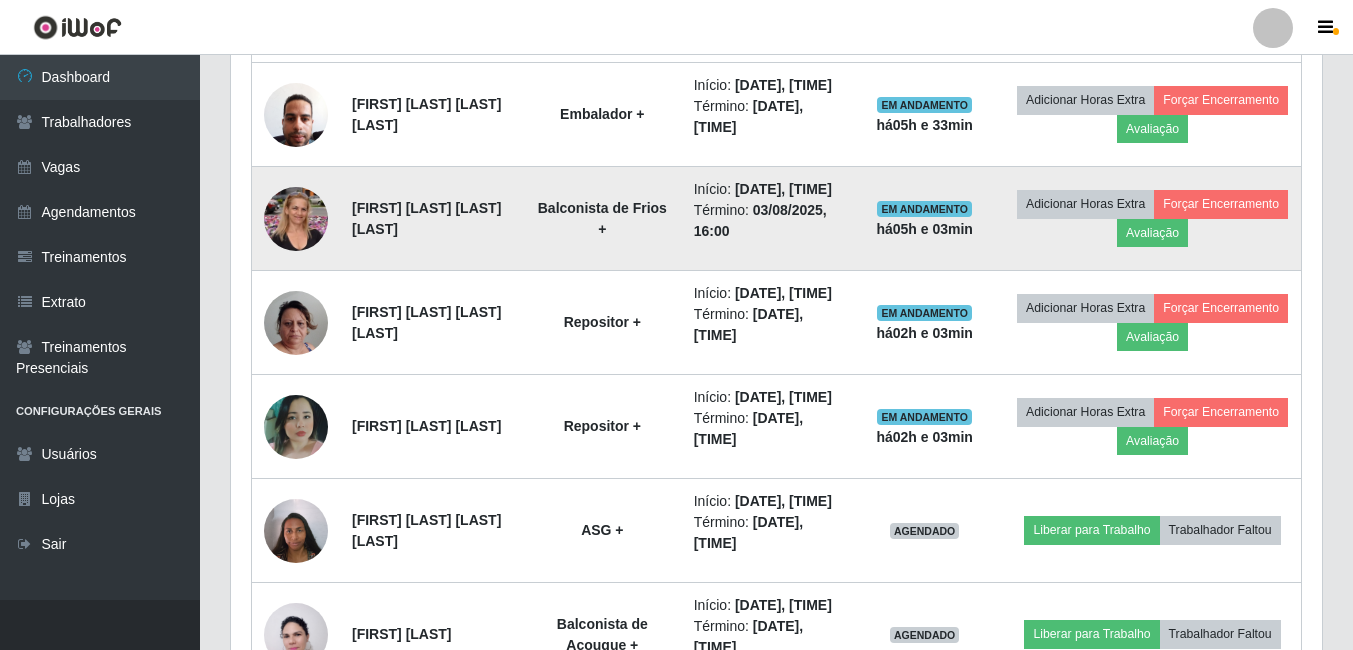 click at bounding box center [296, 218] 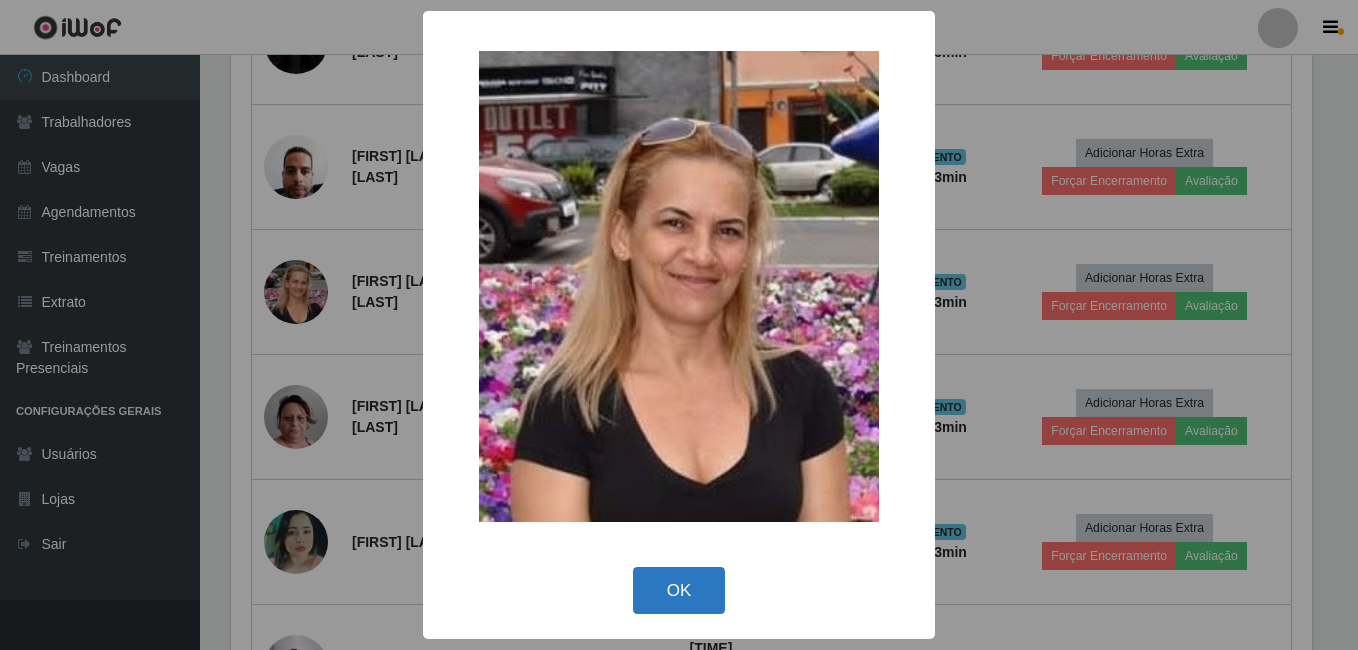 click on "OK" at bounding box center [679, 590] 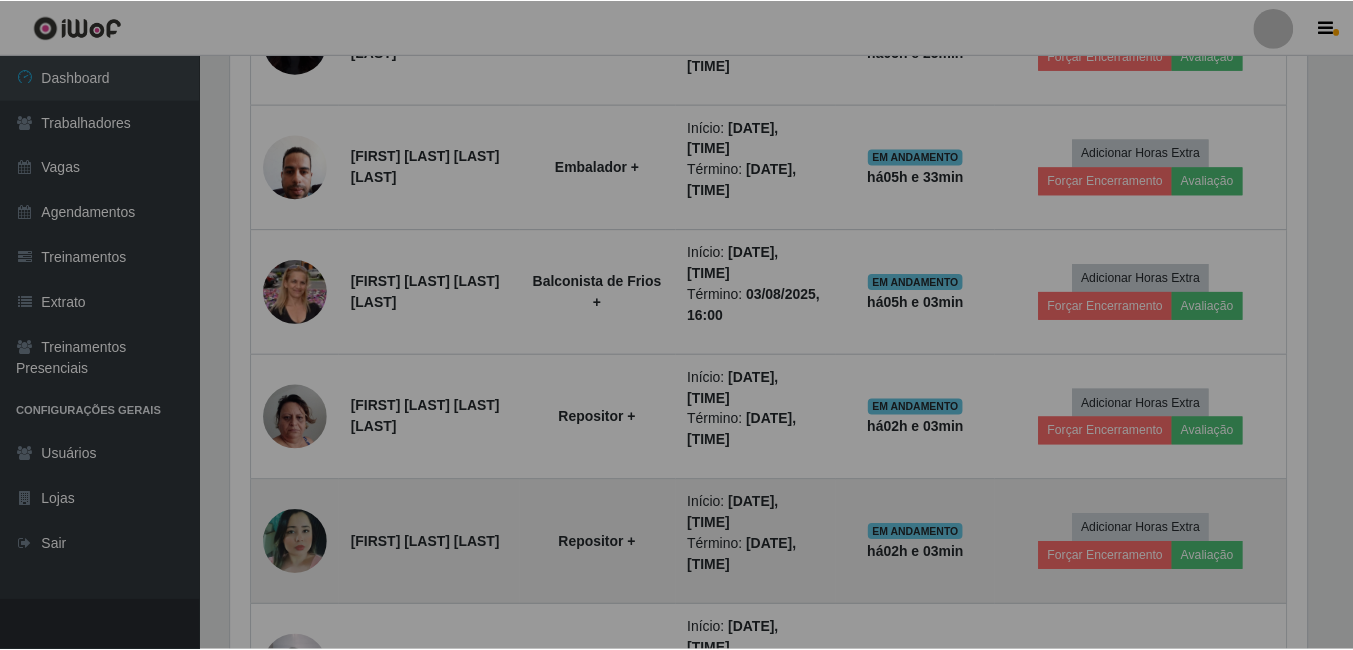 scroll, scrollTop: 999585, scrollLeft: 998909, axis: both 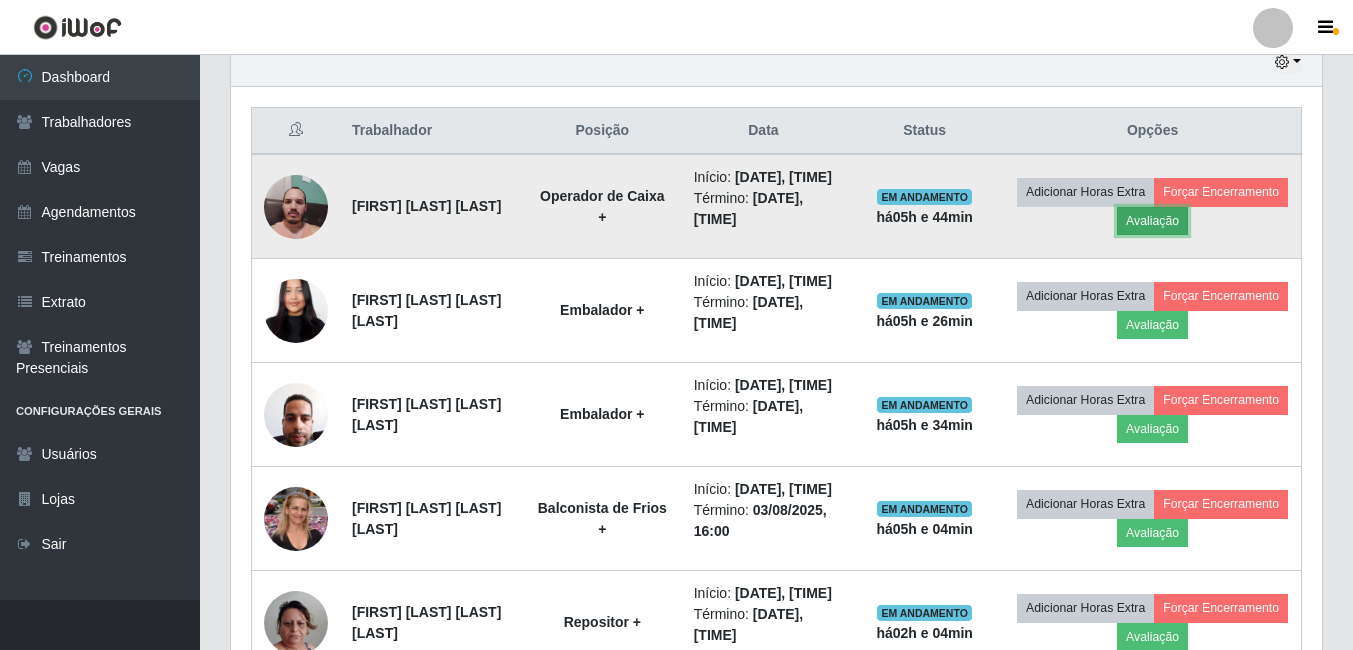 click on "Avaliação" at bounding box center [1152, 221] 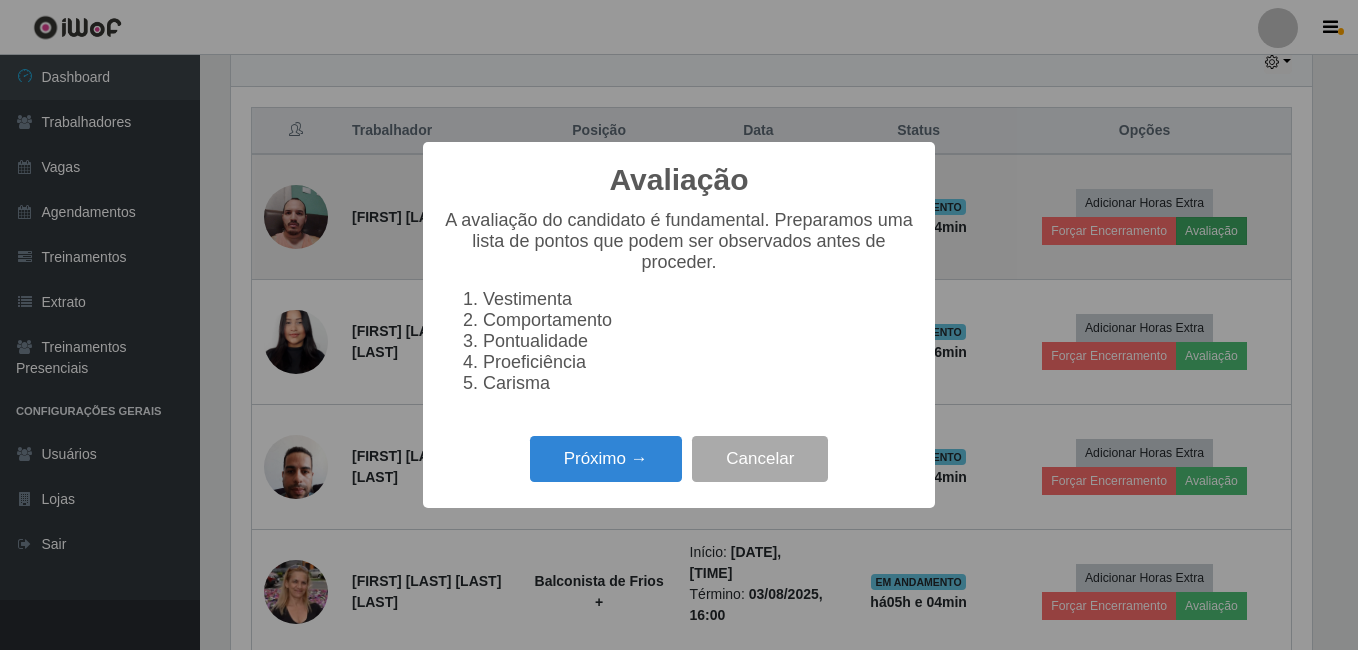 scroll, scrollTop: 999585, scrollLeft: 998919, axis: both 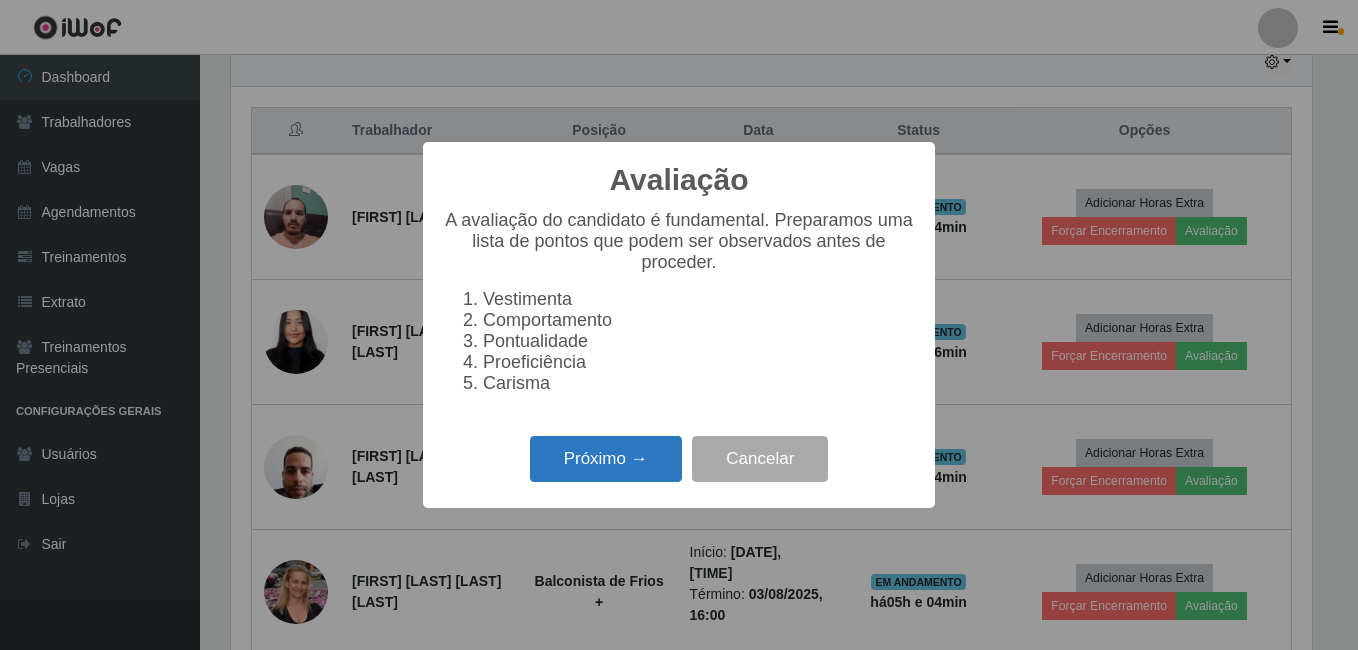 click on "Próximo →" at bounding box center (606, 459) 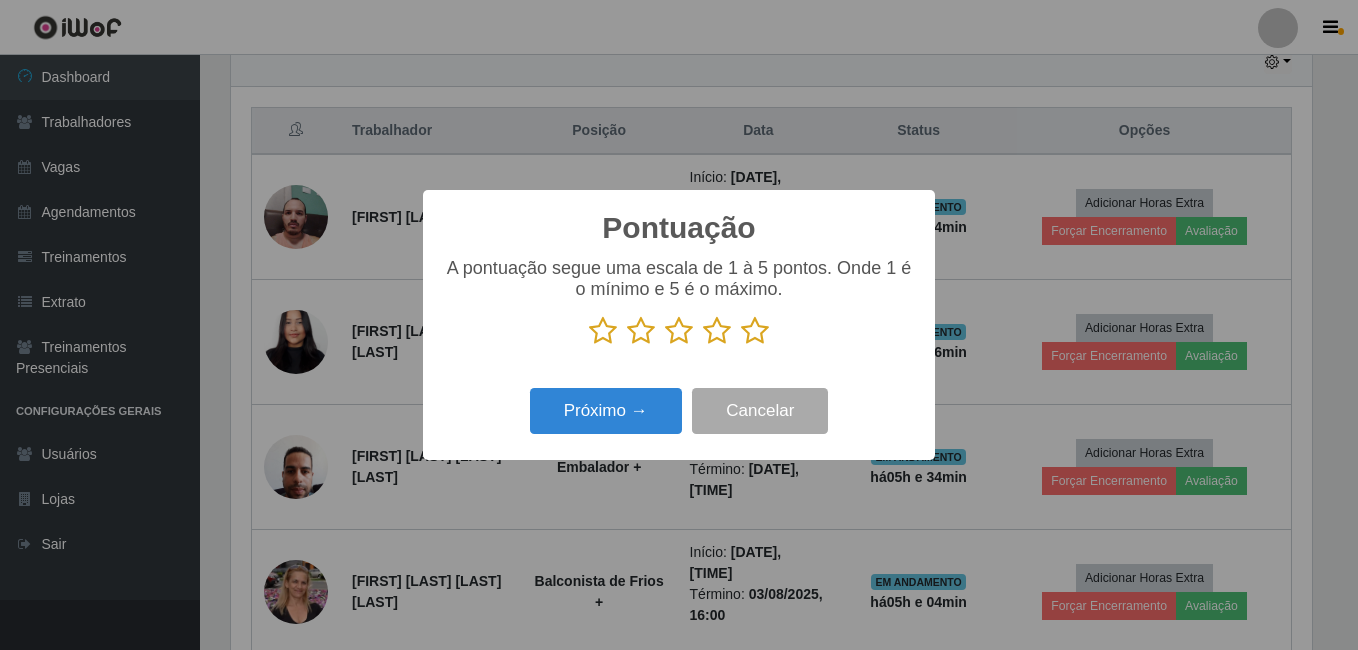 scroll, scrollTop: 999585, scrollLeft: 998919, axis: both 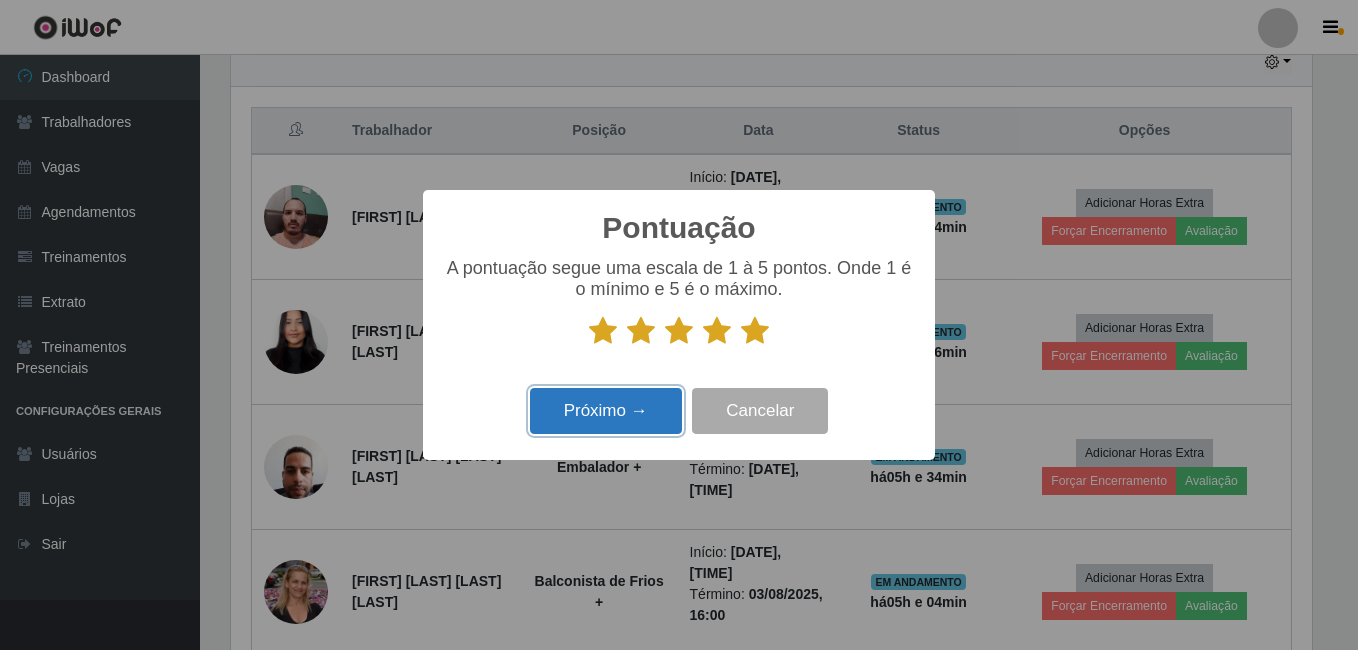 click on "Próximo →" at bounding box center [606, 411] 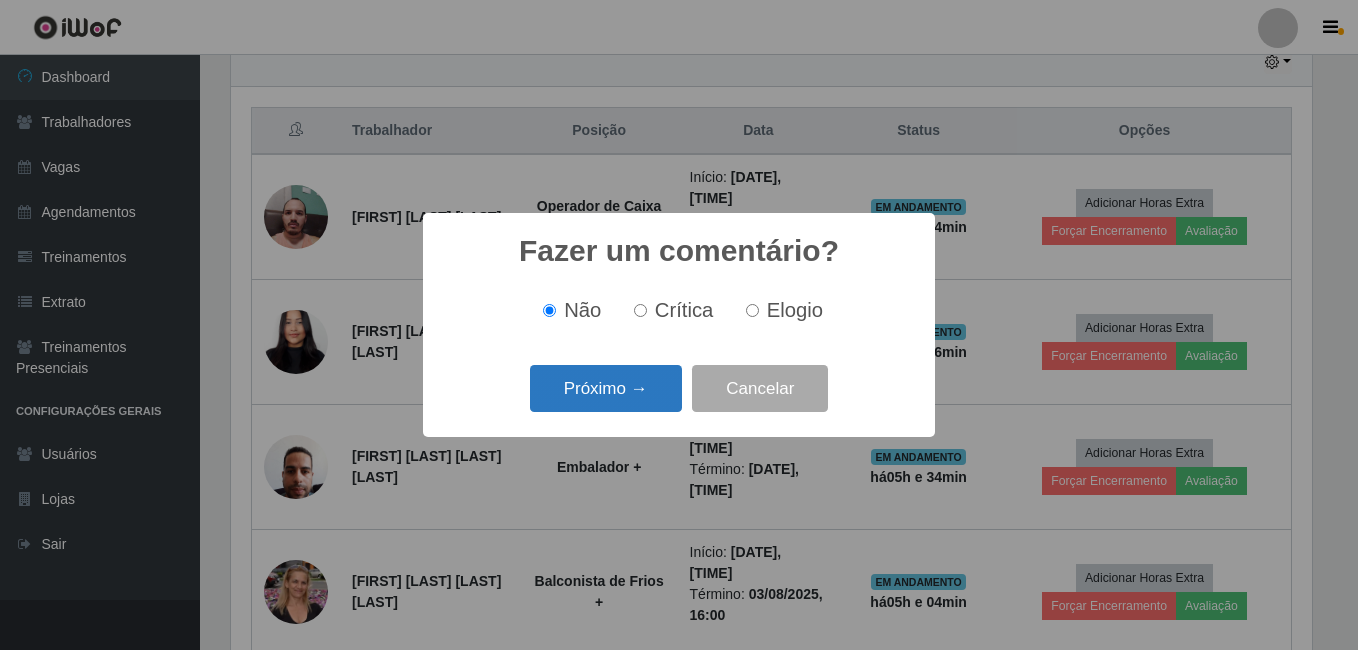 click on "Próximo →" at bounding box center [606, 388] 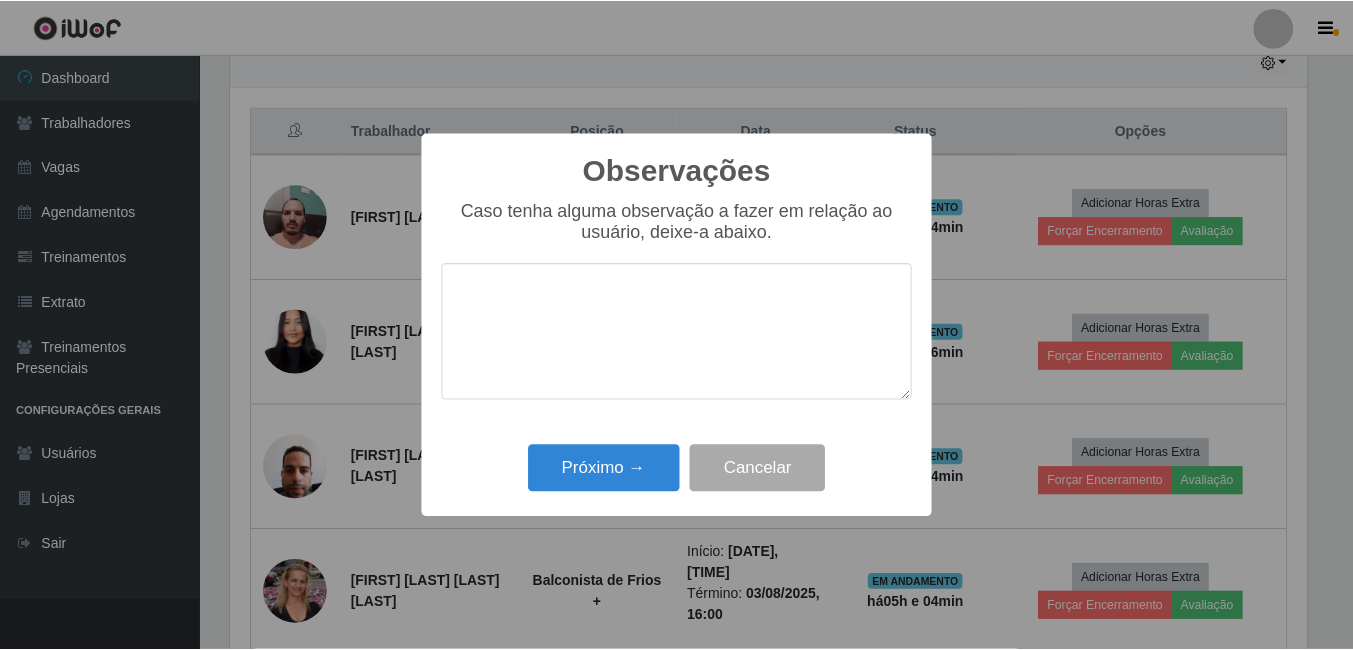 scroll, scrollTop: 999585, scrollLeft: 998919, axis: both 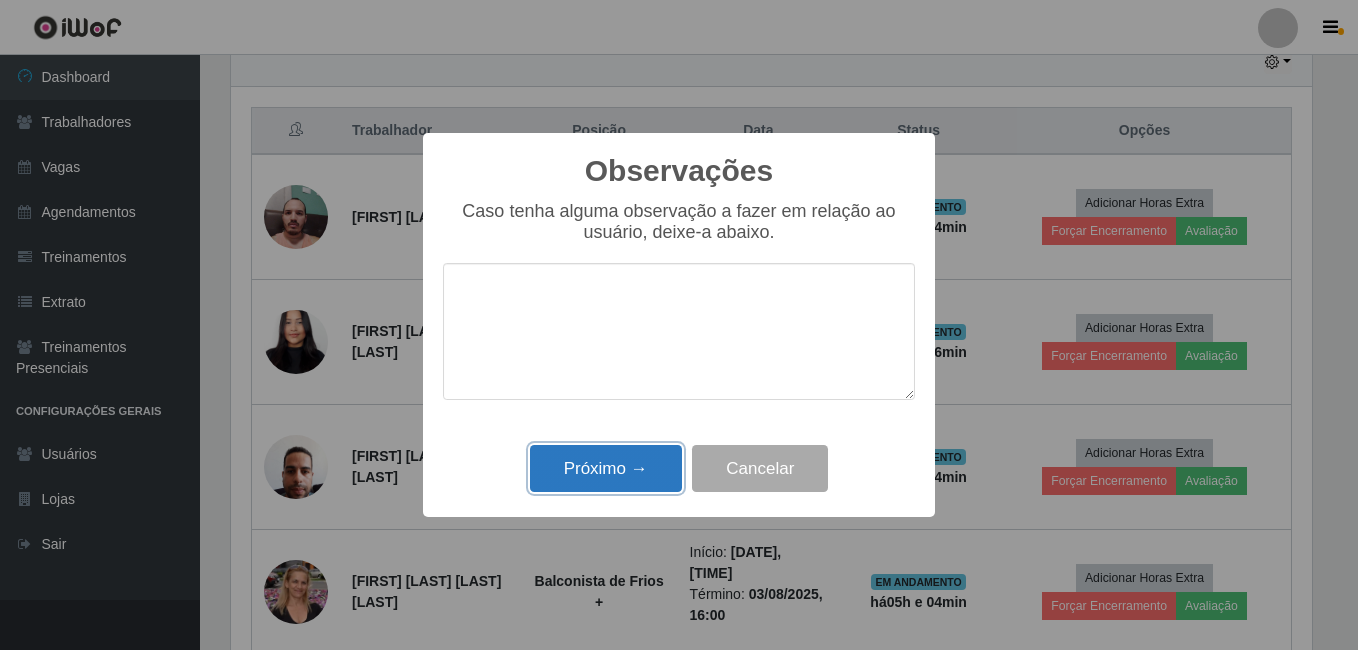 click on "Próximo →" at bounding box center (606, 468) 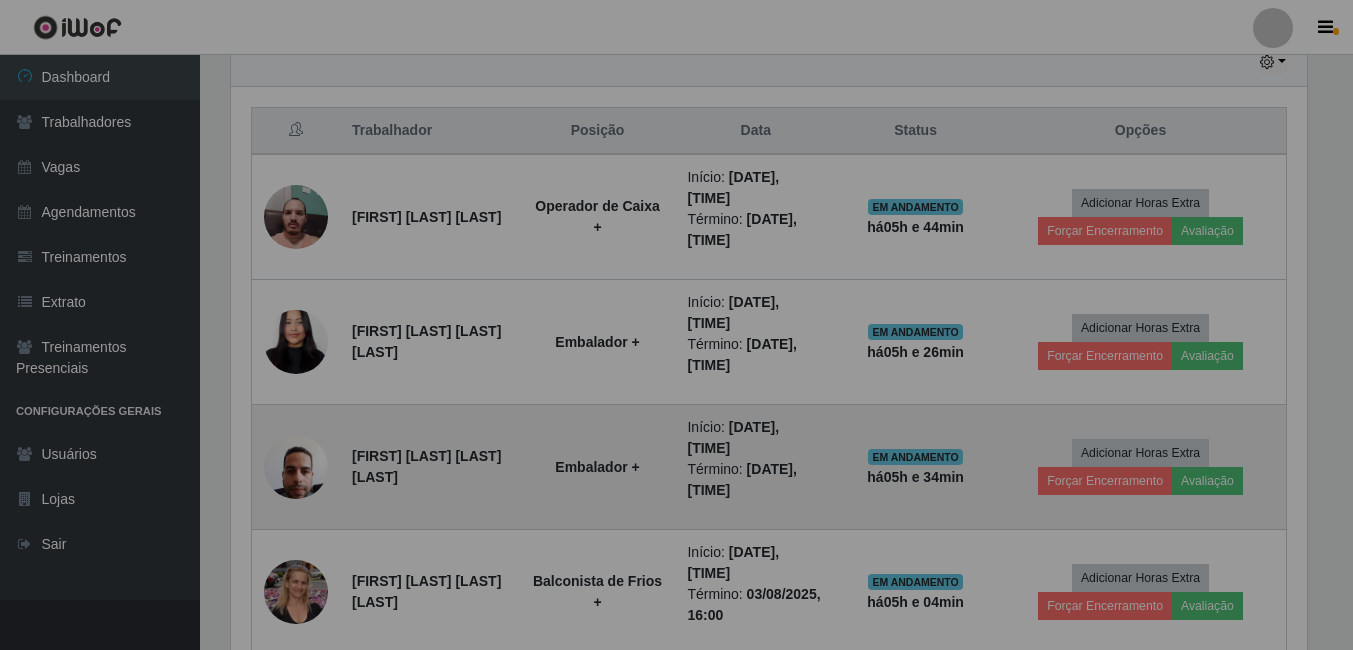 scroll, scrollTop: 999585, scrollLeft: 998909, axis: both 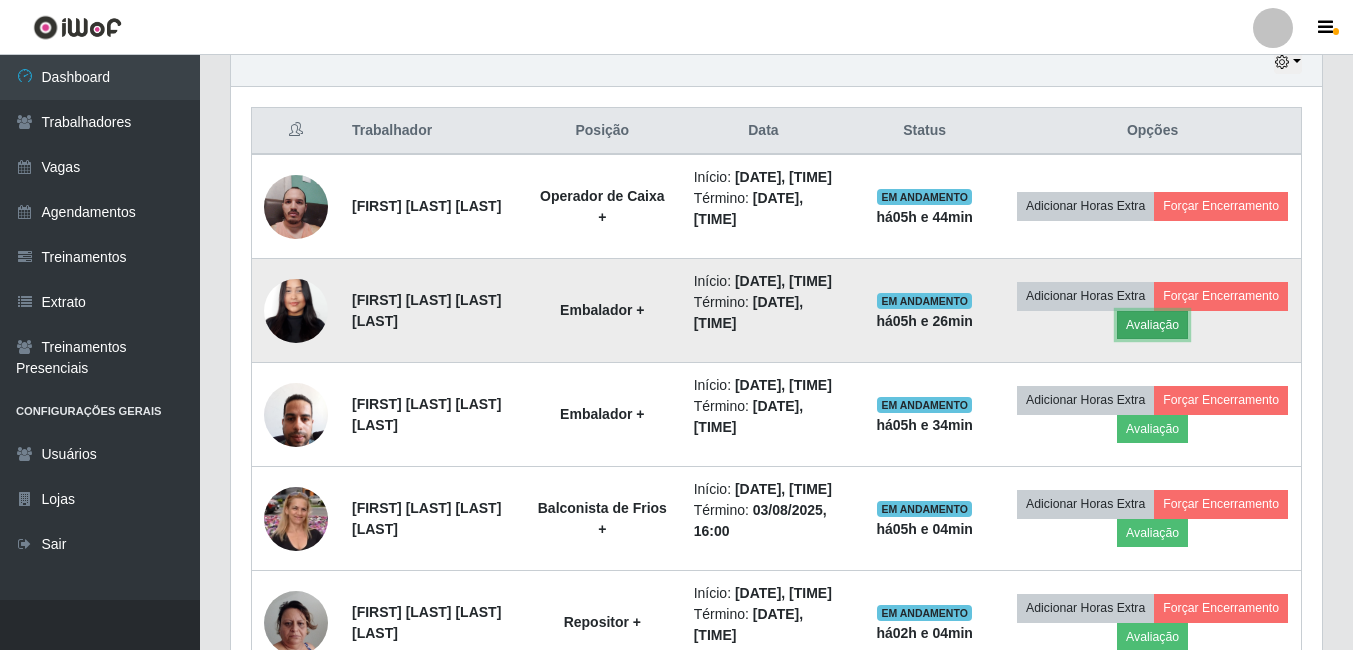 click on "Avaliação" at bounding box center [1152, 325] 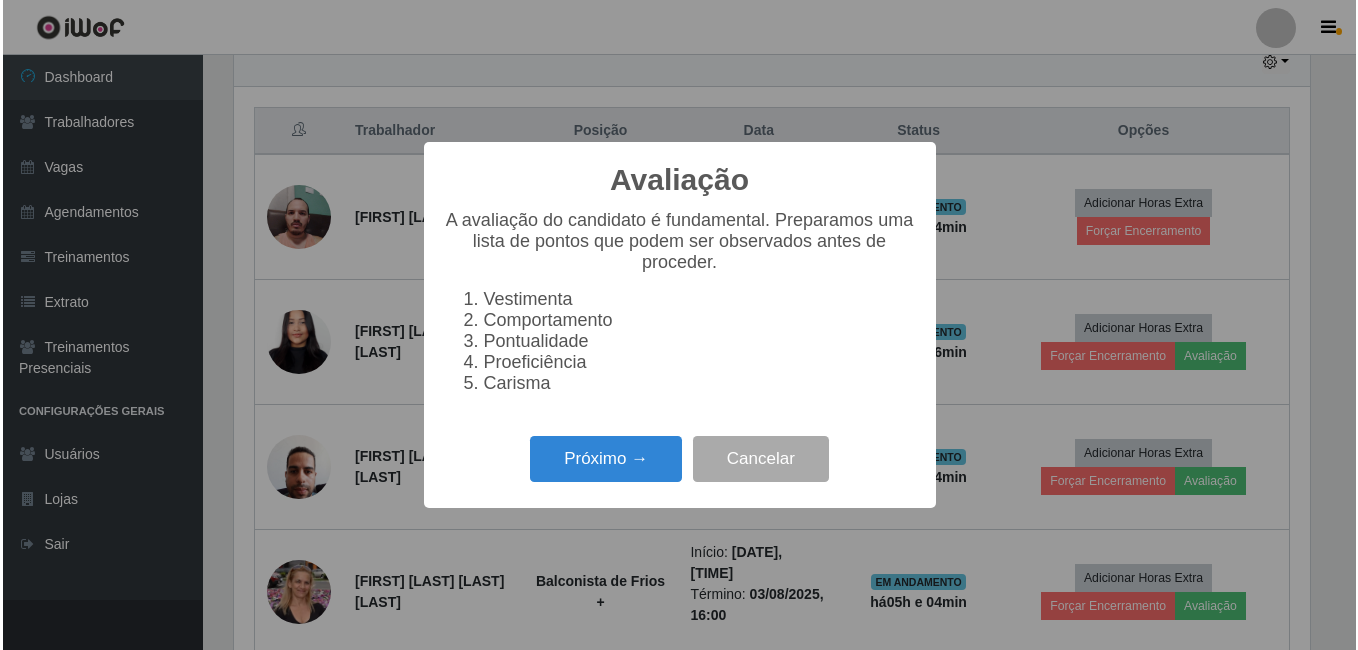 scroll, scrollTop: 999585, scrollLeft: 998919, axis: both 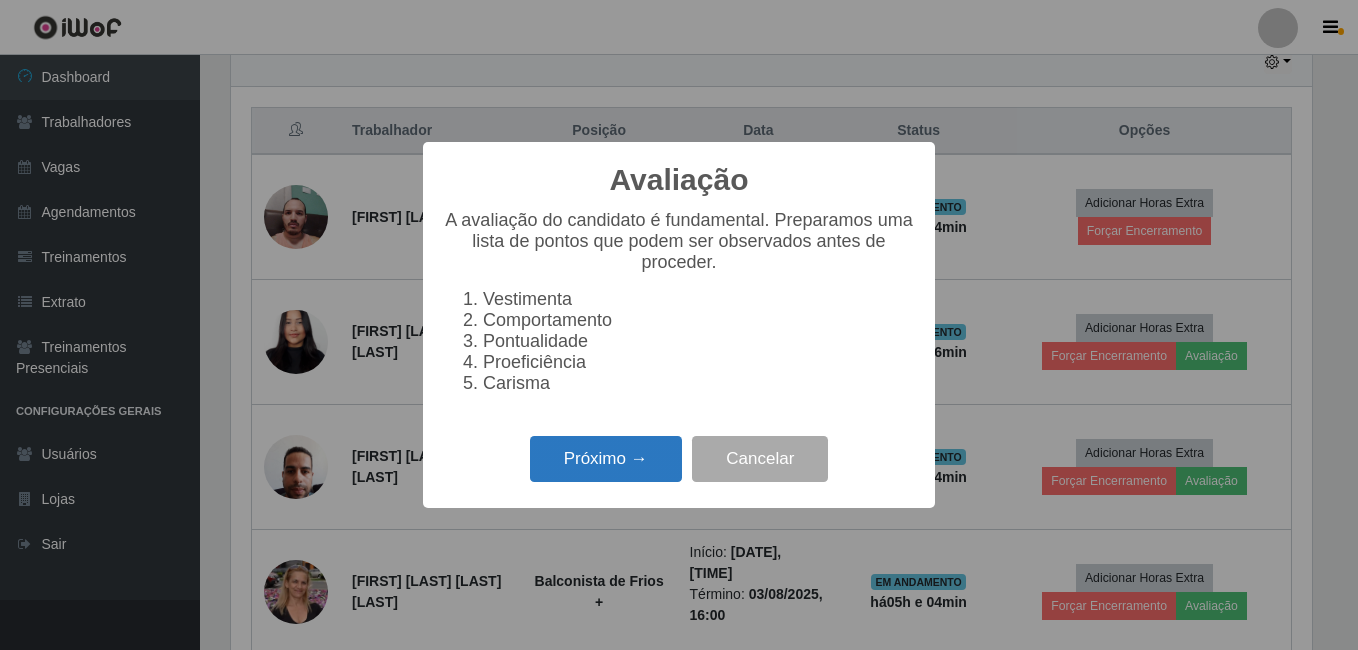 click on "Próximo →" at bounding box center (606, 459) 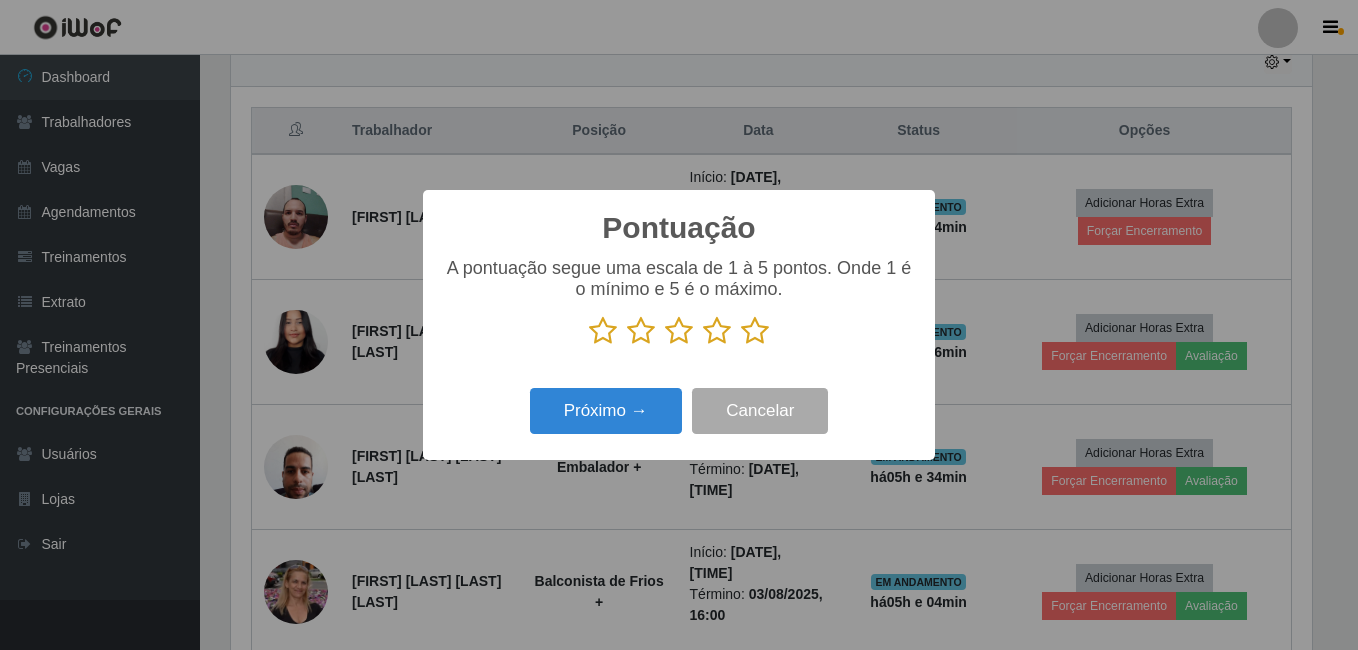 click at bounding box center [755, 331] 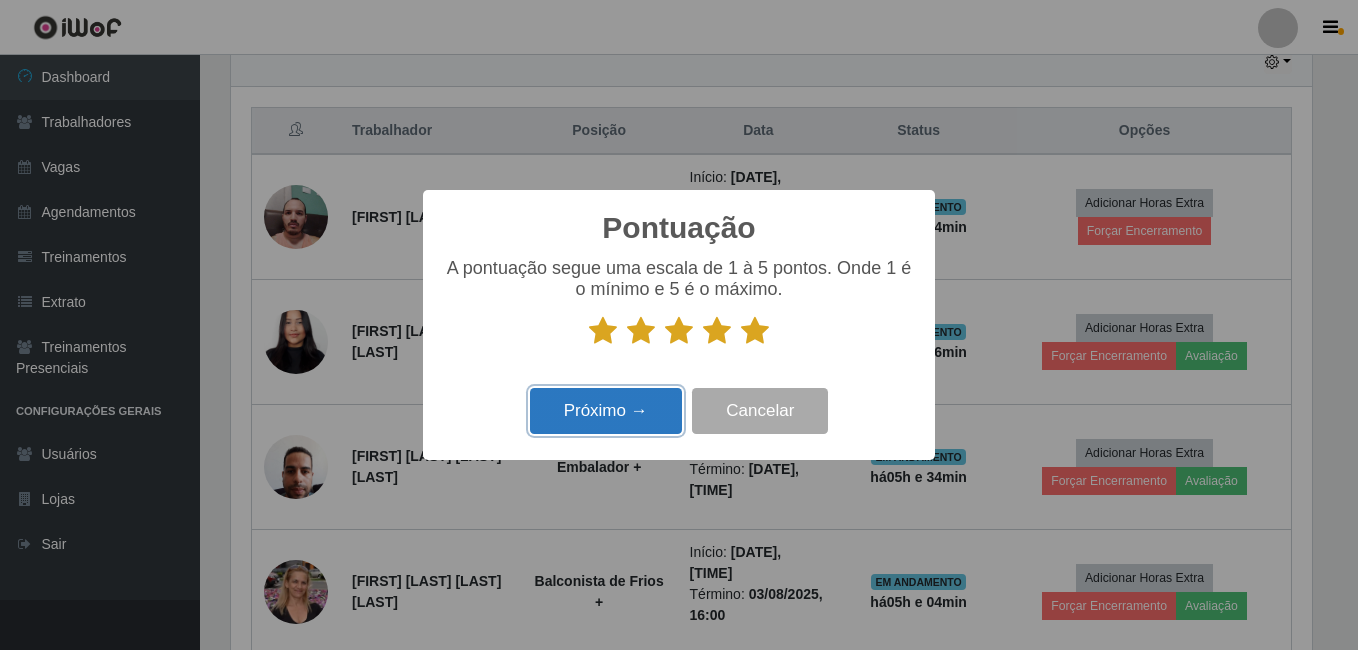 click on "Próximo →" at bounding box center [606, 411] 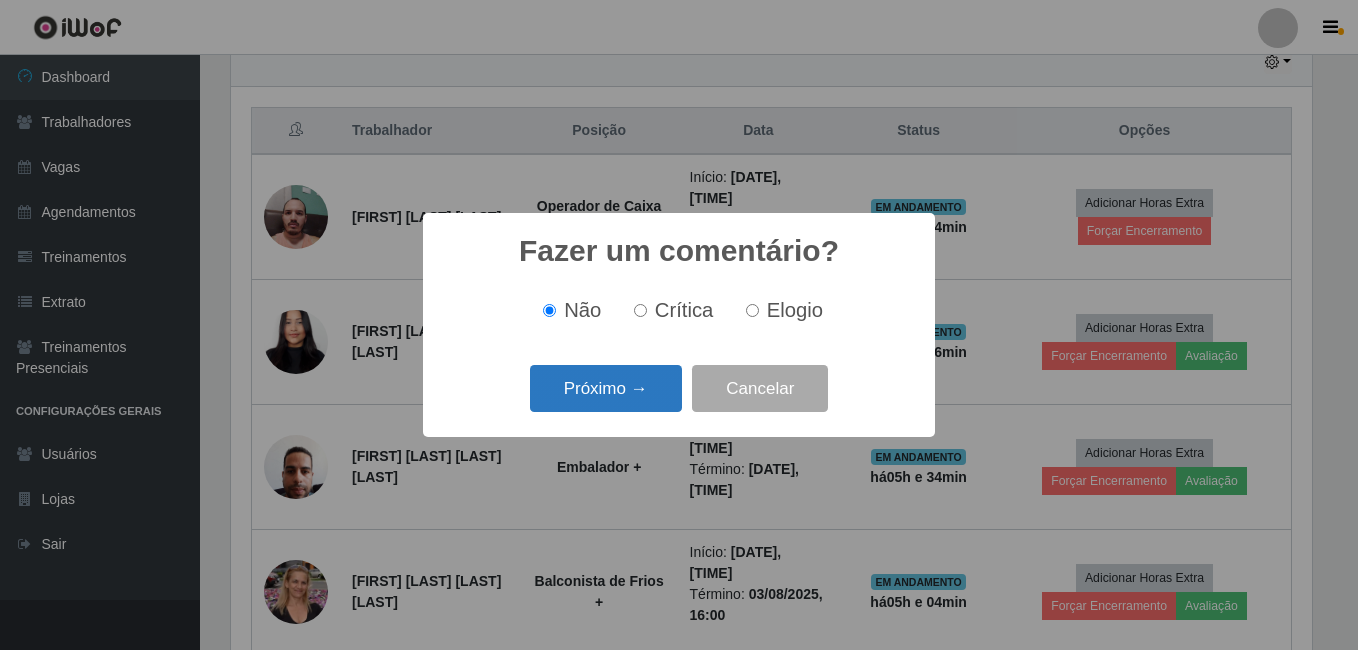 click on "Próximo →" at bounding box center (606, 388) 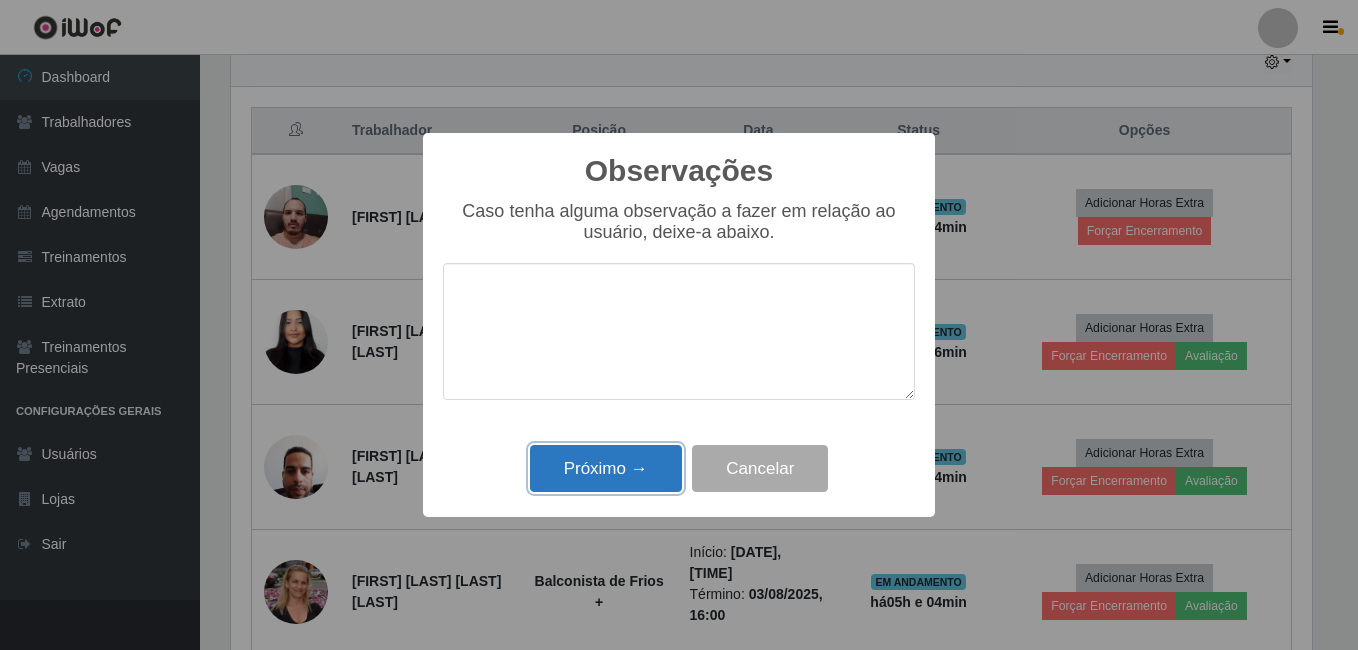 click on "Próximo →" at bounding box center (606, 468) 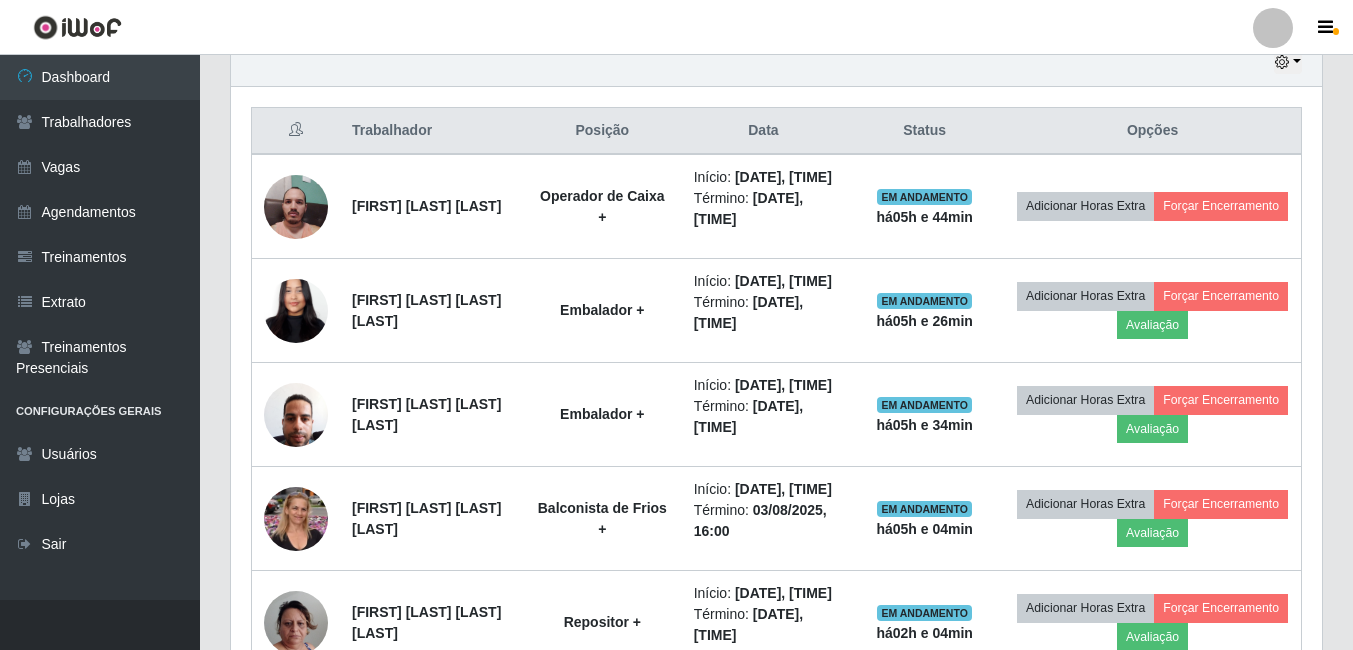 scroll, scrollTop: 999585, scrollLeft: 998909, axis: both 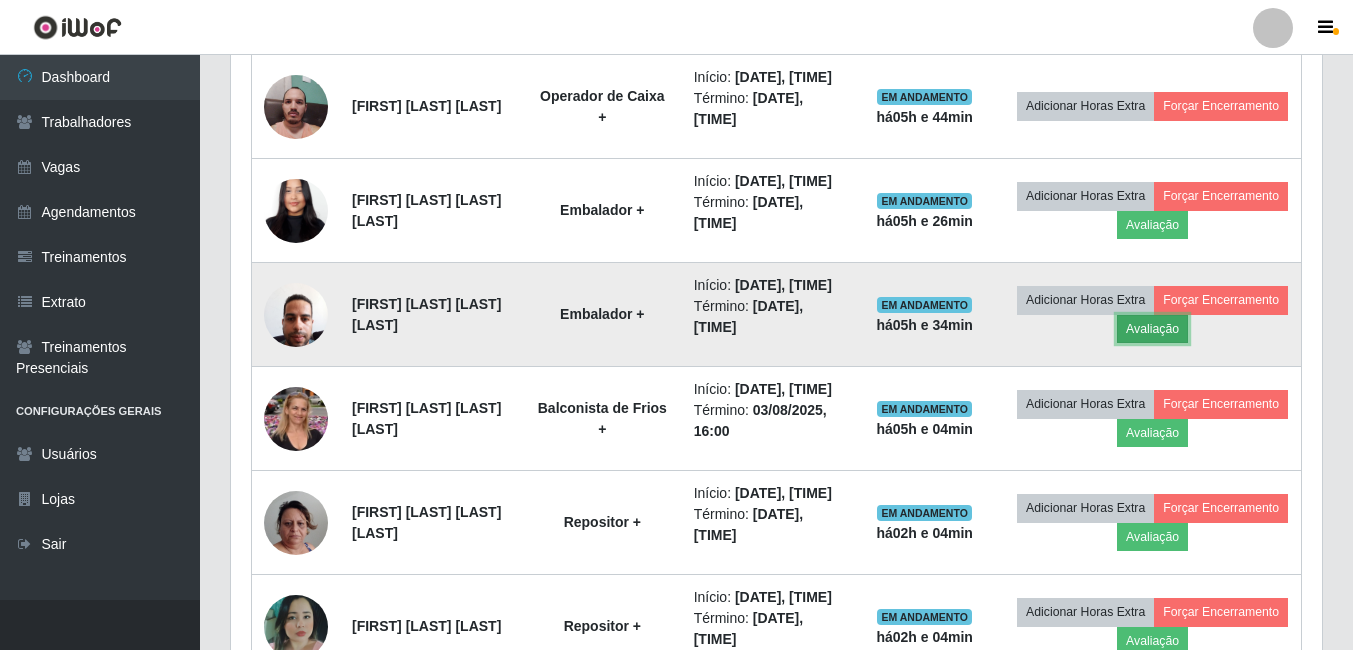 click on "Avaliação" at bounding box center [1152, 329] 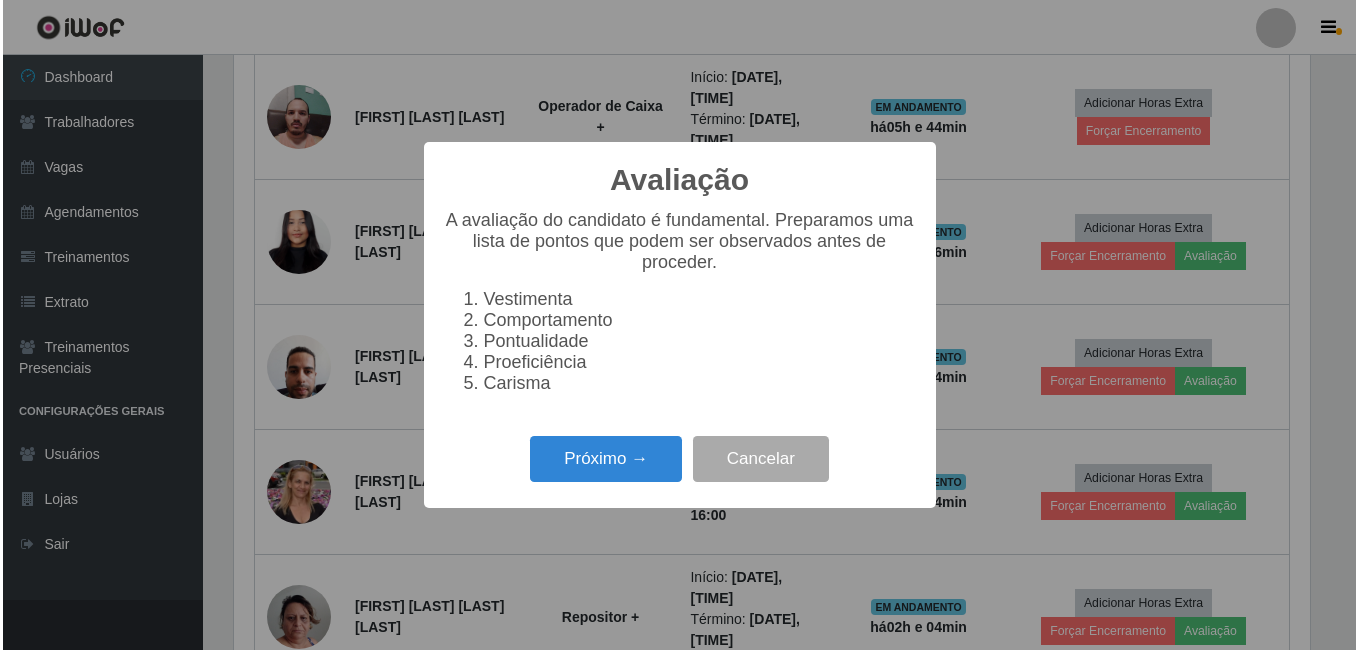 scroll, scrollTop: 999585, scrollLeft: 998919, axis: both 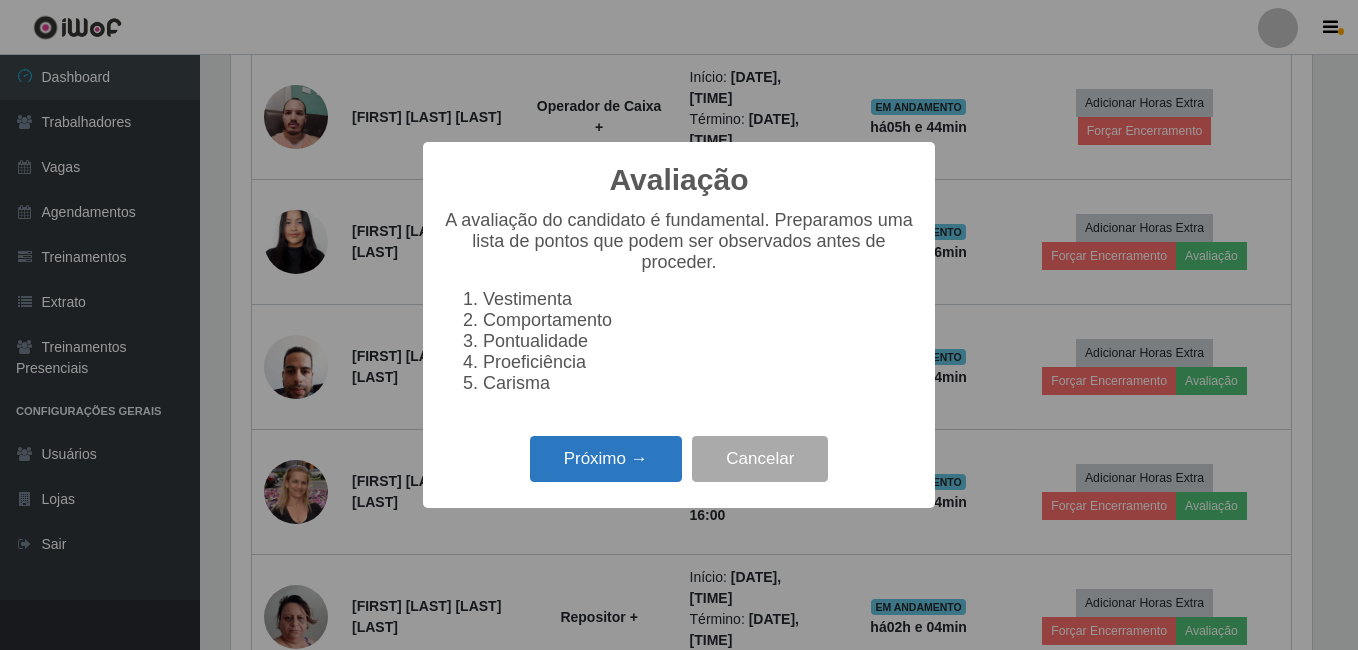 click on "Próximo →" at bounding box center (606, 459) 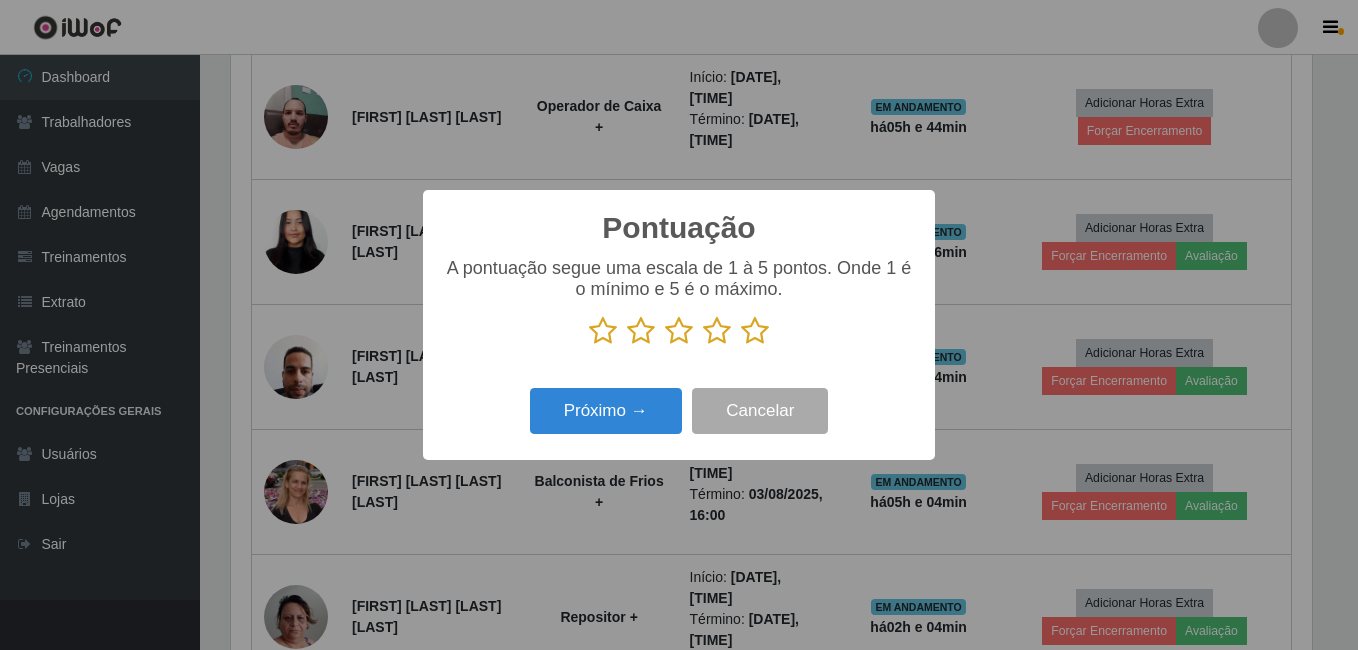 click at bounding box center [755, 331] 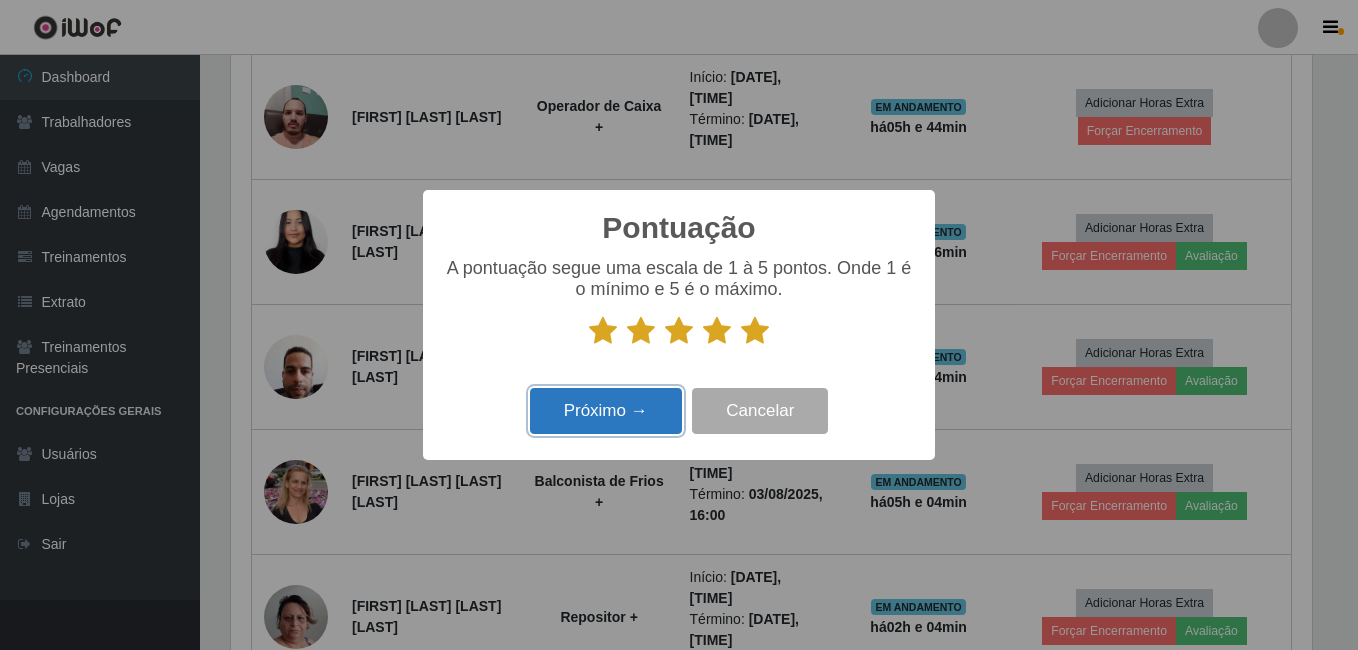 click on "Próximo →" at bounding box center [606, 411] 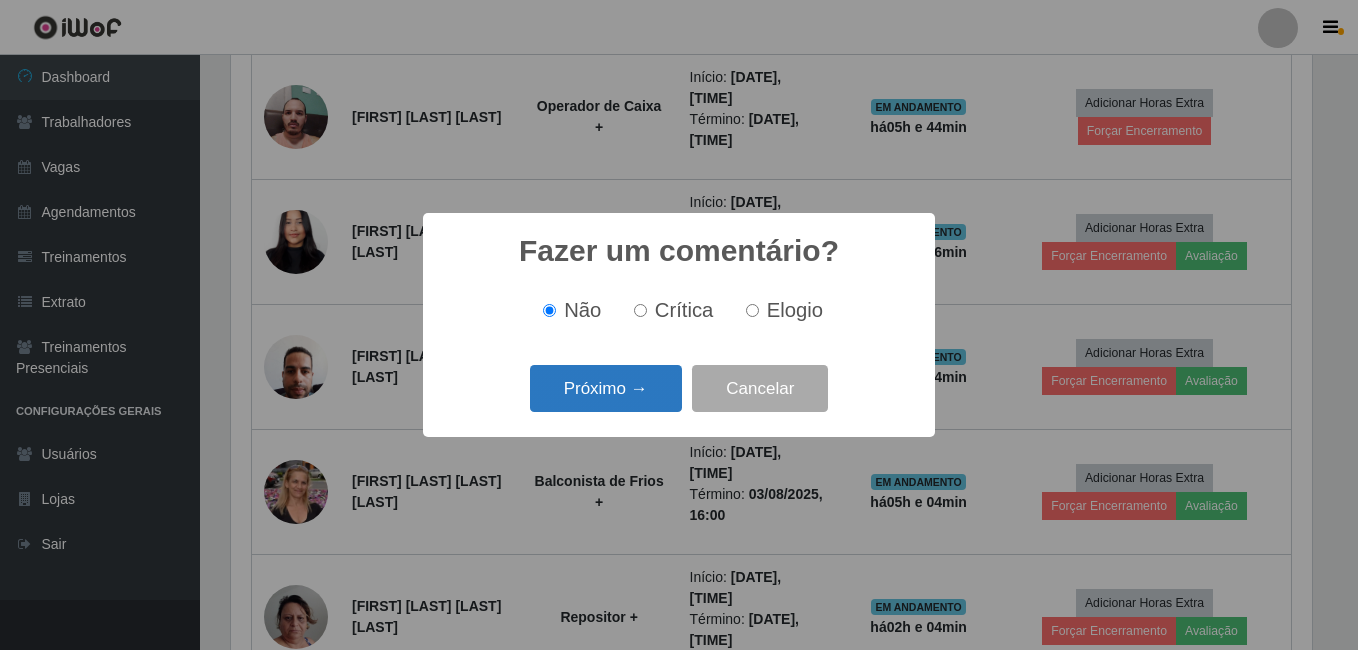 click on "Próximo →" at bounding box center [606, 388] 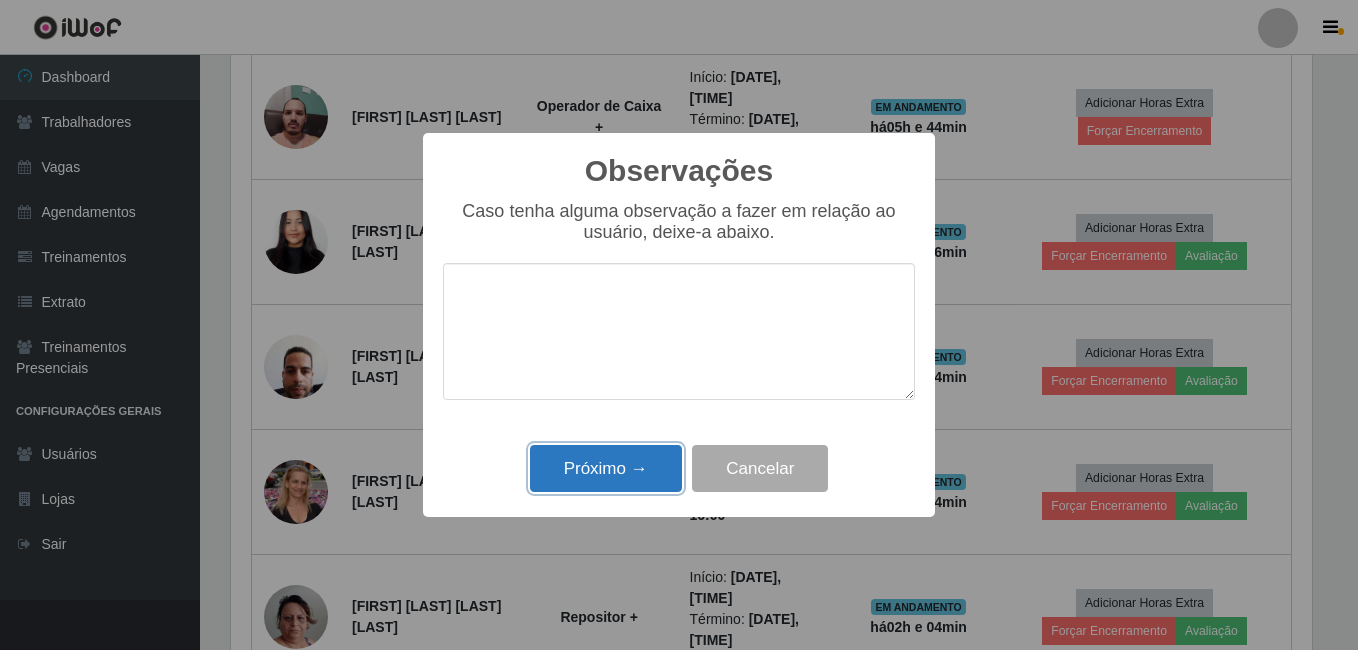 click on "Próximo →" at bounding box center (606, 468) 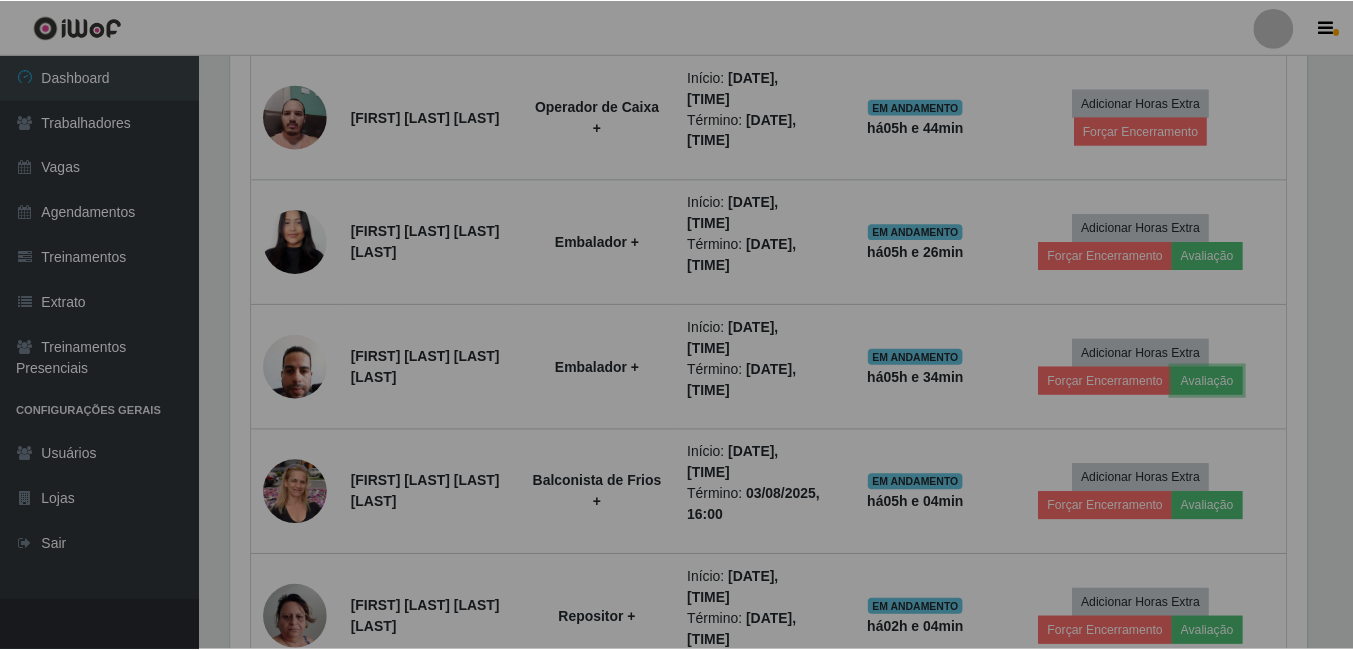 scroll, scrollTop: 999585, scrollLeft: 998909, axis: both 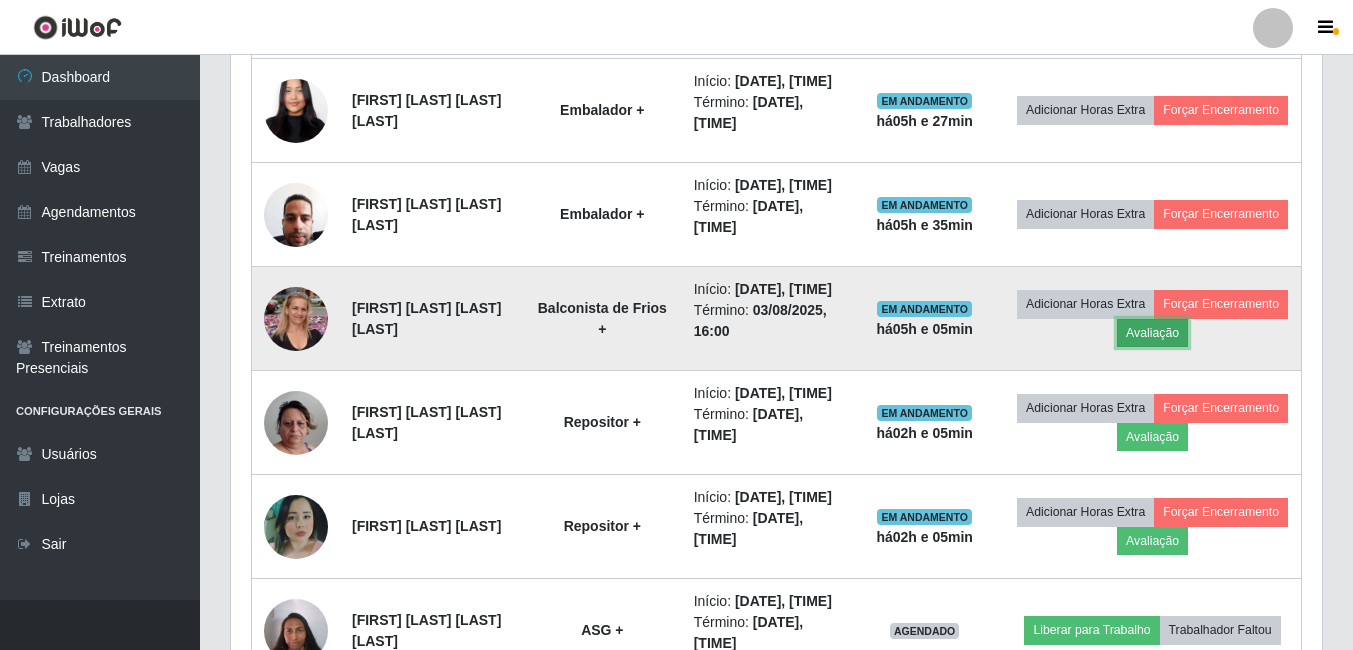 click on "Avaliação" at bounding box center [1152, 333] 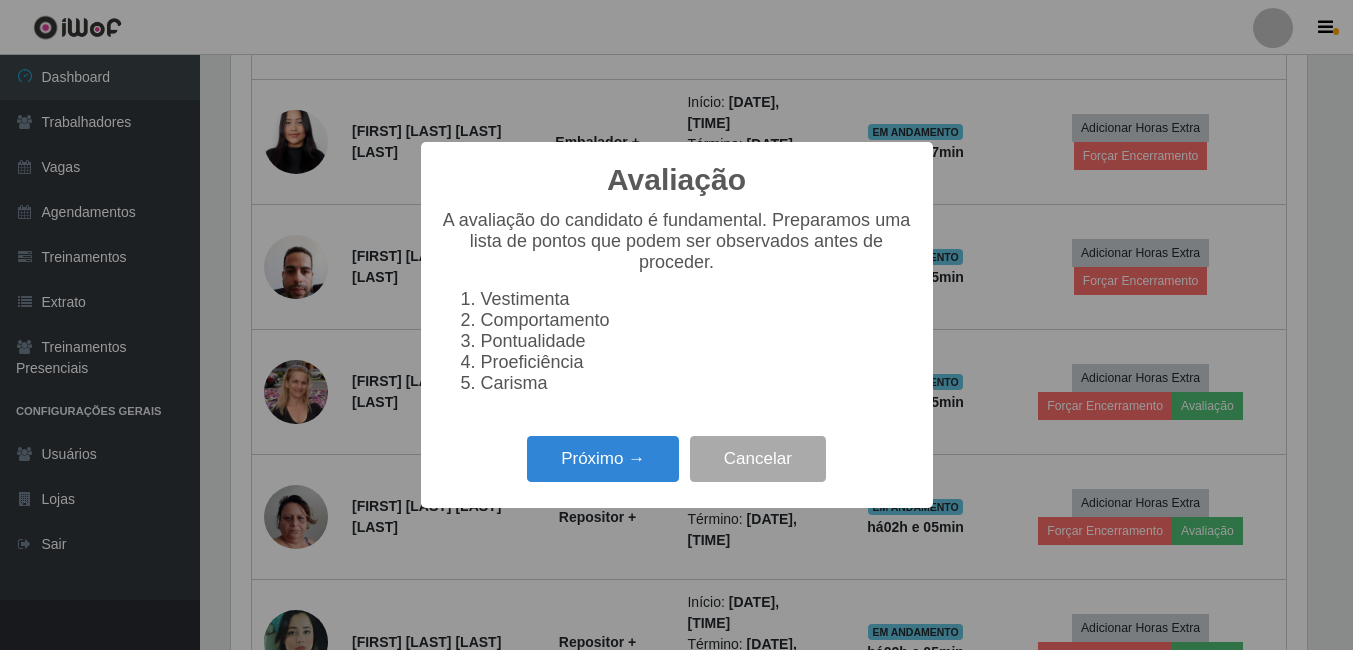 scroll, scrollTop: 999585, scrollLeft: 998919, axis: both 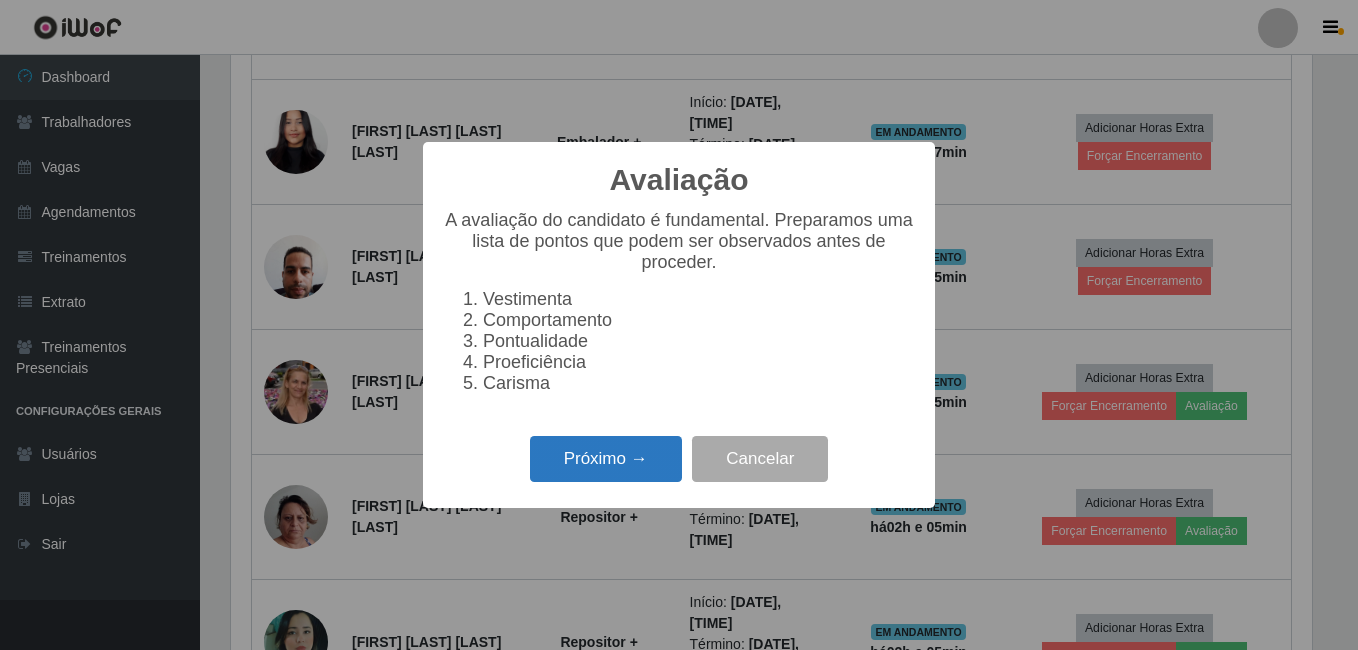 click on "Próximo →" at bounding box center [606, 459] 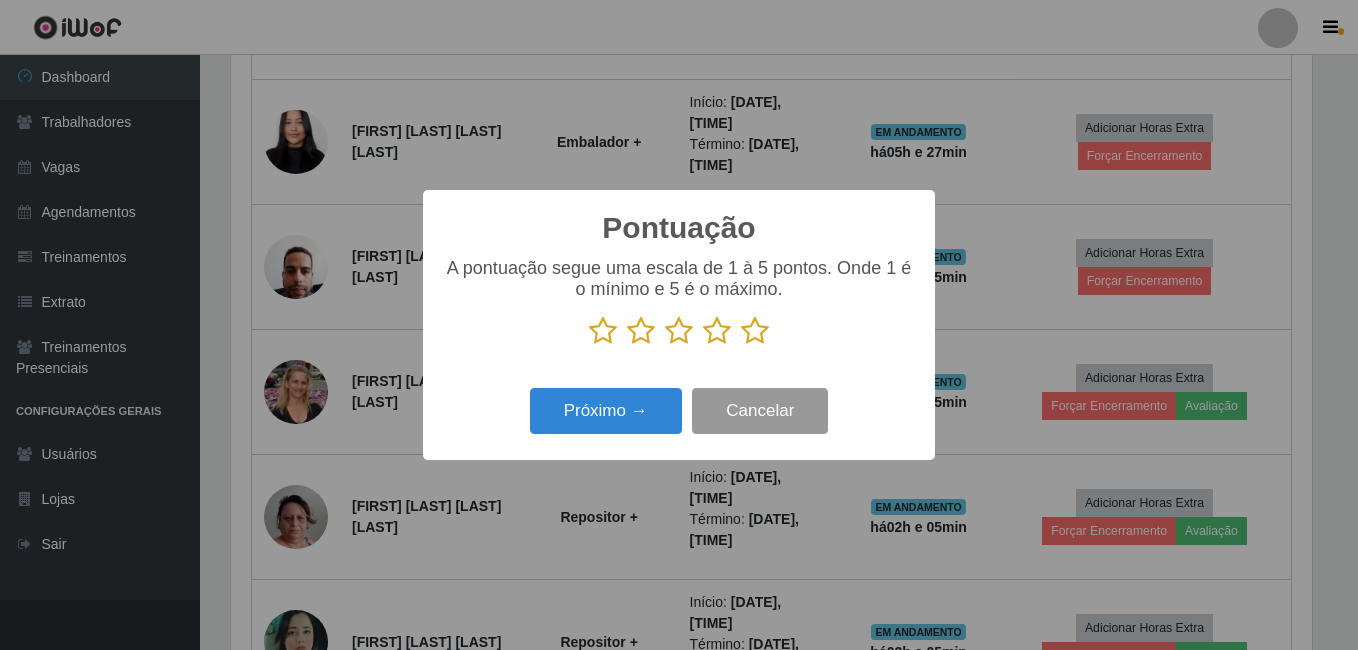 scroll, scrollTop: 999585, scrollLeft: 998919, axis: both 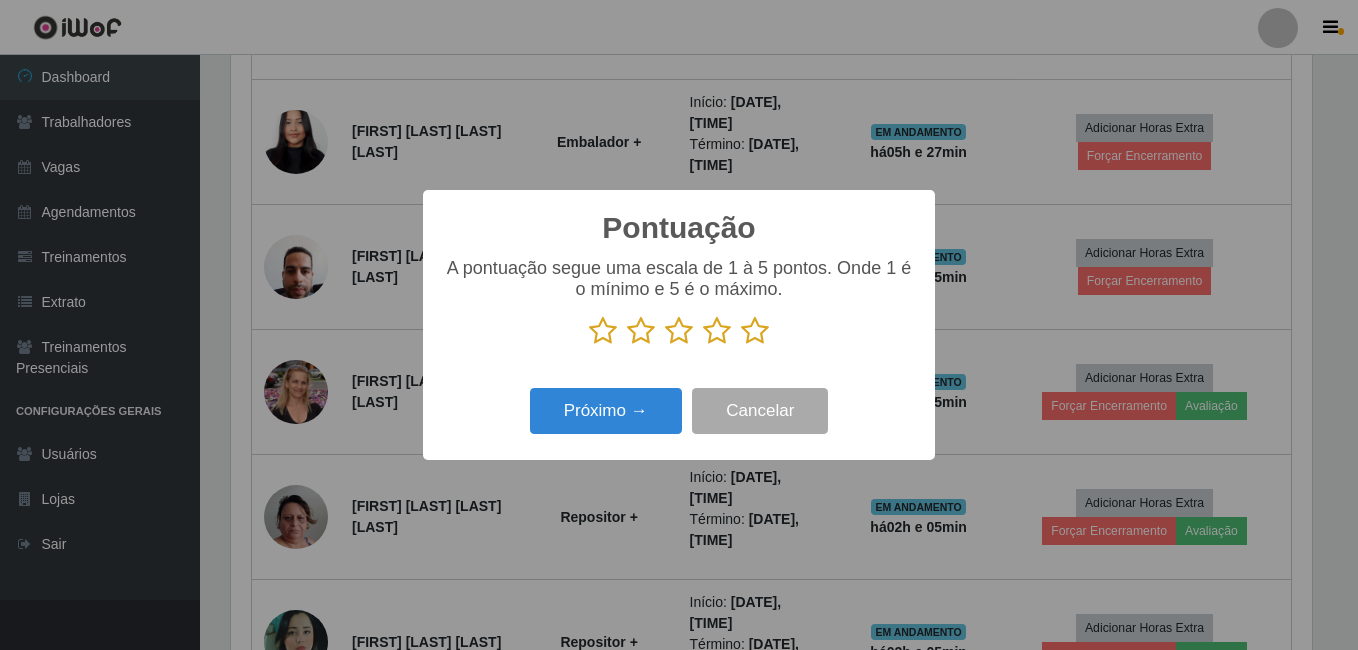 click at bounding box center [755, 331] 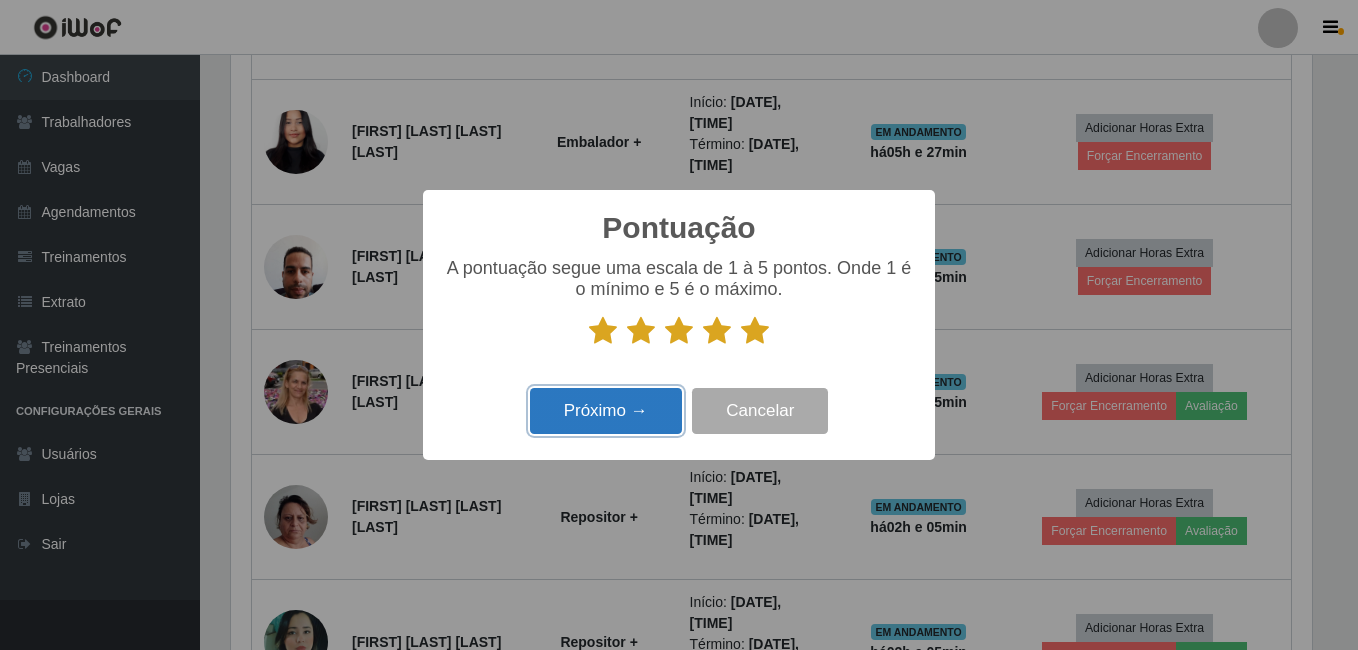 click on "Próximo →" at bounding box center [606, 411] 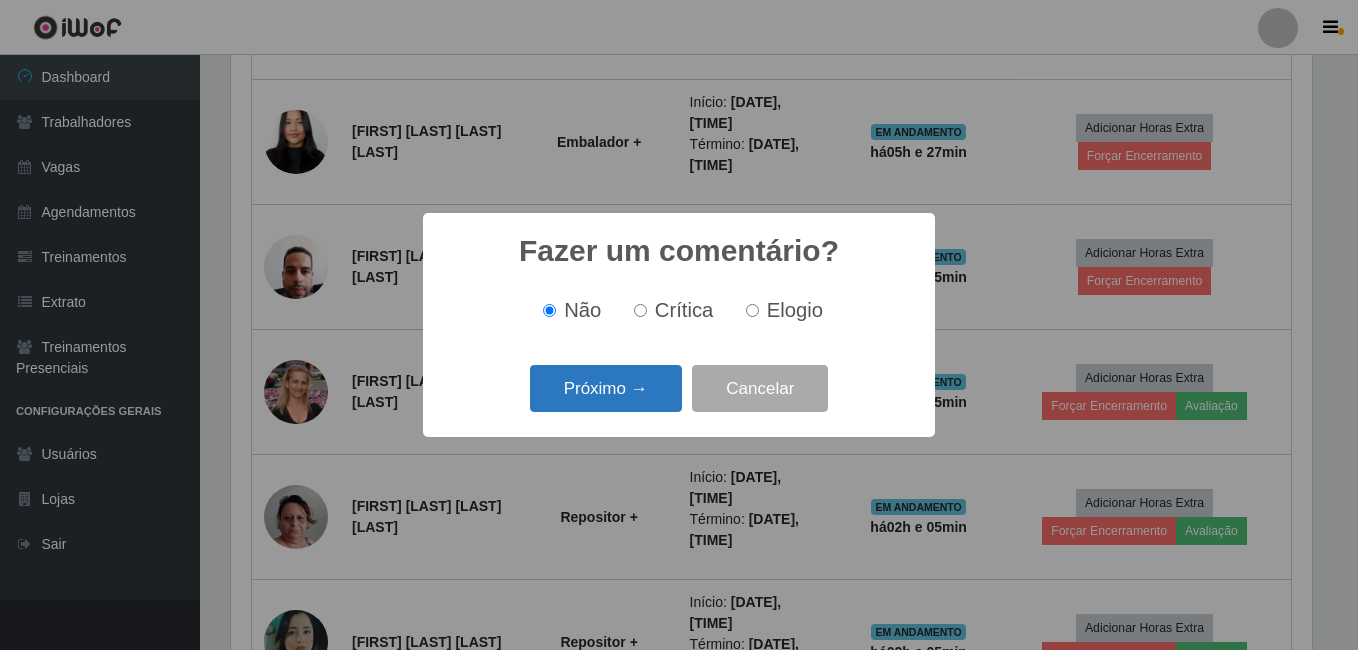click on "Próximo →" at bounding box center [606, 388] 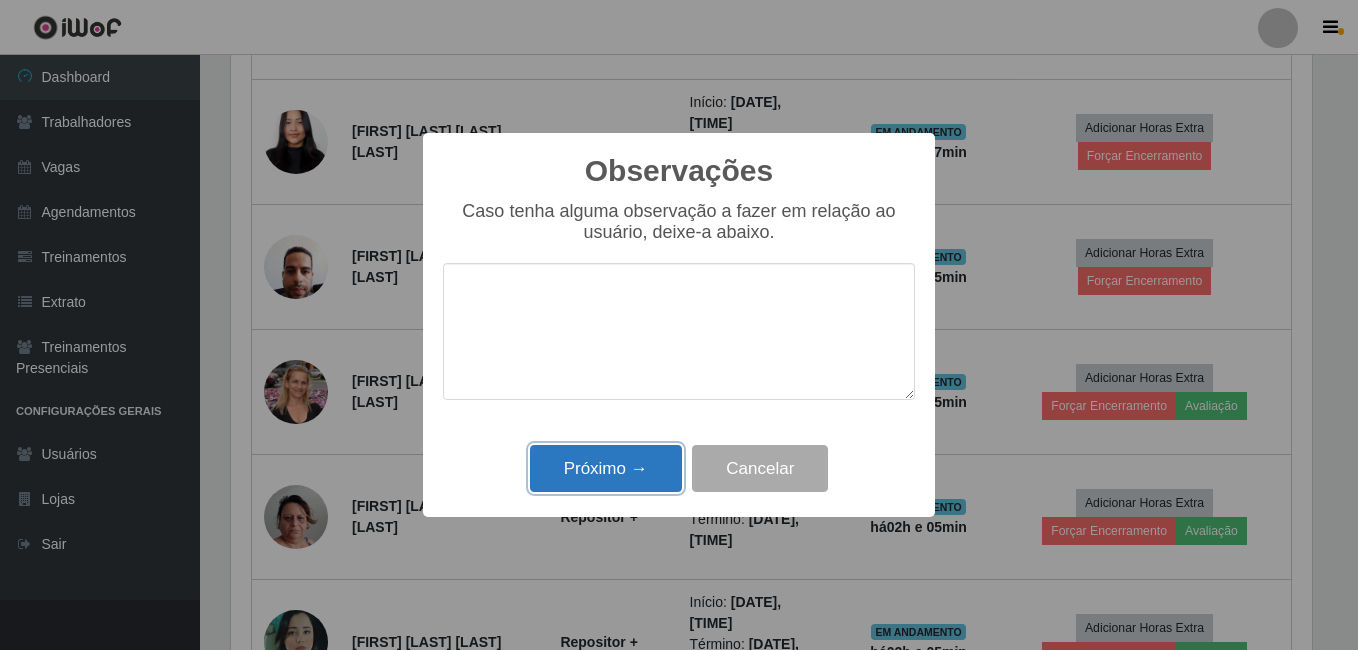 click on "Próximo →" at bounding box center (606, 468) 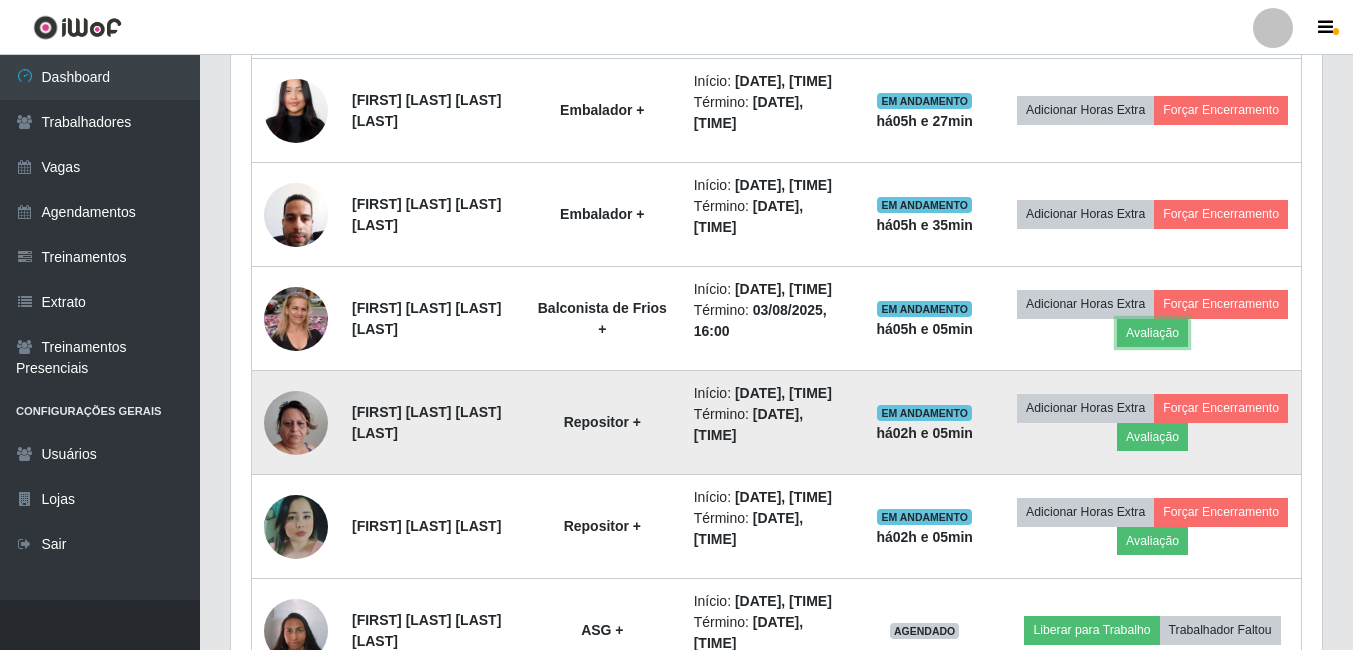 scroll, scrollTop: 999585, scrollLeft: 998909, axis: both 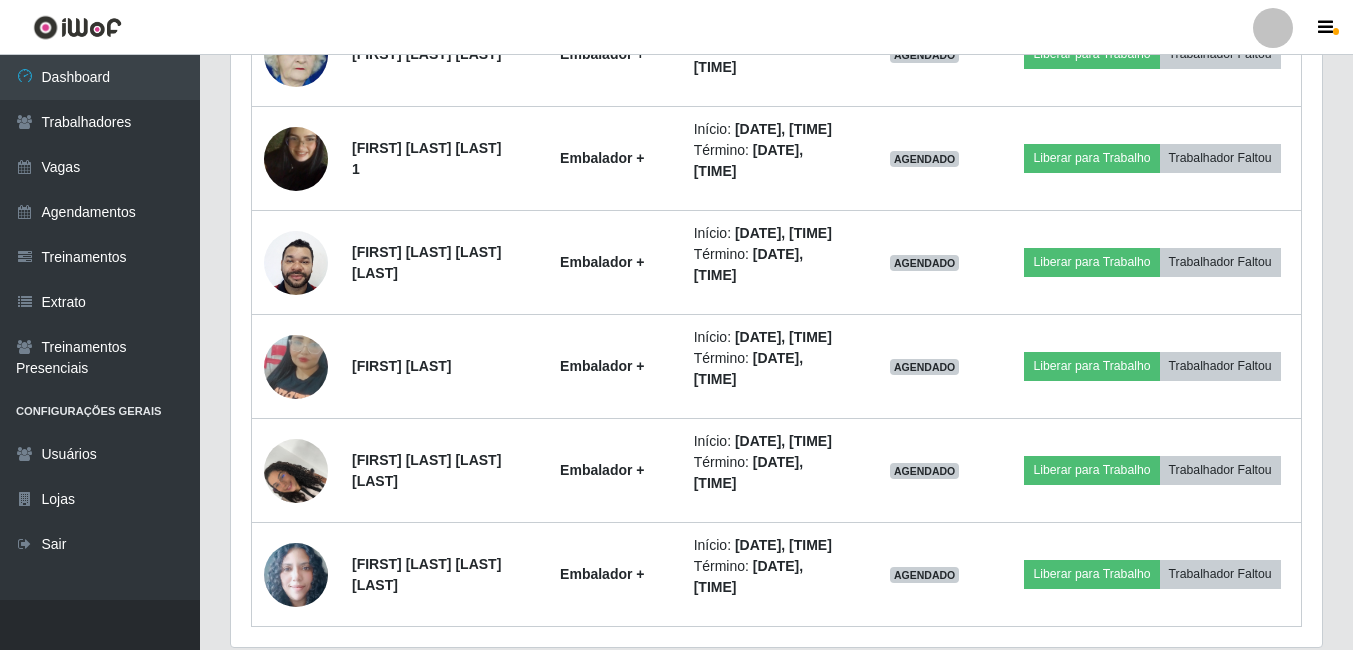 click at bounding box center (296, -50) 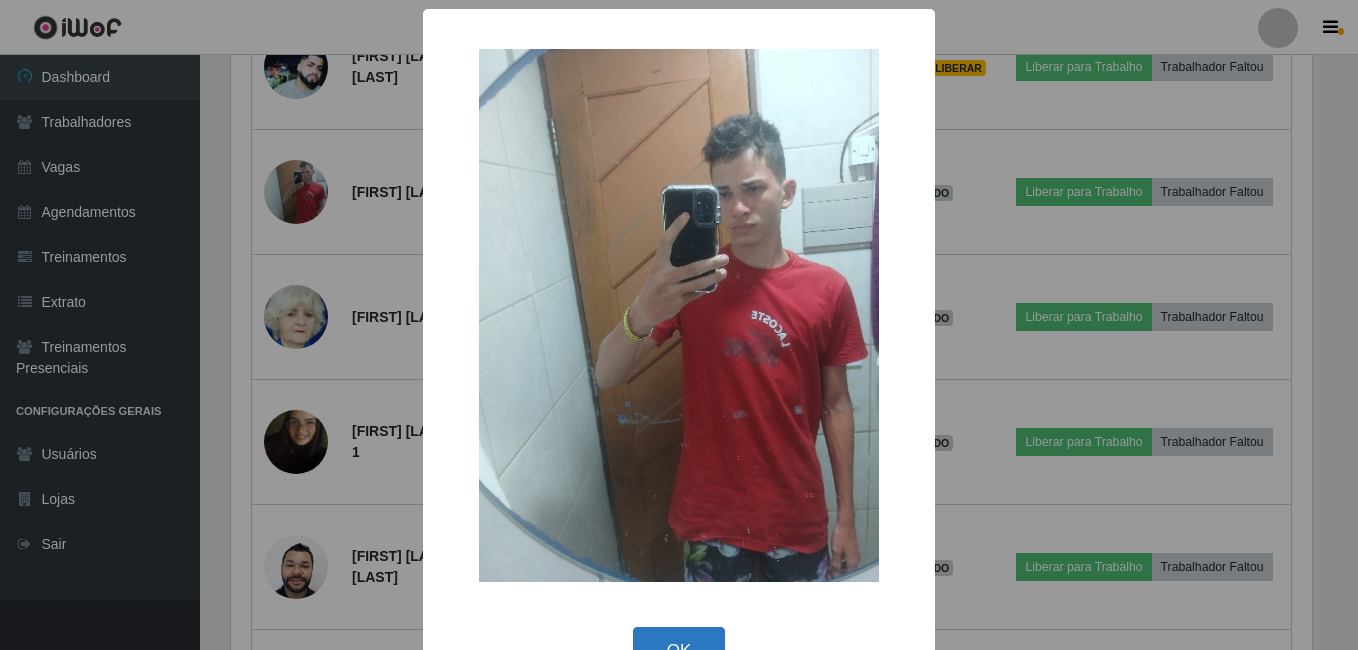 click on "OK" at bounding box center (679, 650) 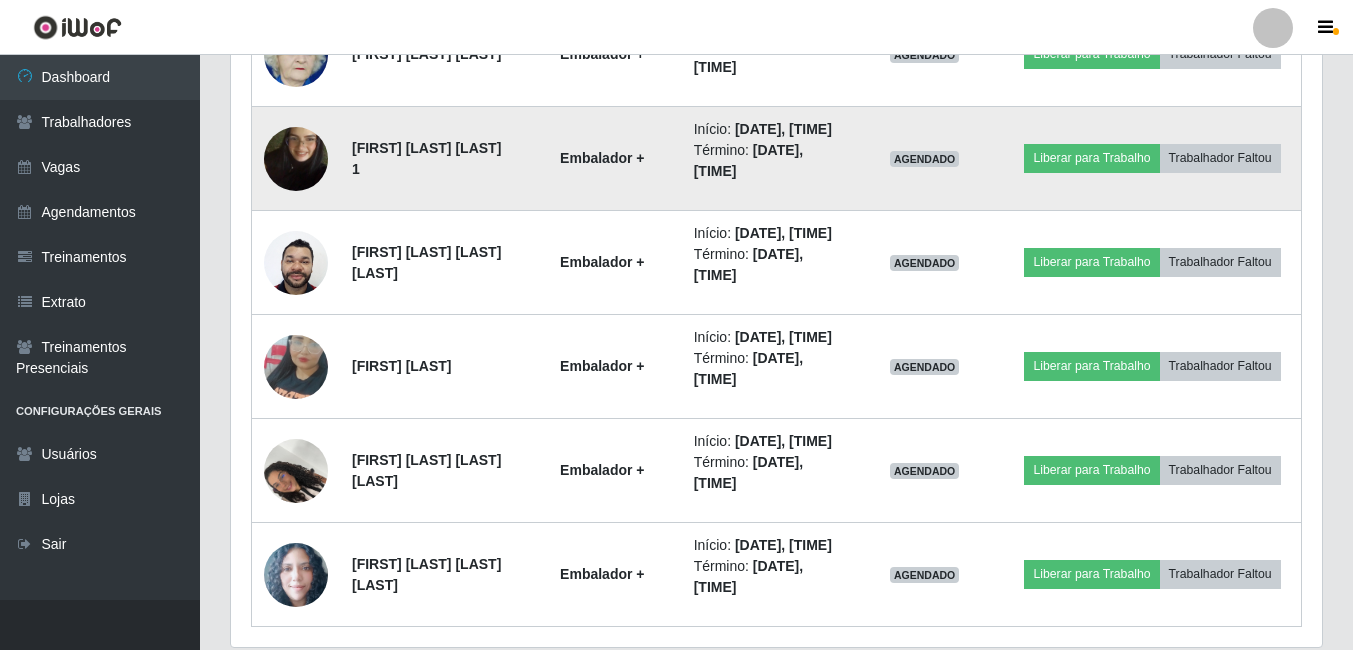 scroll, scrollTop: 999585, scrollLeft: 998909, axis: both 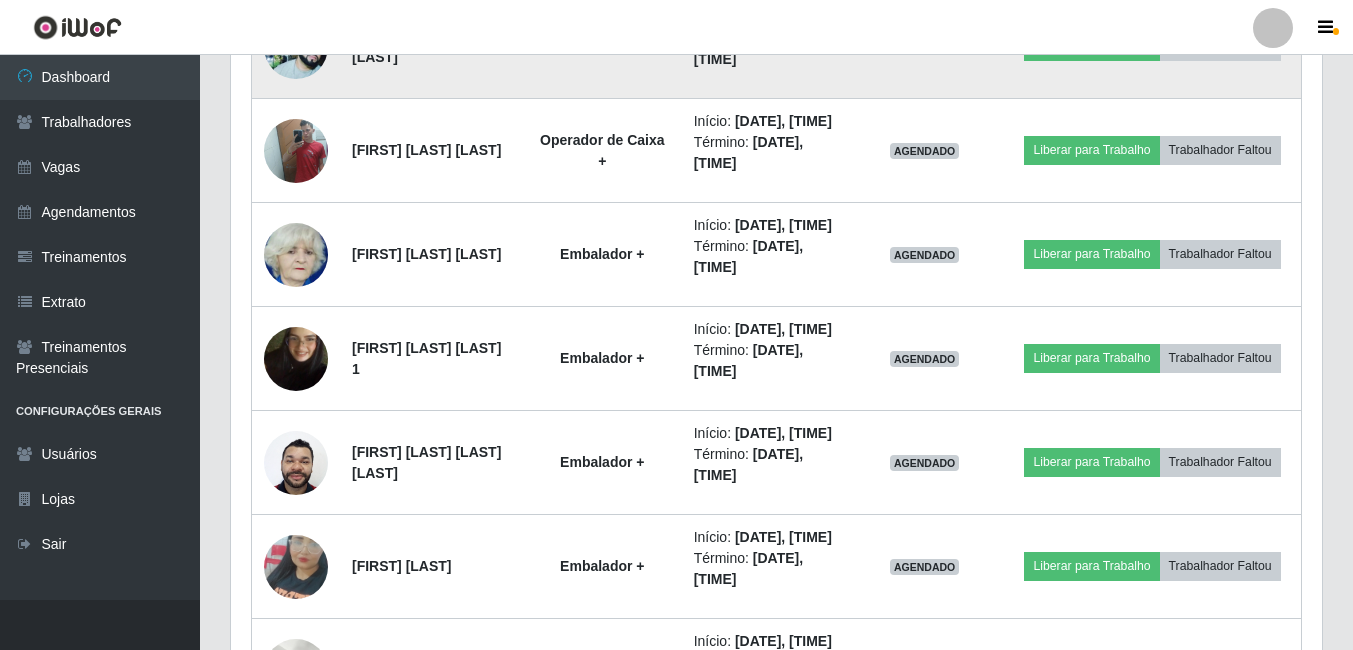 click at bounding box center (296, 47) 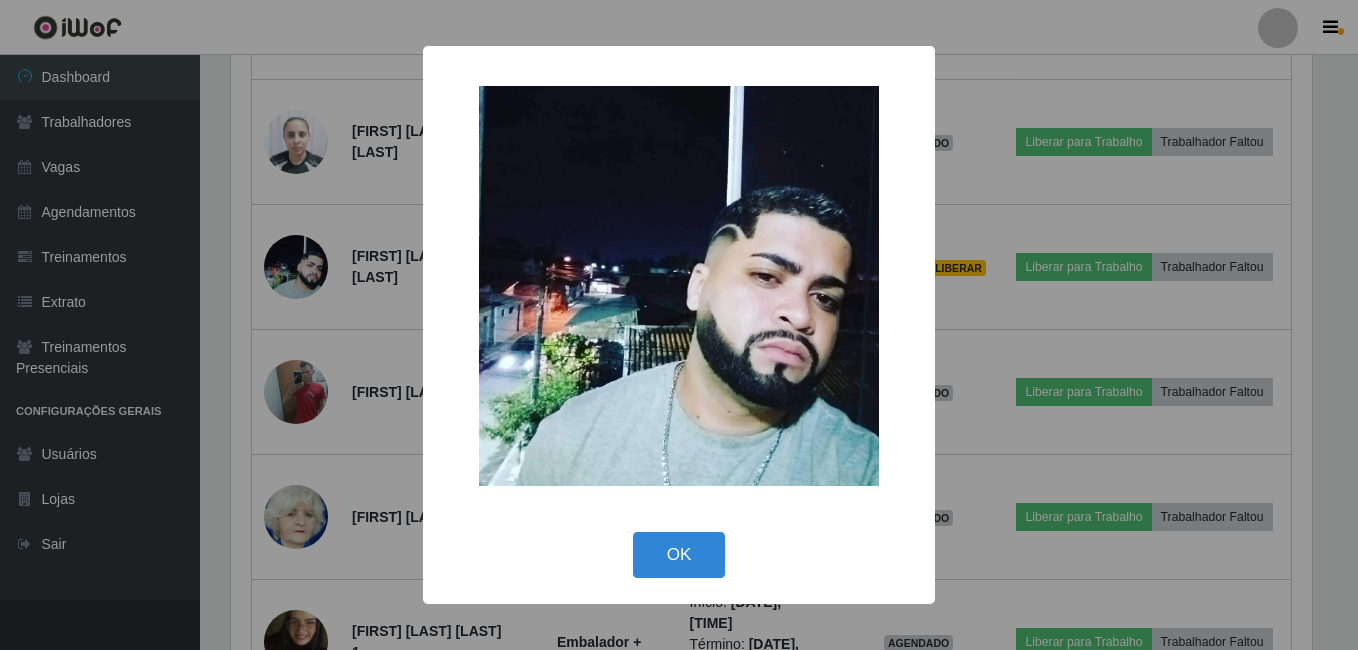 scroll, scrollTop: 999585, scrollLeft: 998919, axis: both 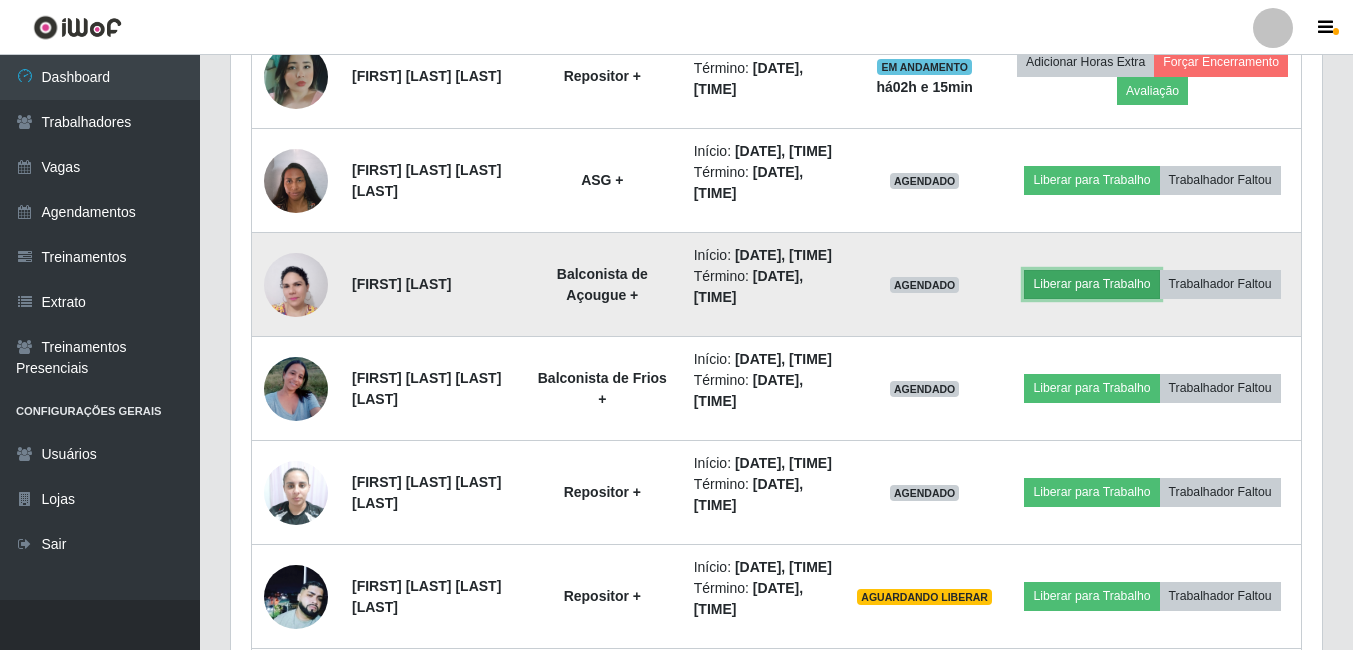 click on "Liberar para Trabalho" at bounding box center (1091, 284) 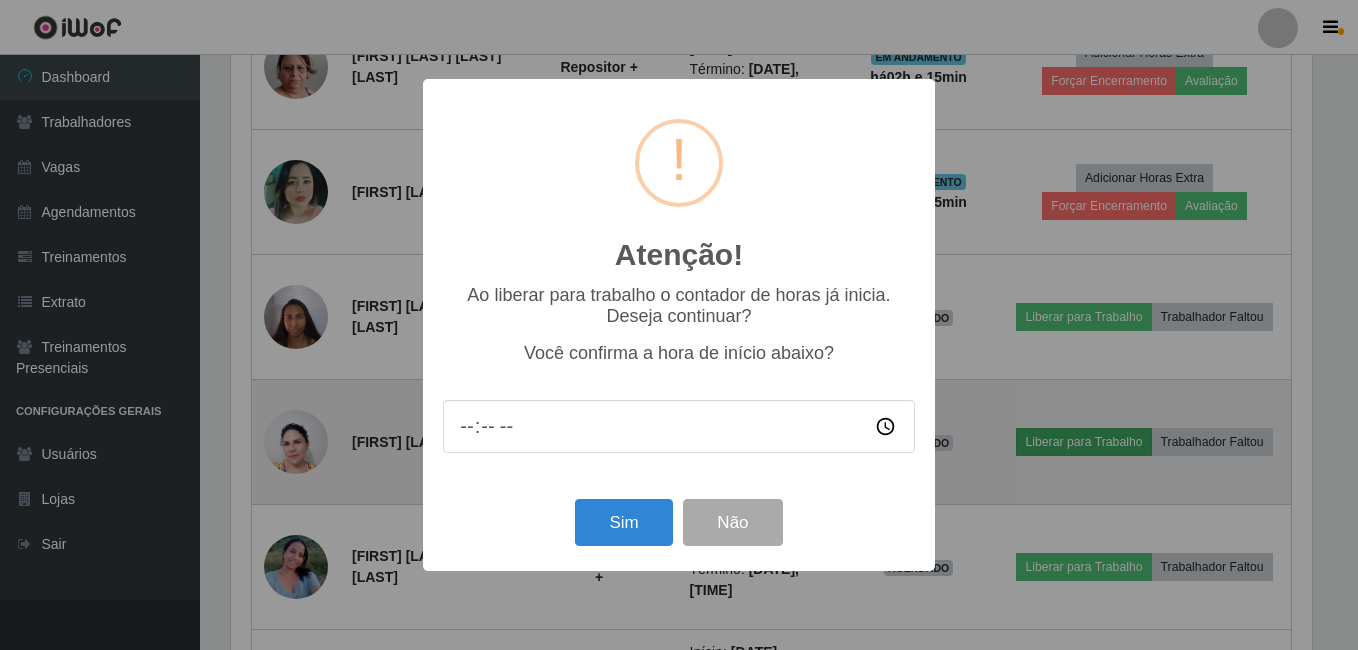 scroll, scrollTop: 999585, scrollLeft: 998919, axis: both 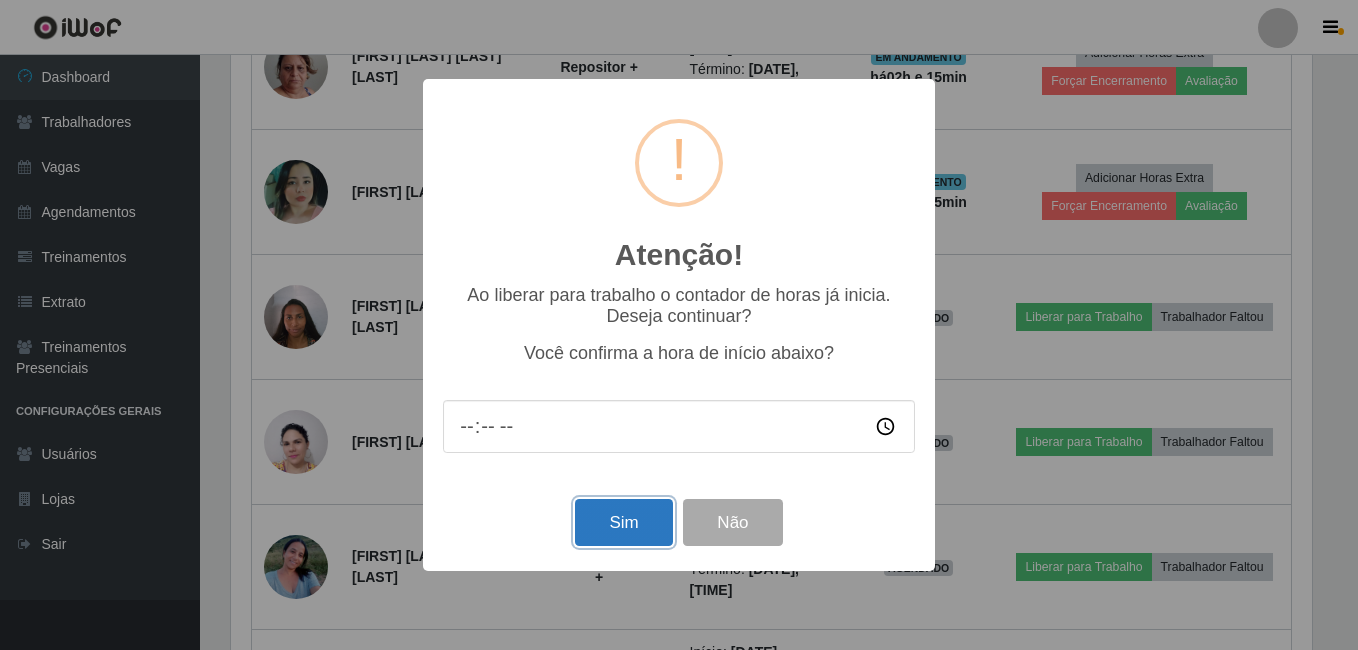 click on "Sim" at bounding box center (623, 522) 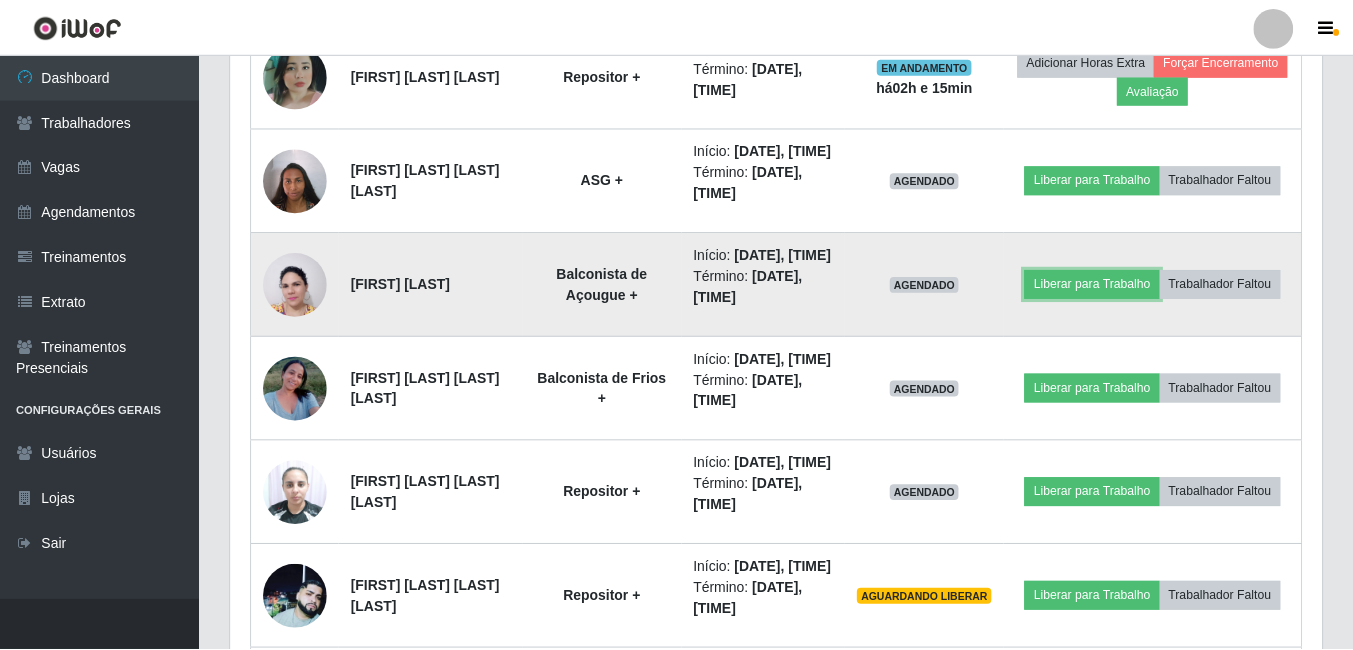 scroll, scrollTop: 999585, scrollLeft: 998909, axis: both 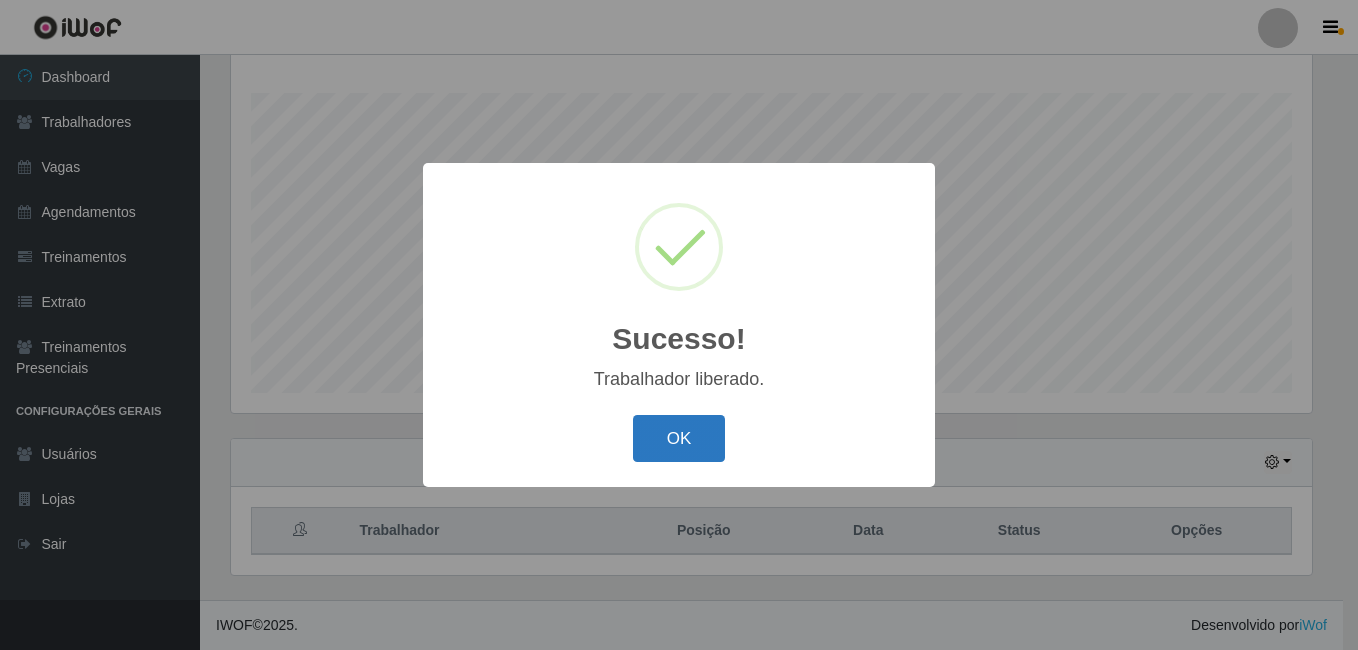 click on "OK" at bounding box center (679, 438) 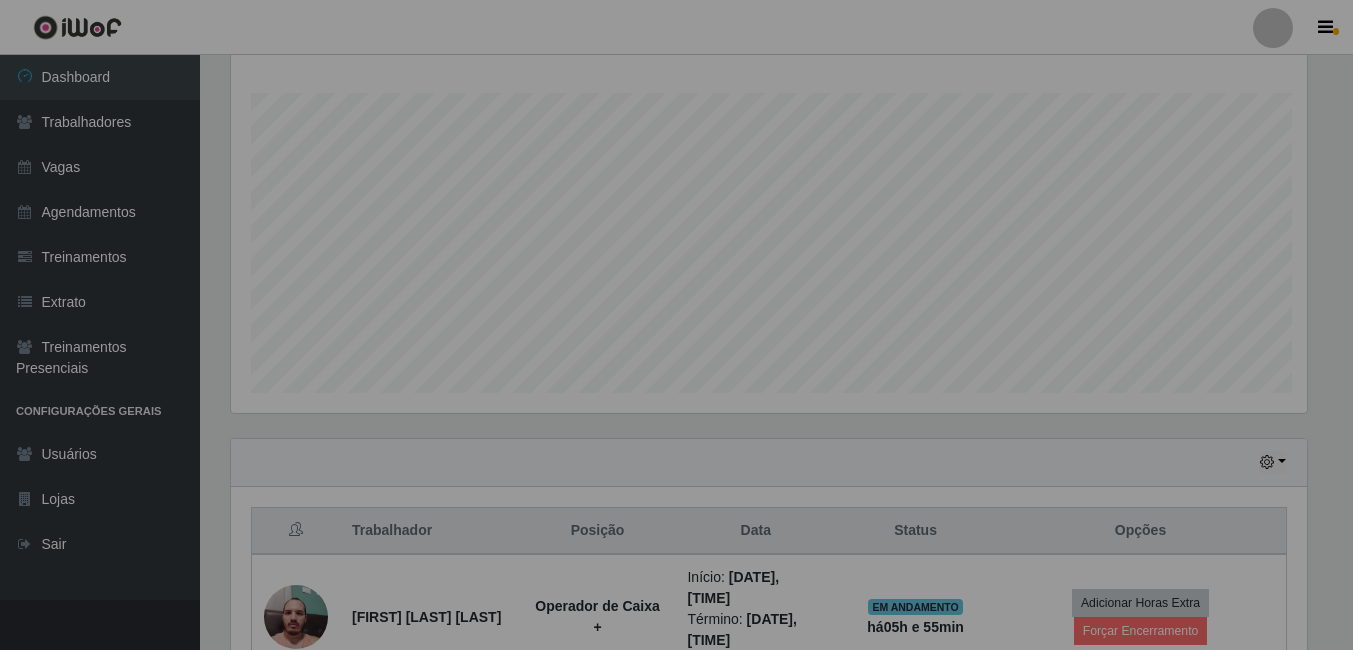 scroll, scrollTop: 999585, scrollLeft: 998909, axis: both 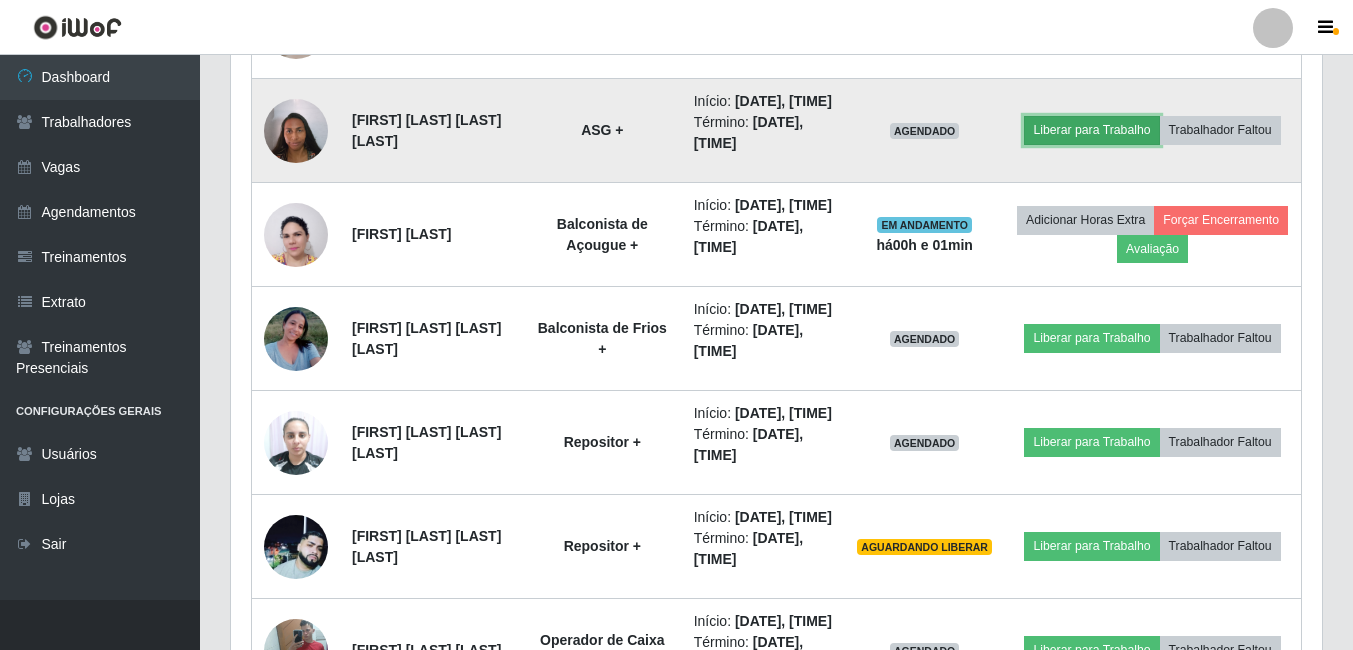 click on "Liberar para Trabalho" at bounding box center [1091, 130] 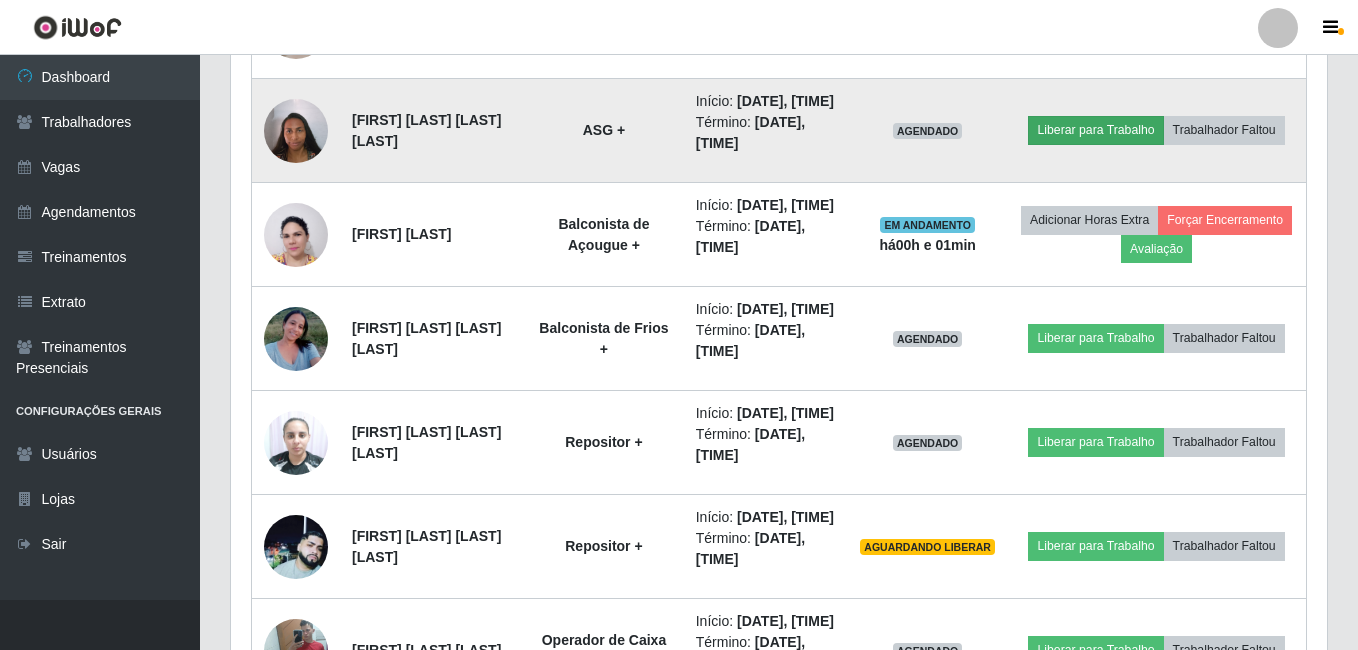 scroll, scrollTop: 999585, scrollLeft: 998919, axis: both 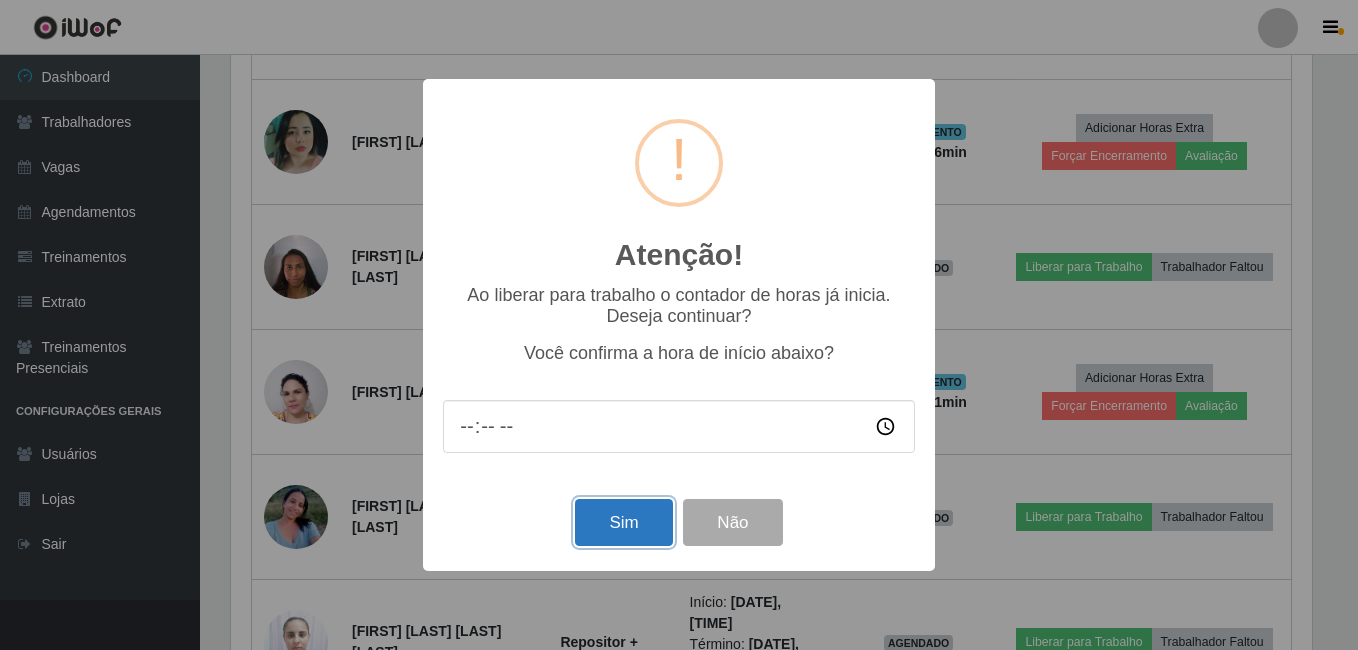 click on "Sim" at bounding box center [623, 522] 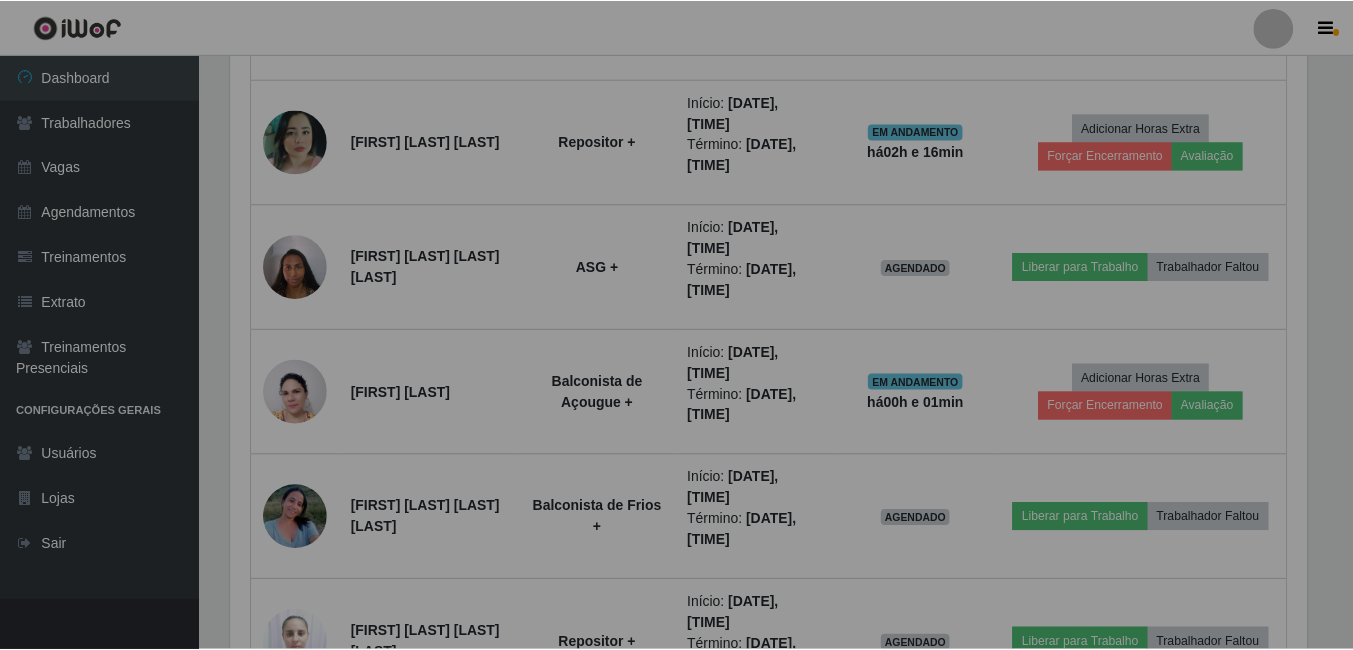 scroll, scrollTop: 999585, scrollLeft: 998909, axis: both 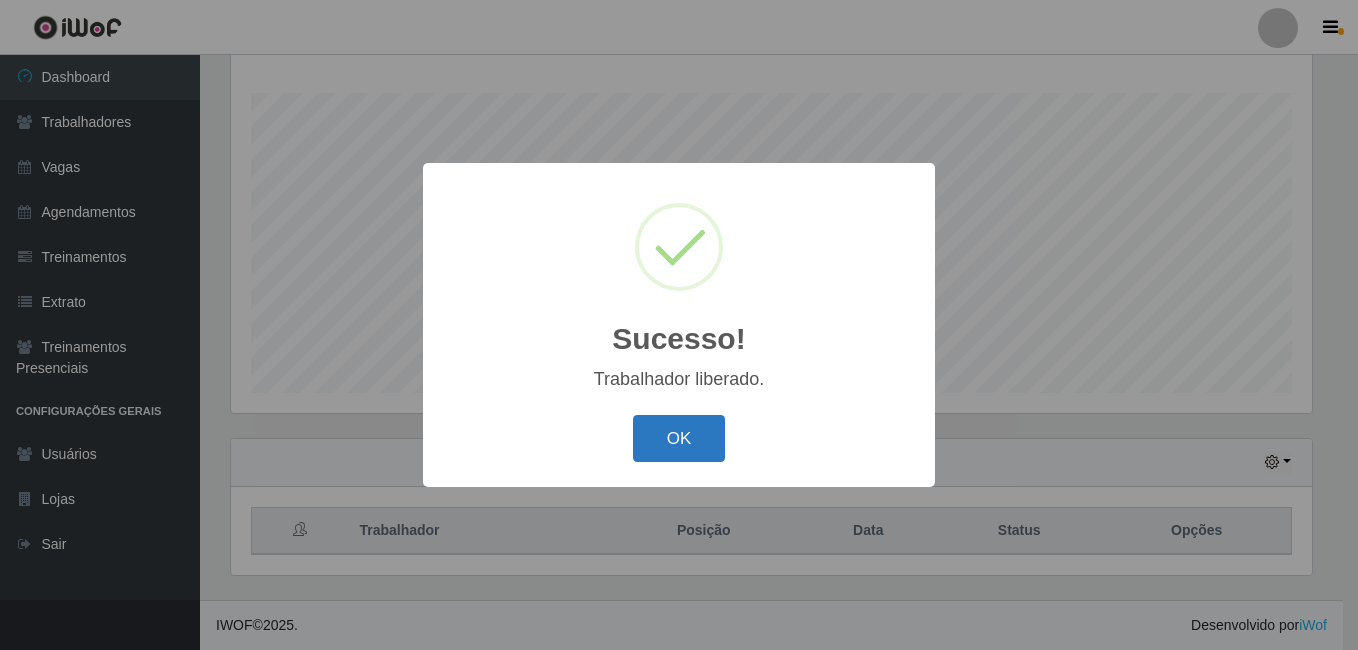 click on "OK" at bounding box center [679, 438] 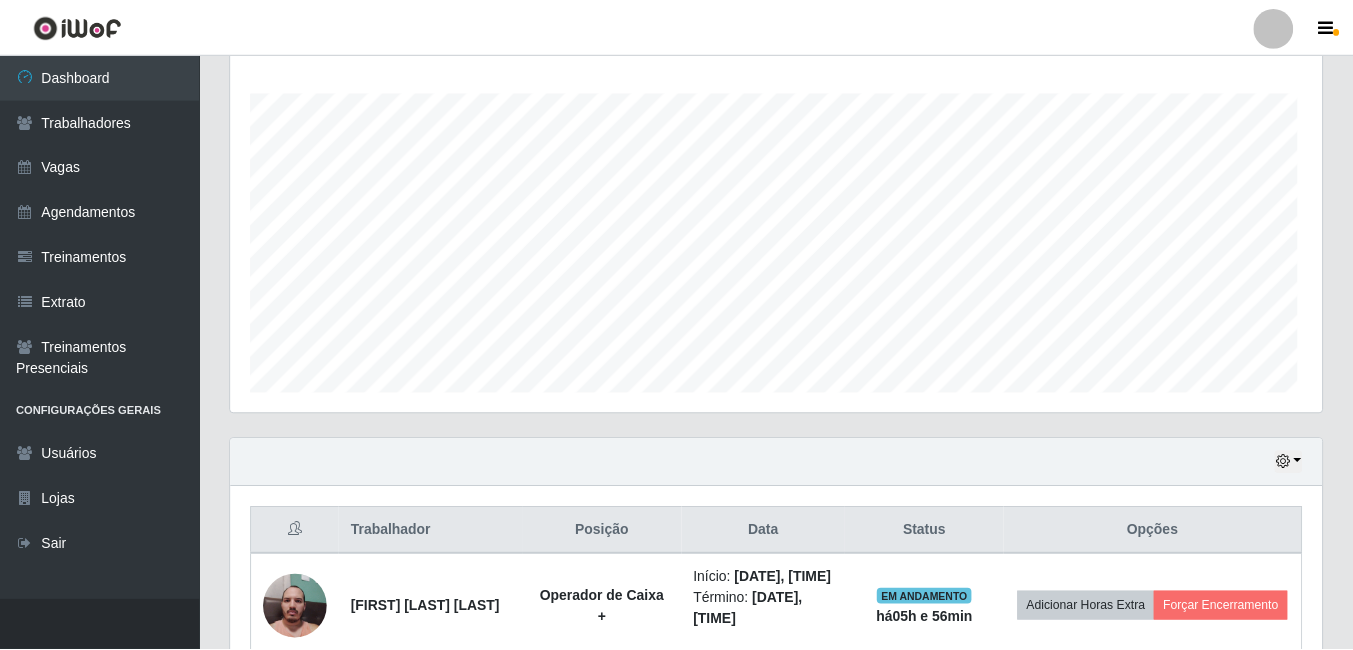 scroll, scrollTop: 999585, scrollLeft: 998909, axis: both 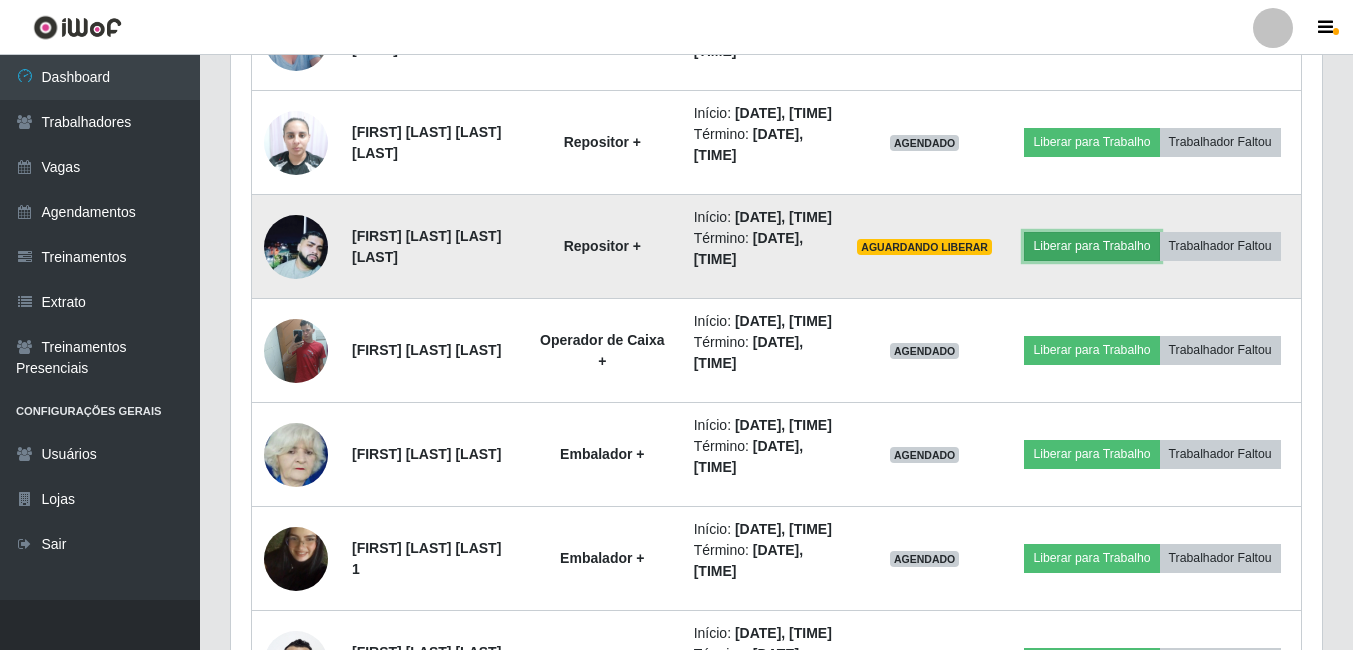 click on "Liberar para Trabalho" at bounding box center [1091, 246] 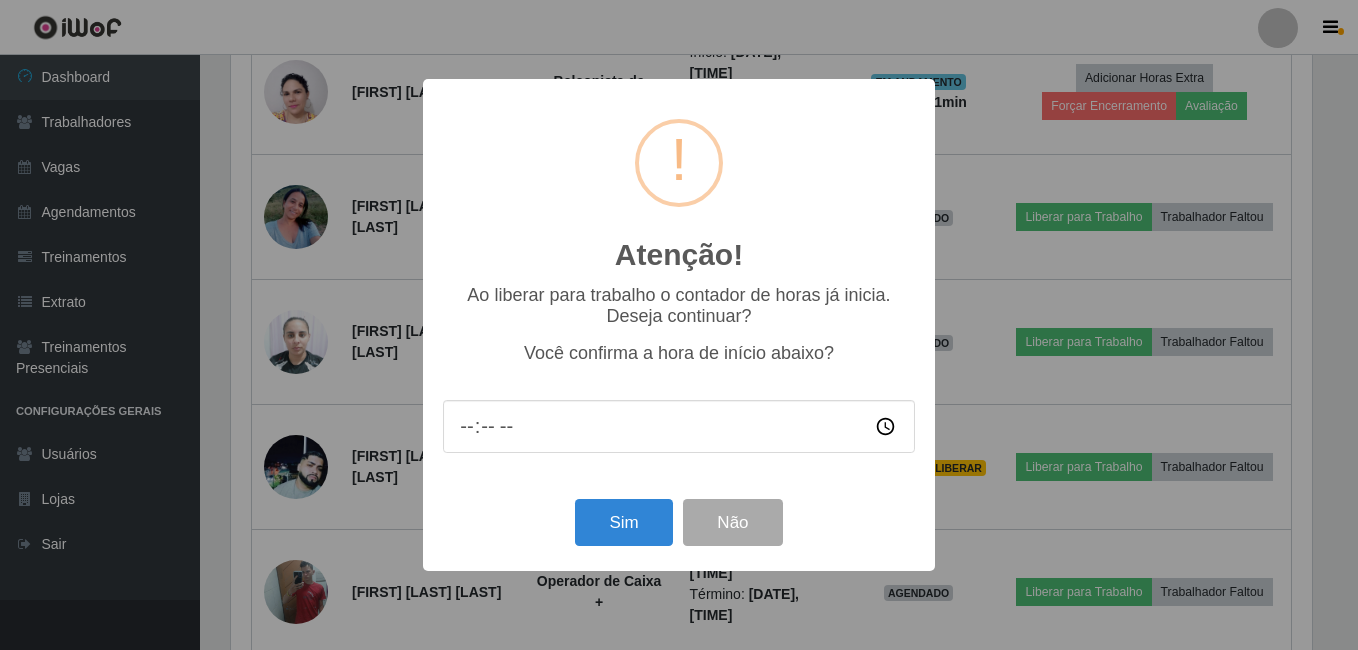 scroll, scrollTop: 999585, scrollLeft: 998919, axis: both 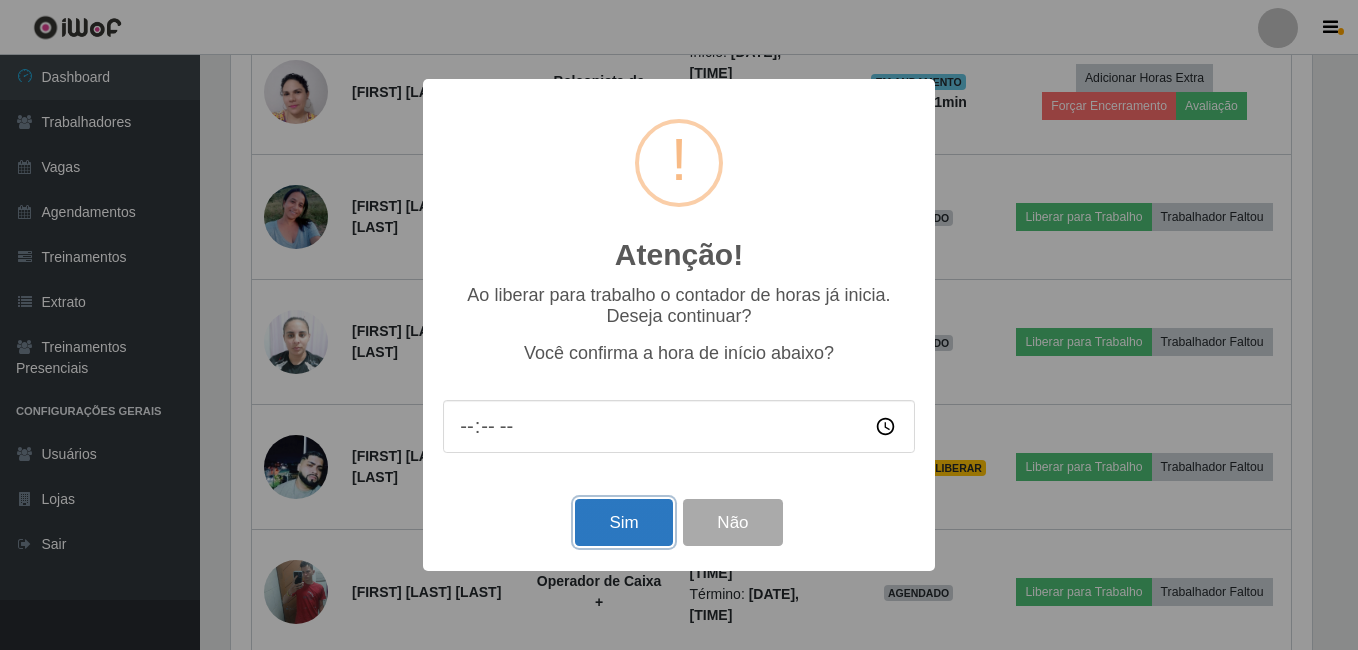click on "Sim" at bounding box center [623, 522] 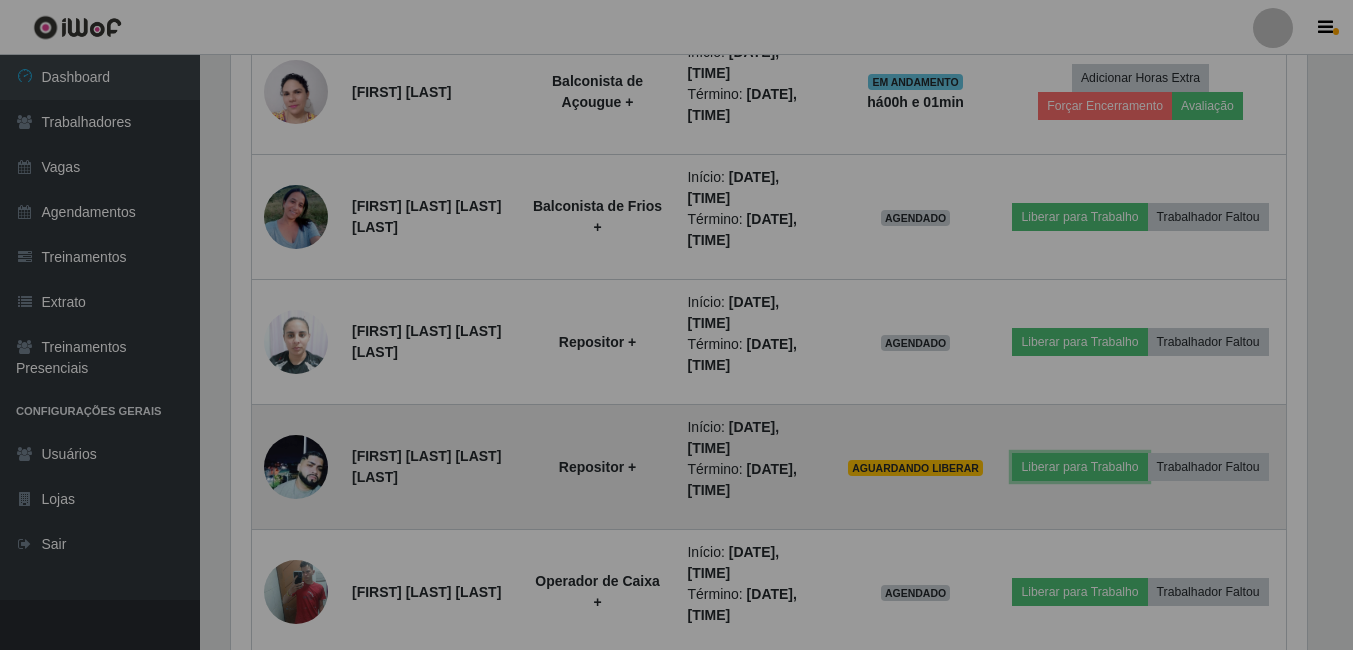 scroll, scrollTop: 999585, scrollLeft: 998909, axis: both 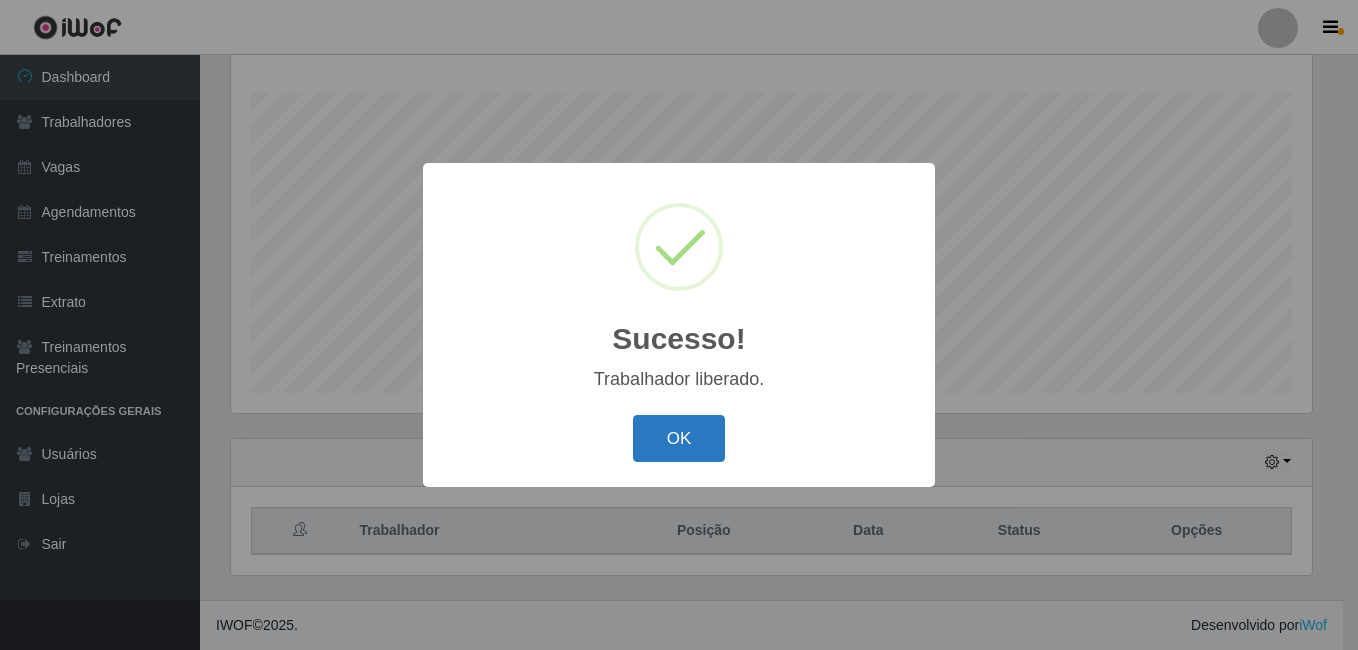 click on "OK" at bounding box center [679, 438] 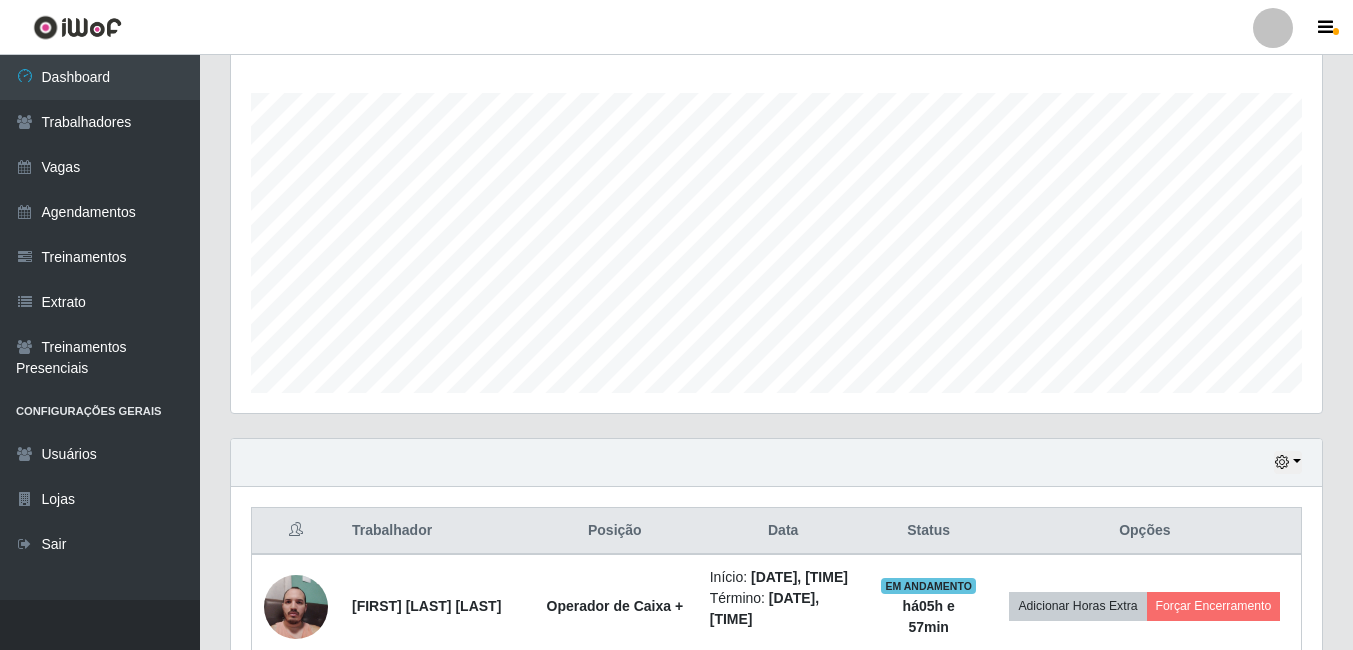 scroll, scrollTop: 999585, scrollLeft: 998909, axis: both 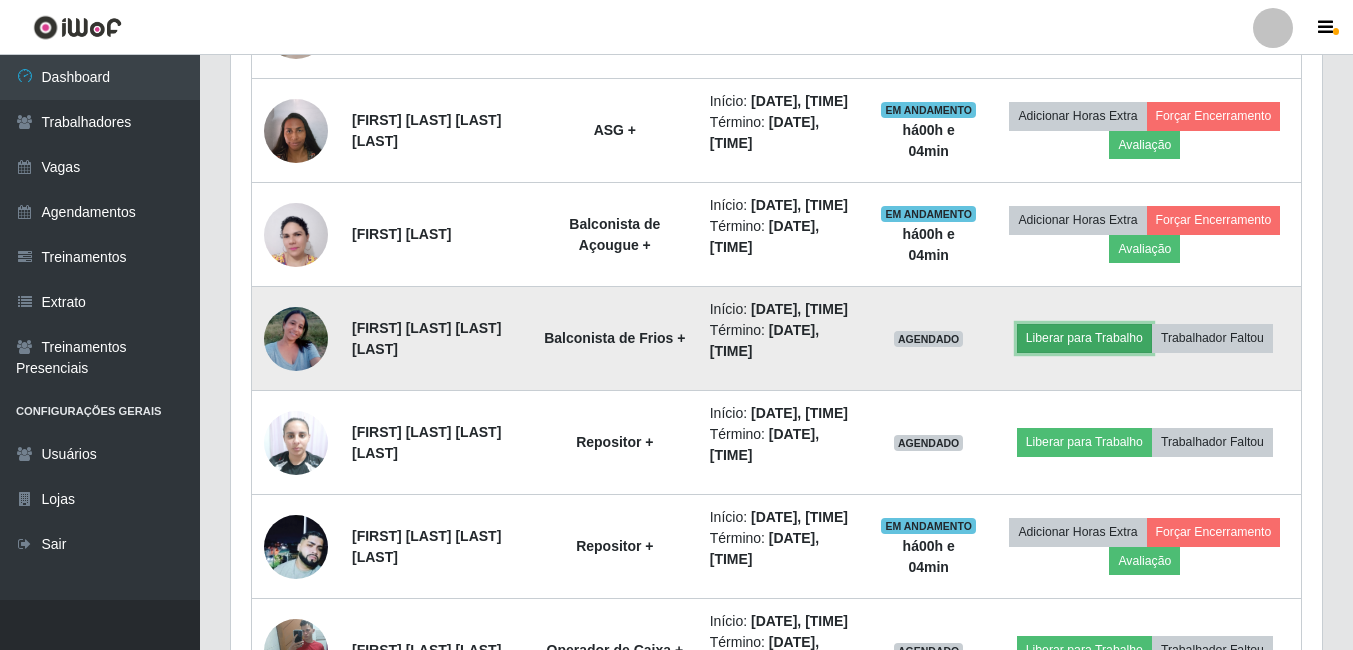 click on "Liberar para Trabalho" at bounding box center [1084, 338] 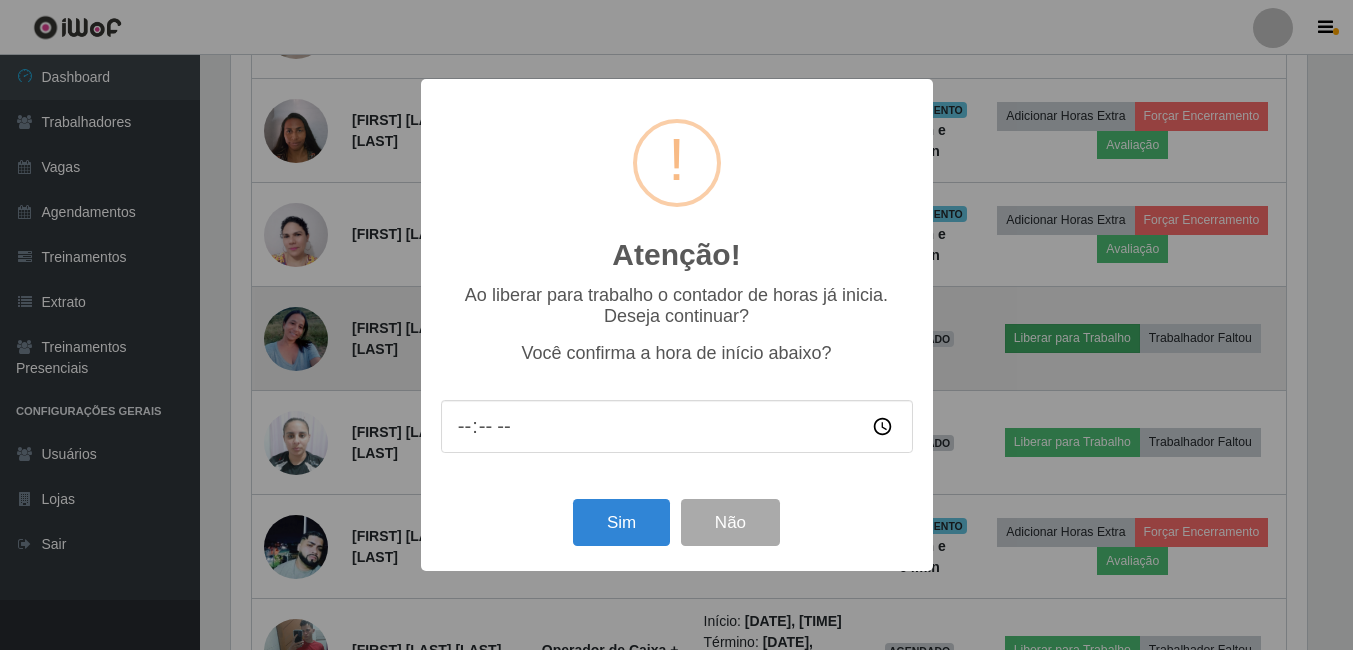 scroll, scrollTop: 999585, scrollLeft: 998919, axis: both 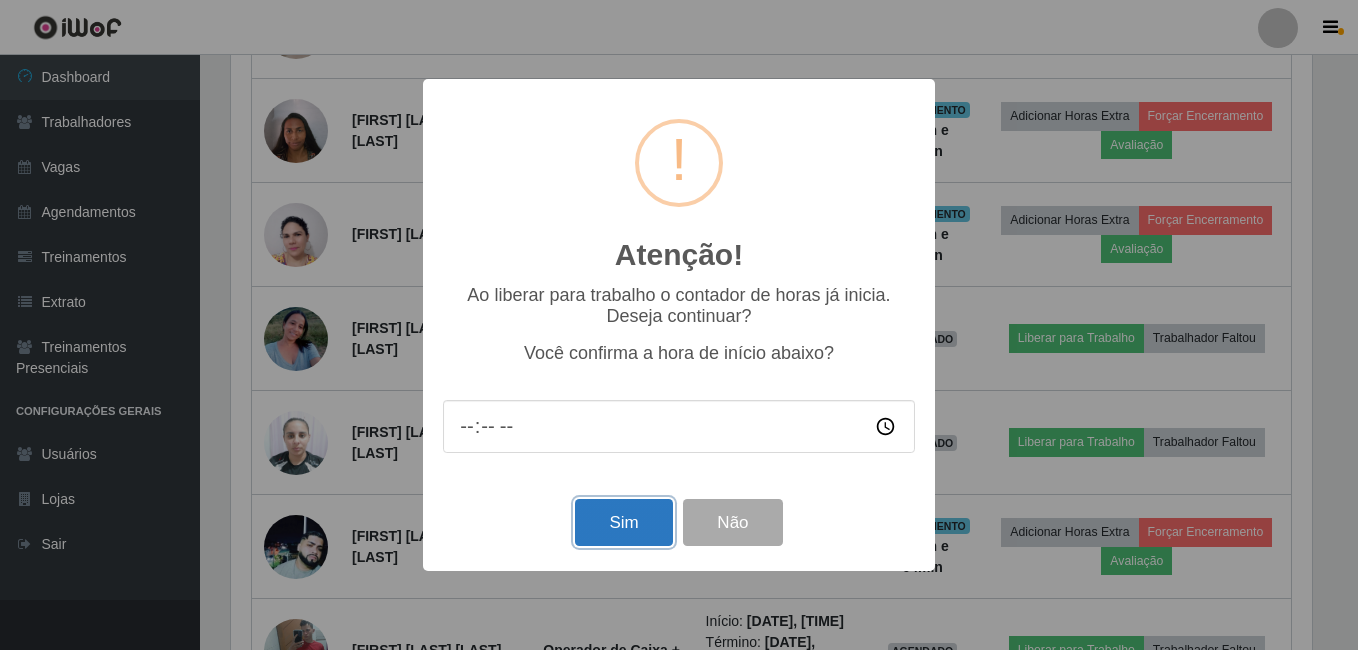 click on "Sim" at bounding box center [623, 522] 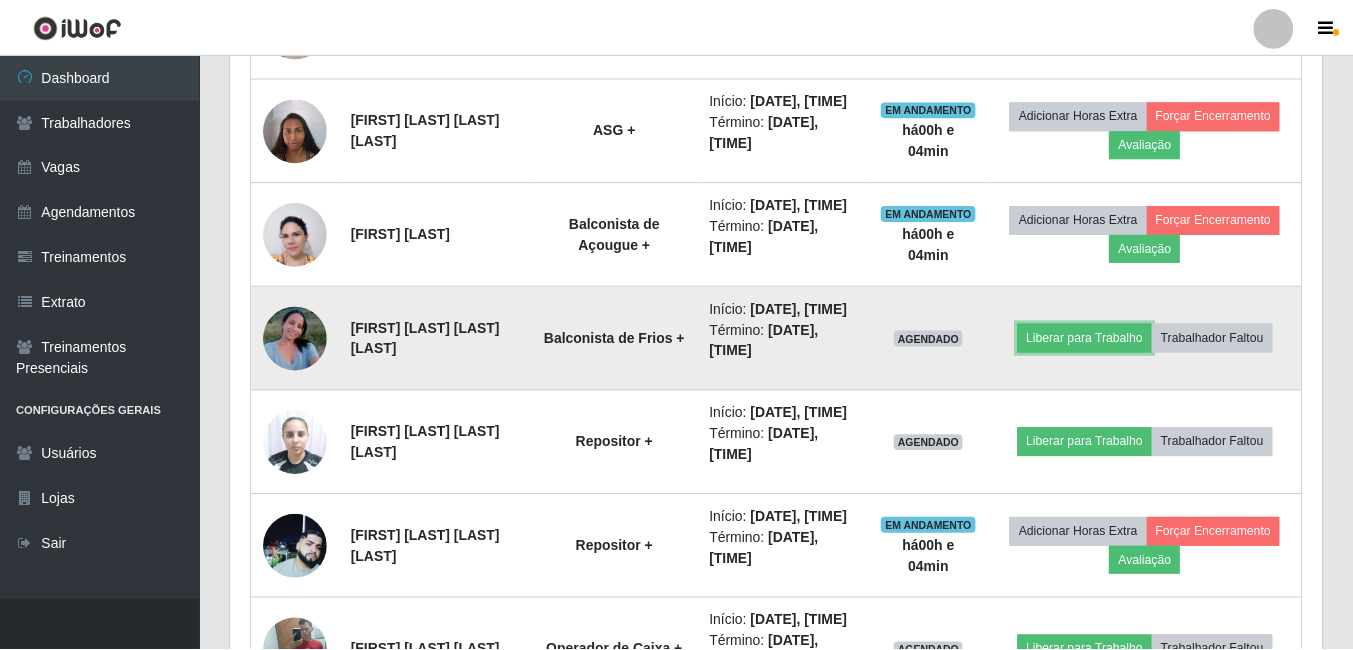 scroll, scrollTop: 999585, scrollLeft: 998909, axis: both 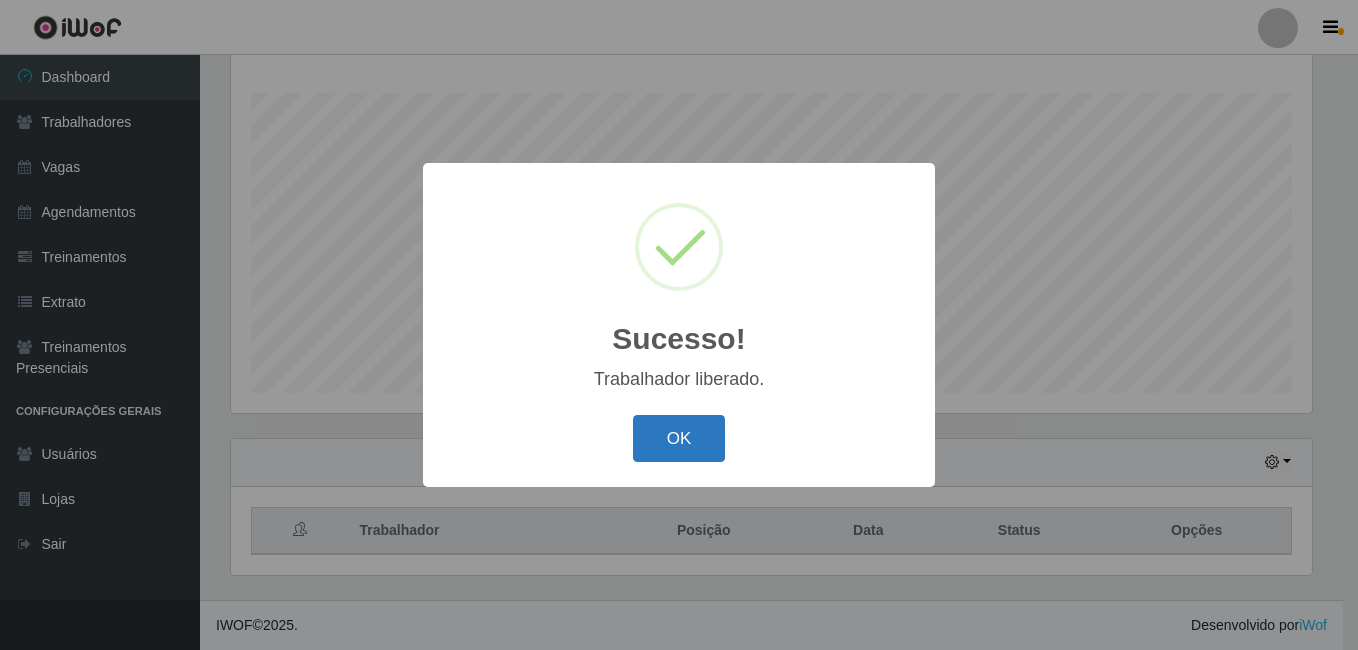 click on "OK" at bounding box center (679, 438) 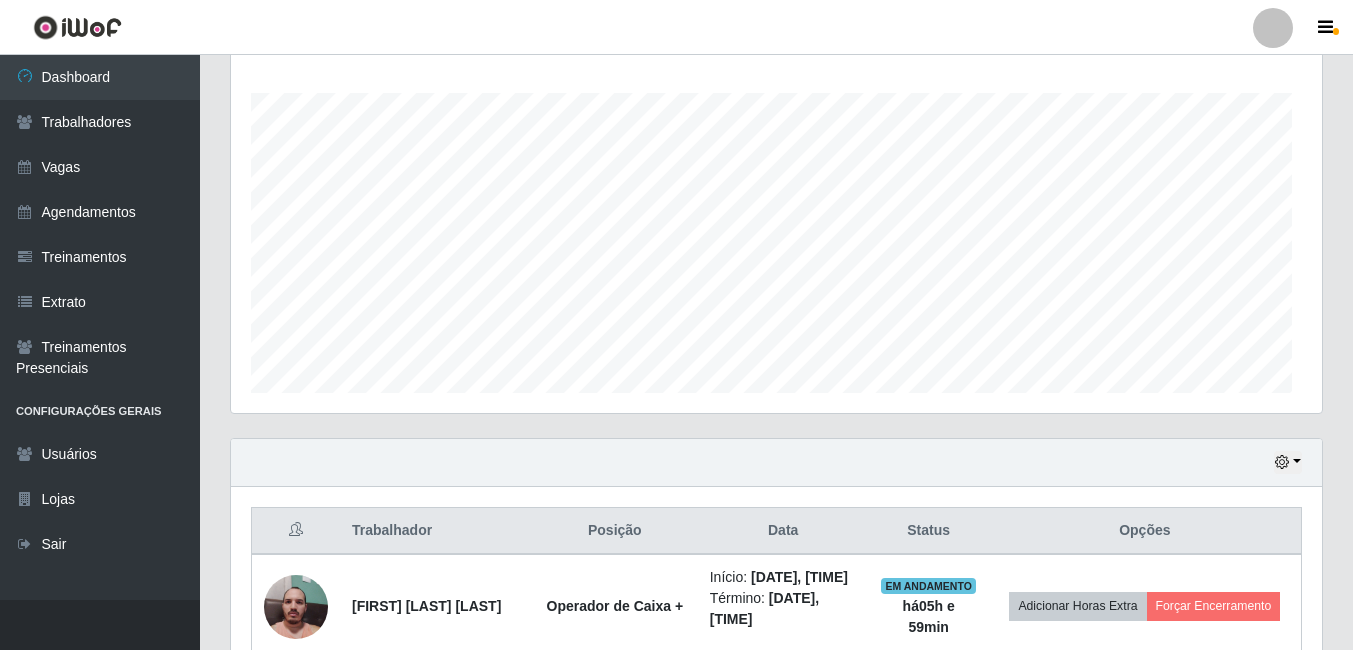 scroll, scrollTop: 999585, scrollLeft: 998909, axis: both 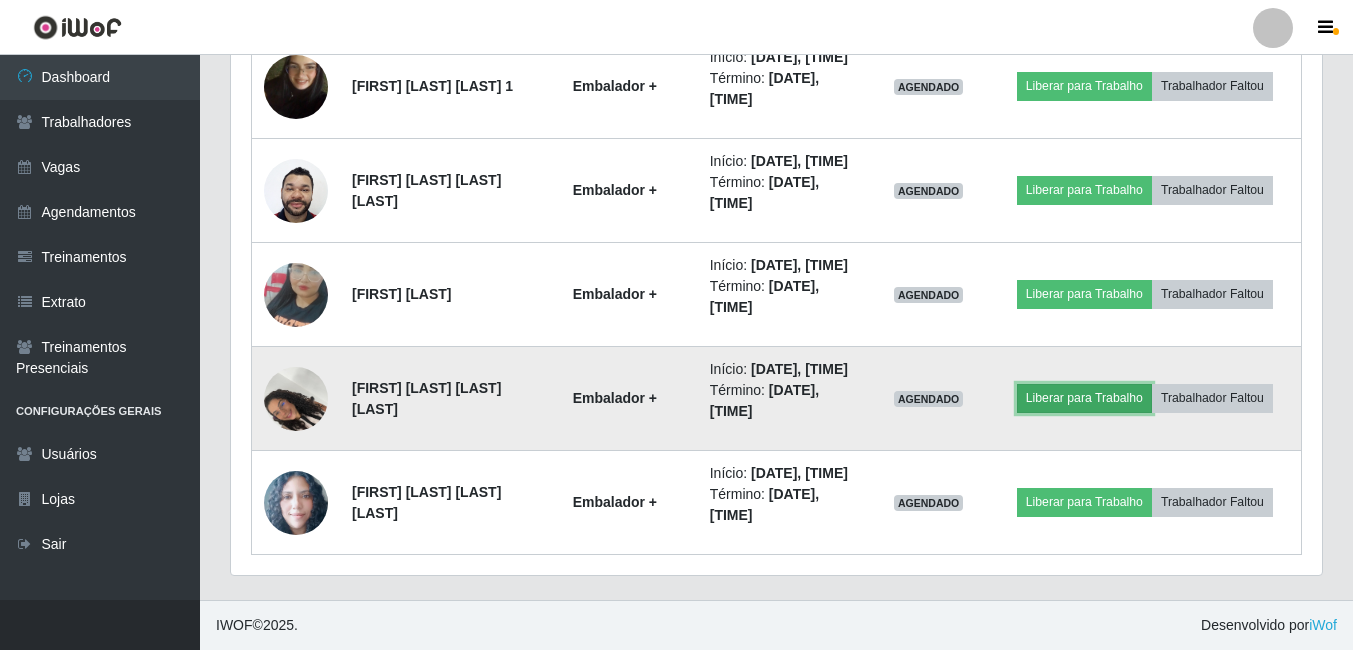 click on "Liberar para Trabalho" at bounding box center (1084, 398) 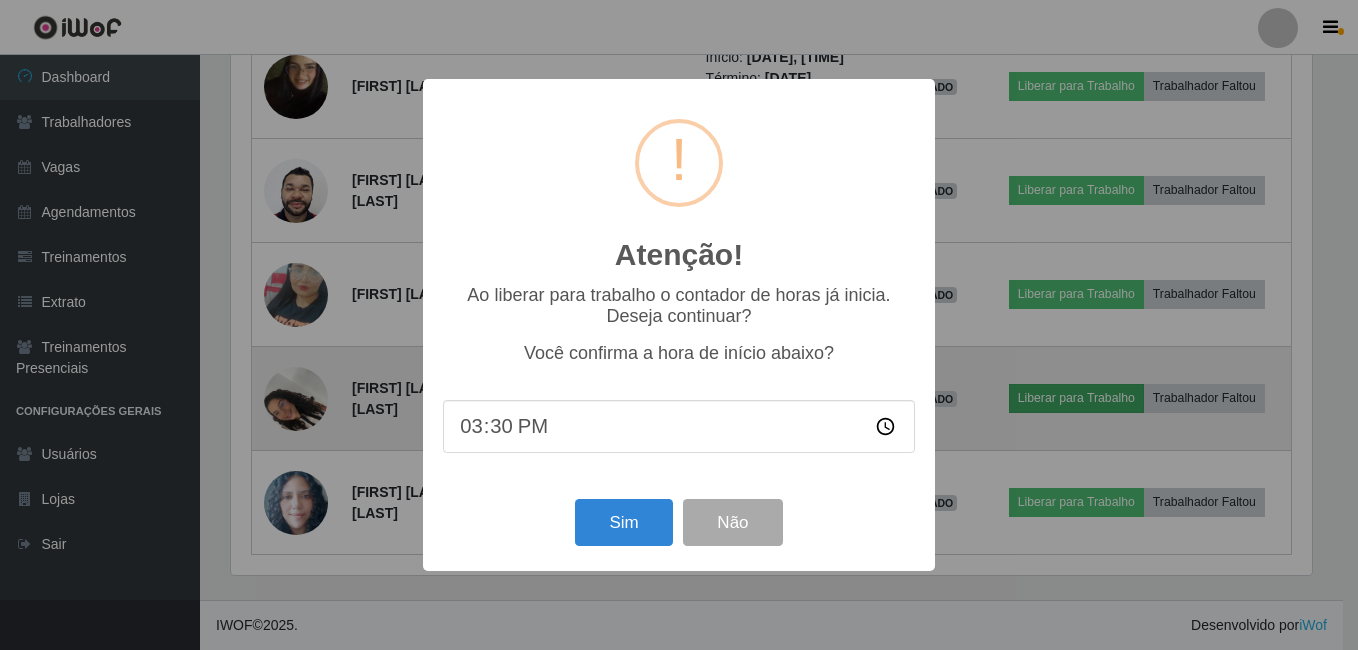 scroll, scrollTop: 999585, scrollLeft: 998919, axis: both 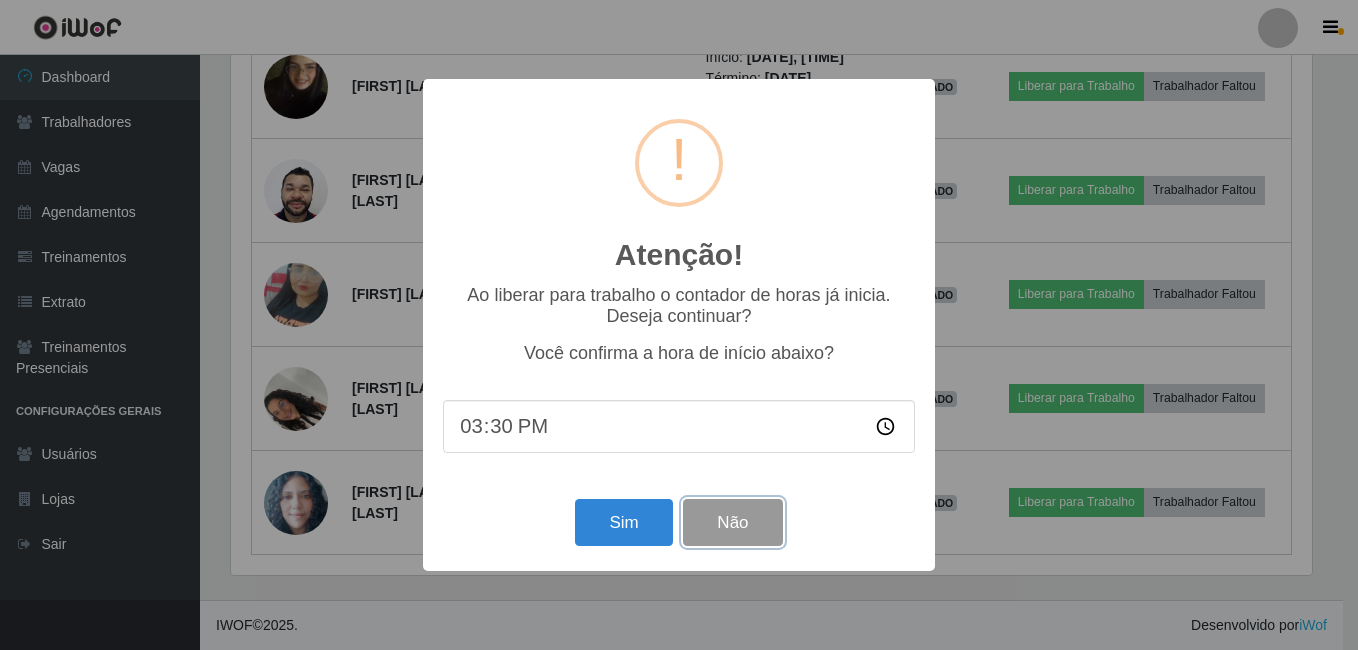 click on "Não" at bounding box center (732, 522) 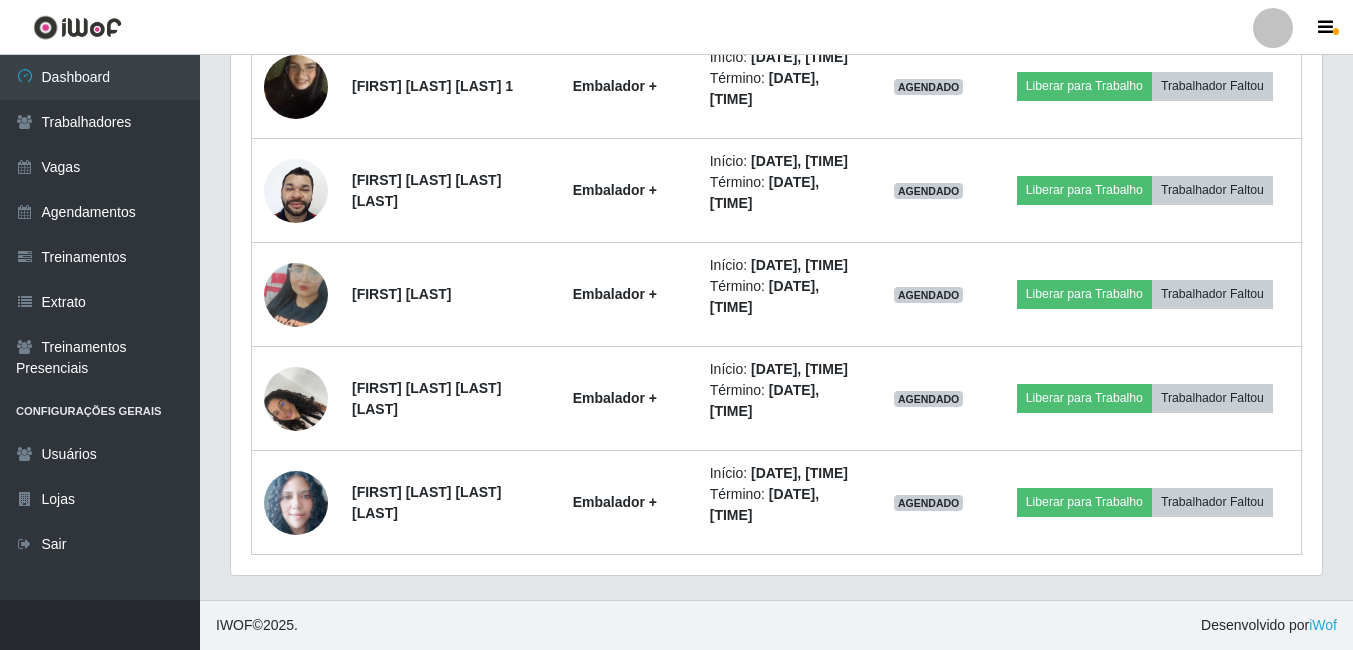scroll, scrollTop: 999585, scrollLeft: 998909, axis: both 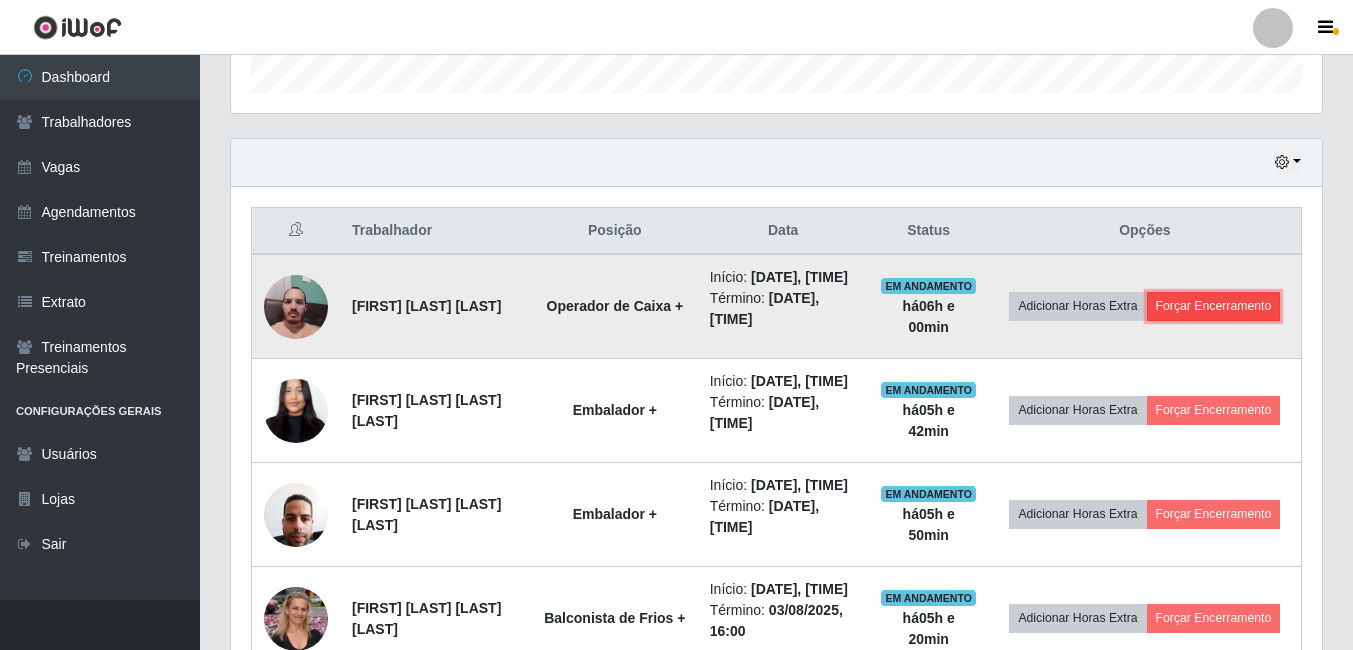 click on "Forçar Encerramento" at bounding box center [1214, 306] 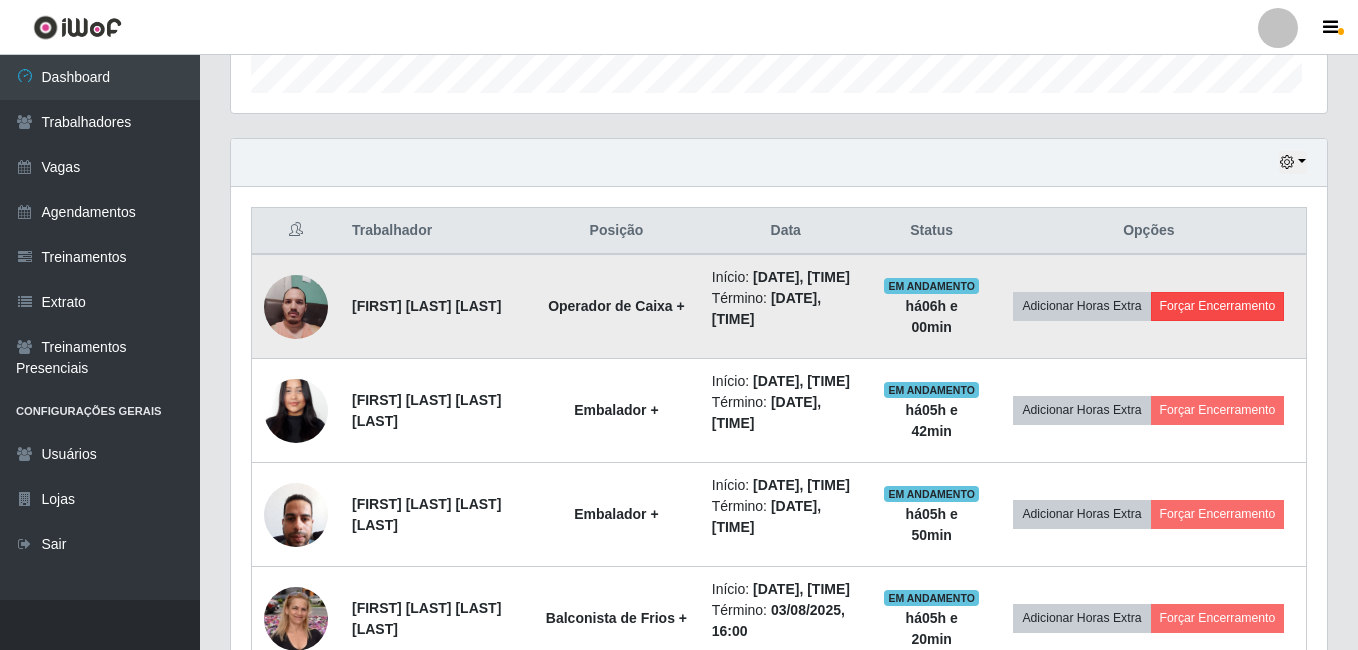scroll, scrollTop: 999585, scrollLeft: 998919, axis: both 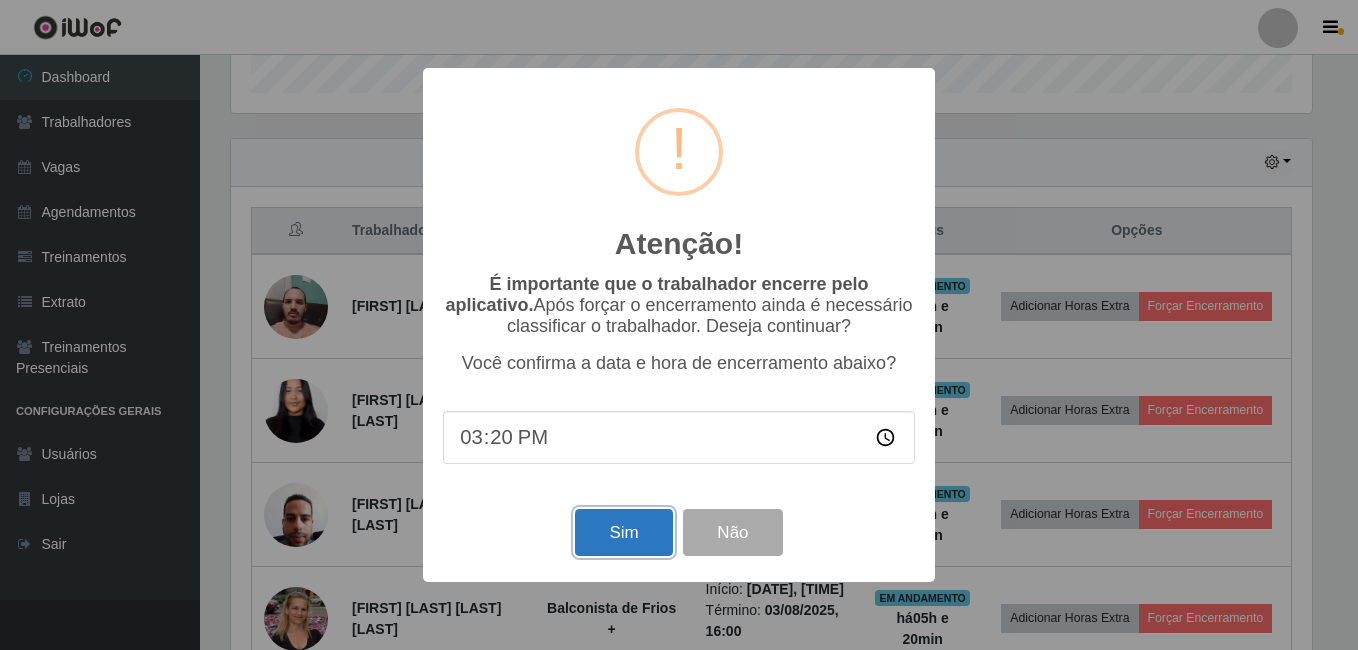 click on "Sim" at bounding box center [623, 532] 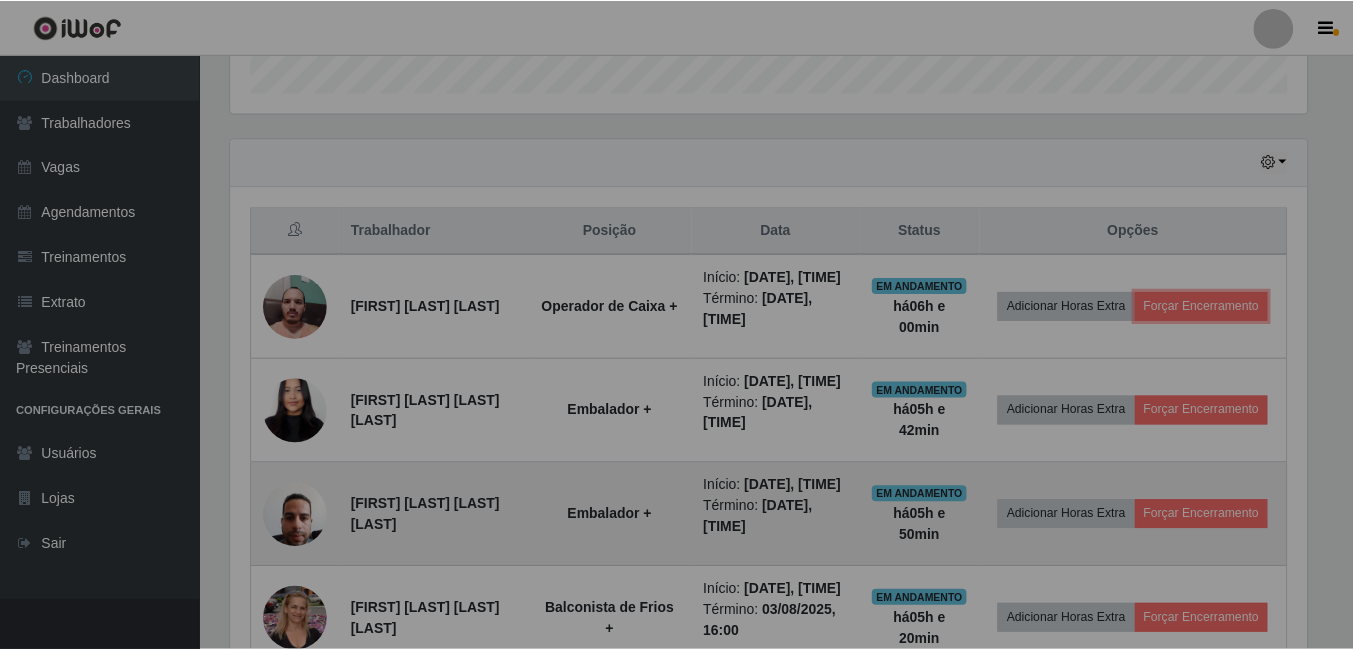 scroll, scrollTop: 999585, scrollLeft: 998909, axis: both 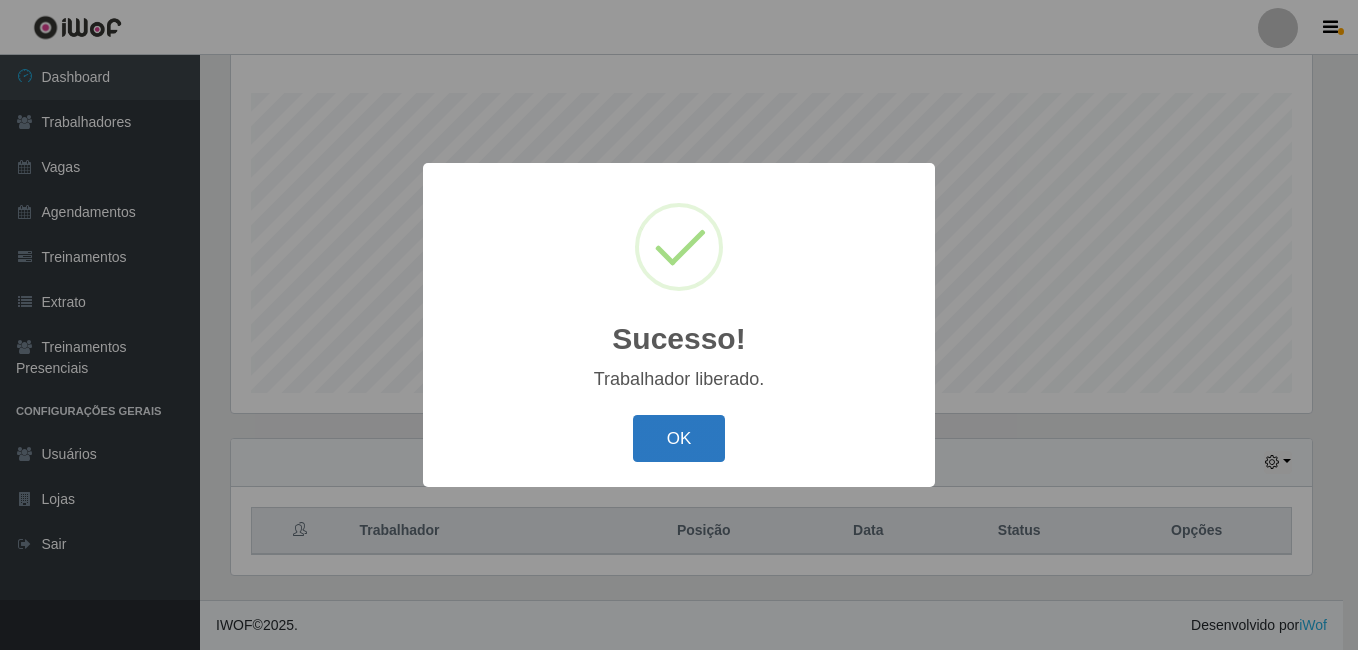 click on "OK" at bounding box center [679, 438] 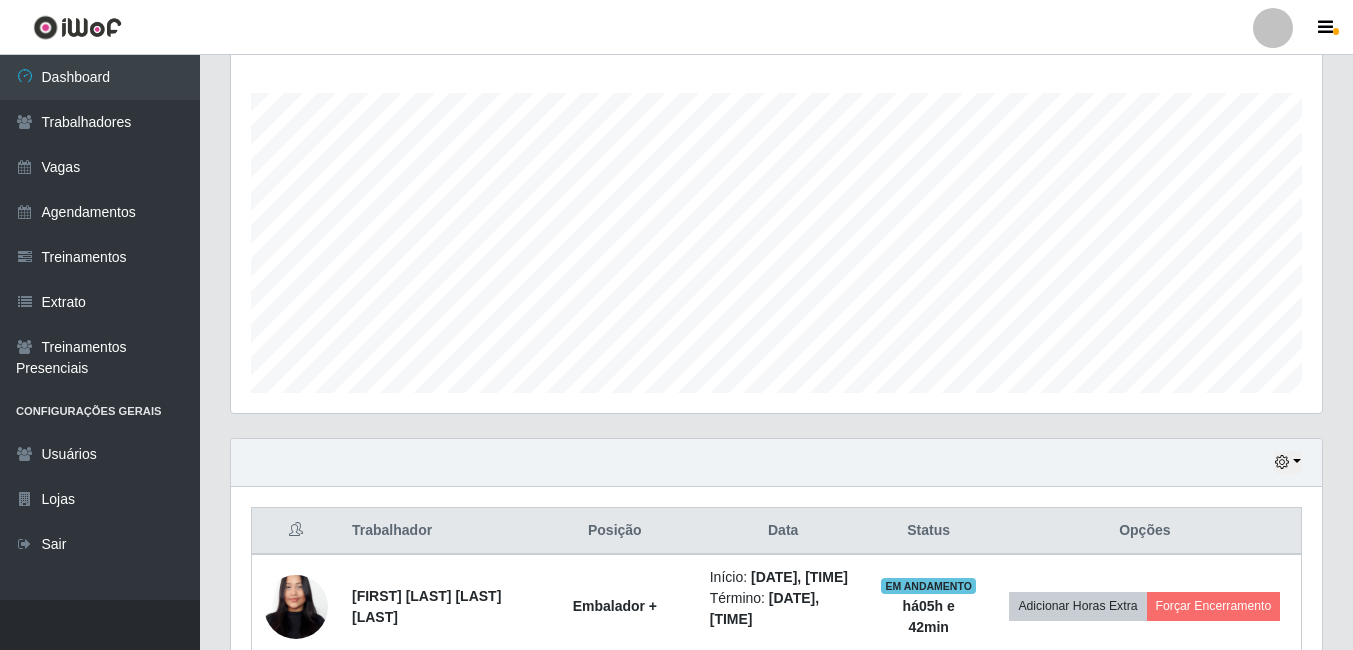 scroll, scrollTop: 999585, scrollLeft: 998909, axis: both 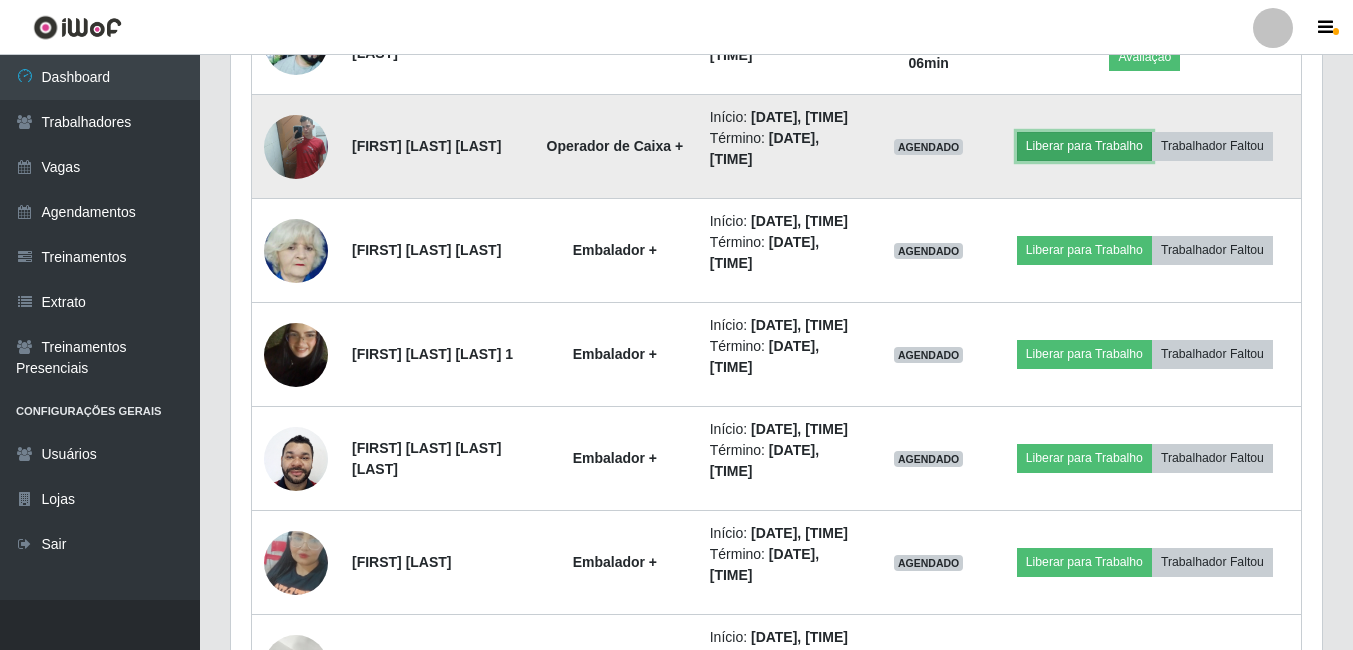 click on "Liberar para Trabalho" at bounding box center (1084, 146) 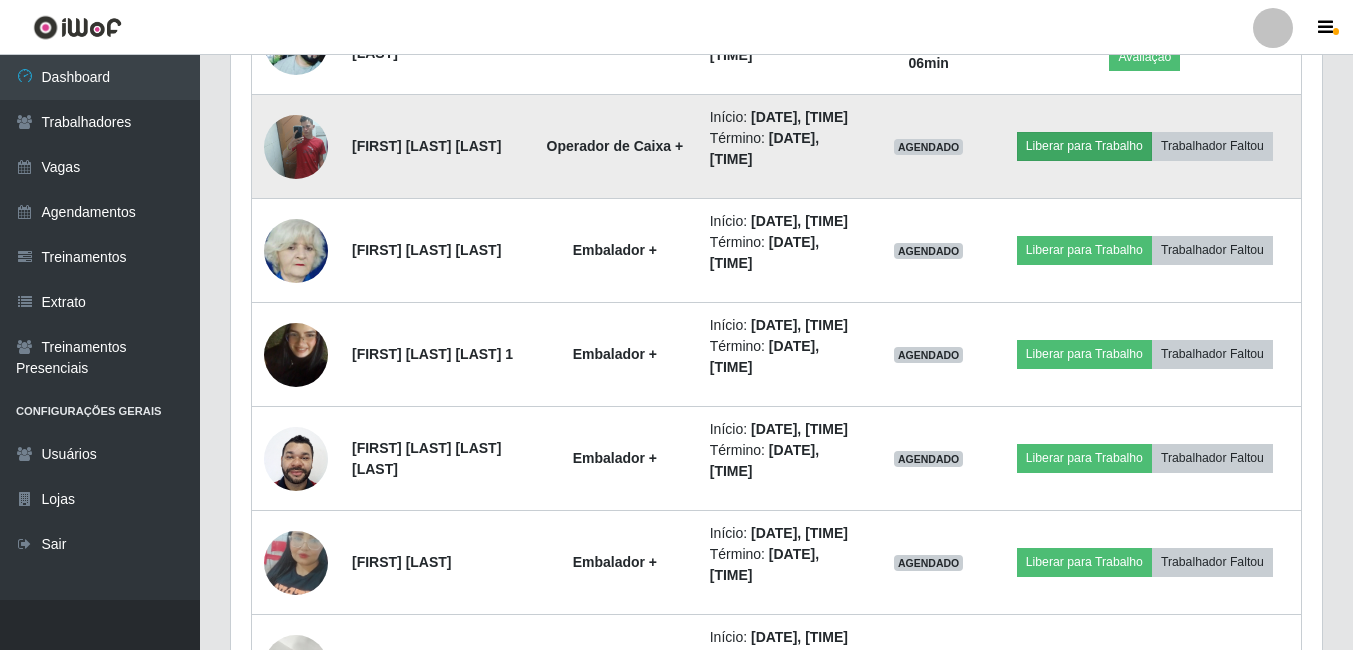 scroll, scrollTop: 999585, scrollLeft: 998919, axis: both 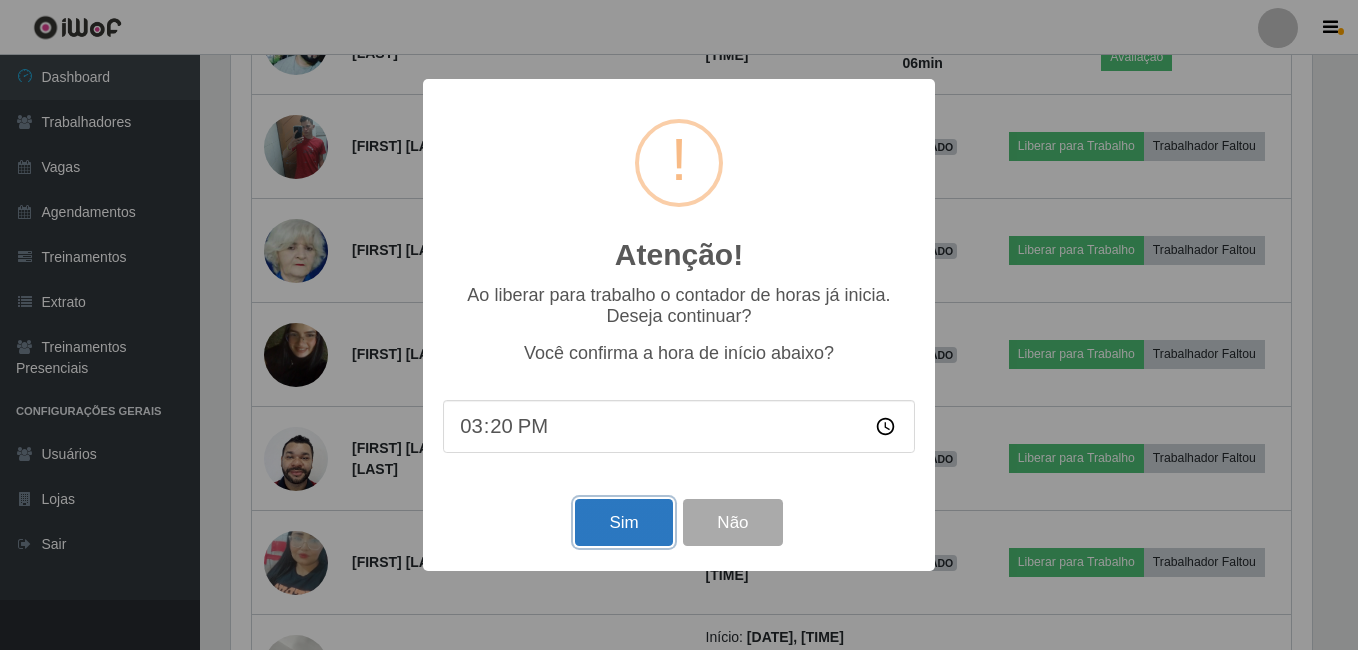 click on "Sim" at bounding box center (623, 522) 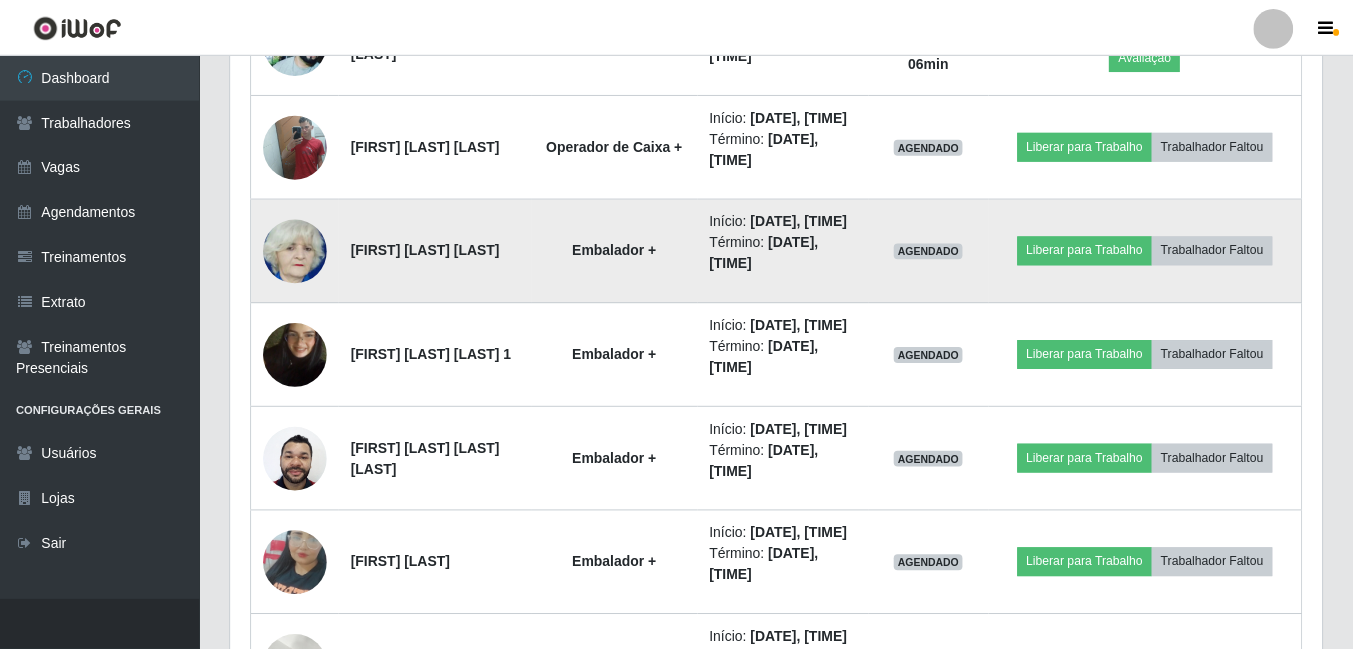scroll, scrollTop: 999585, scrollLeft: 998909, axis: both 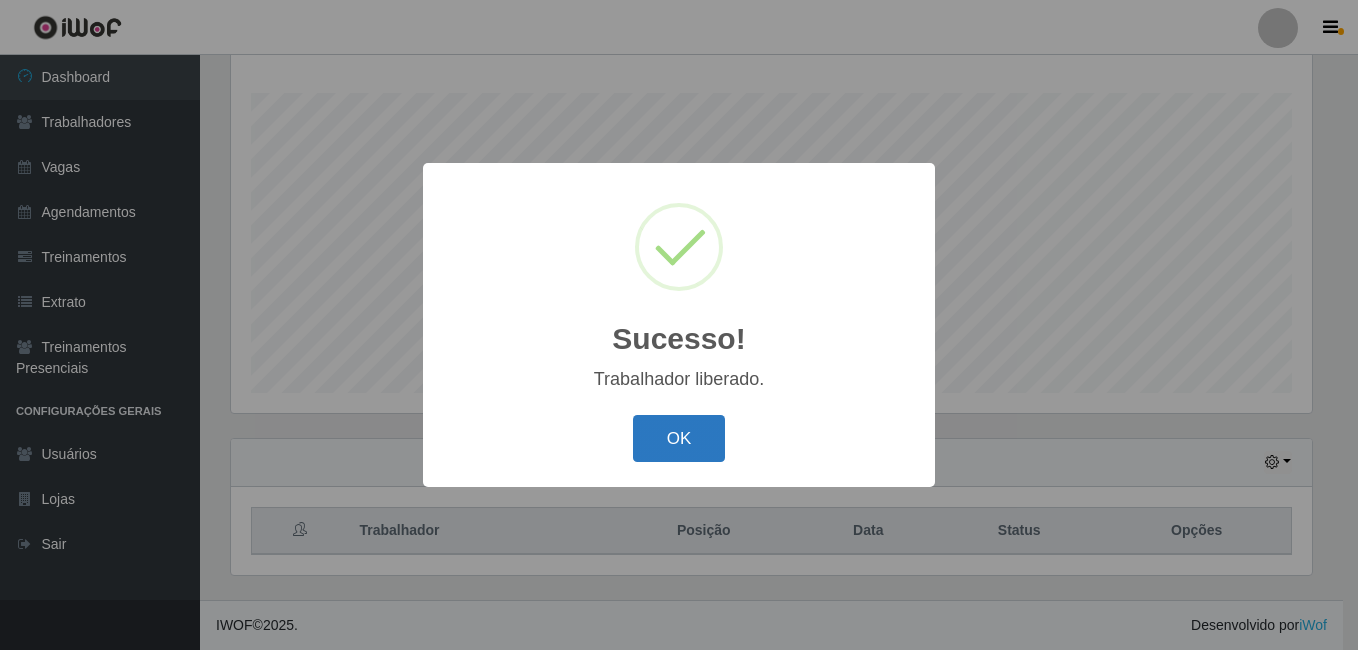 click on "OK" at bounding box center (679, 438) 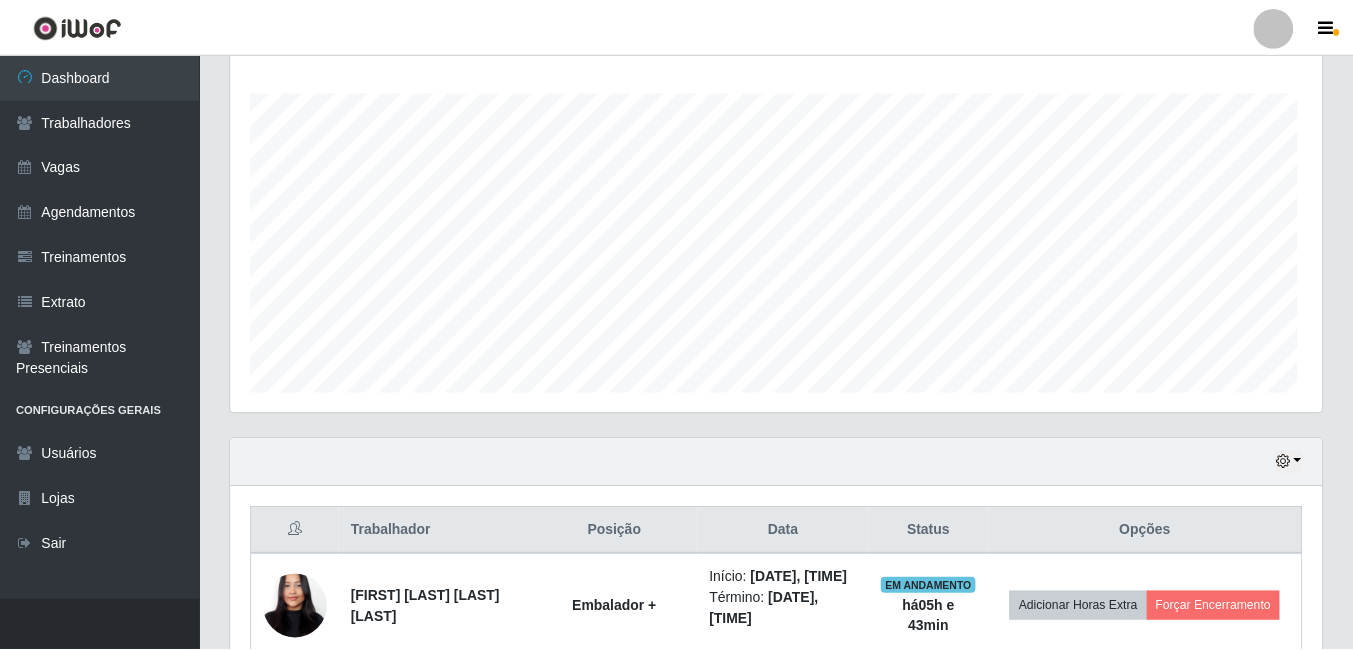scroll, scrollTop: 999585, scrollLeft: 998909, axis: both 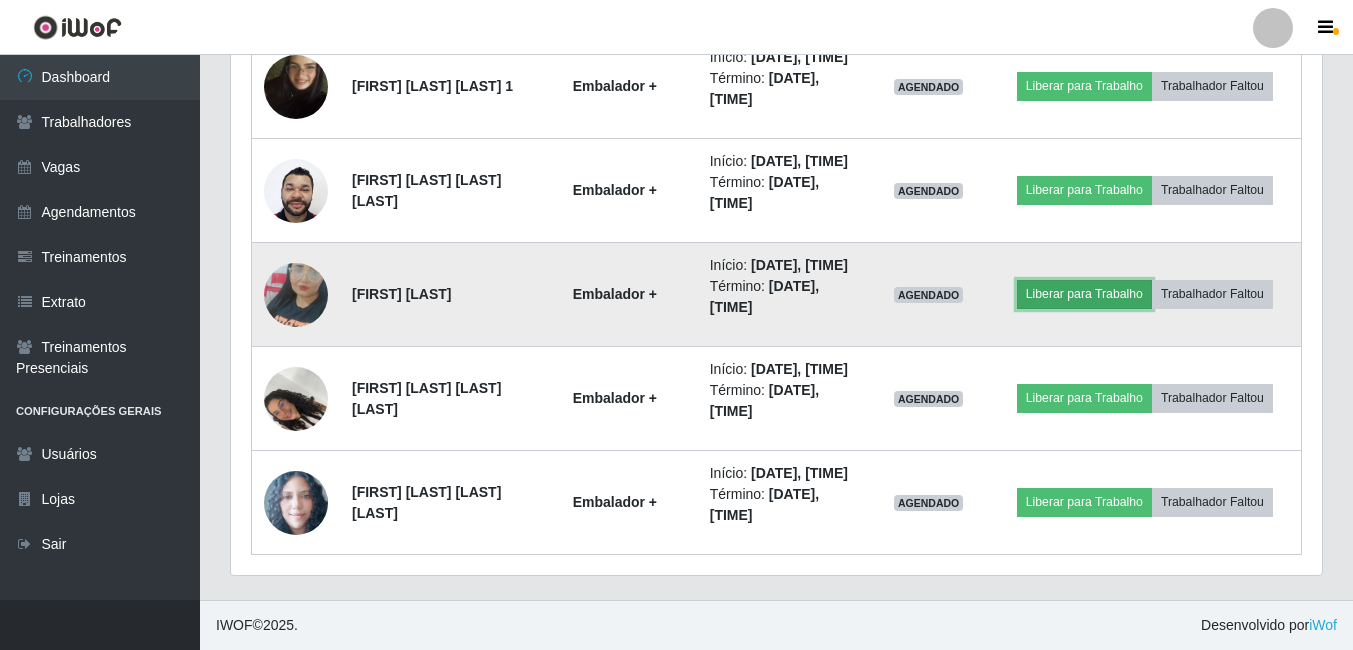 click on "Liberar para Trabalho" at bounding box center (1084, 294) 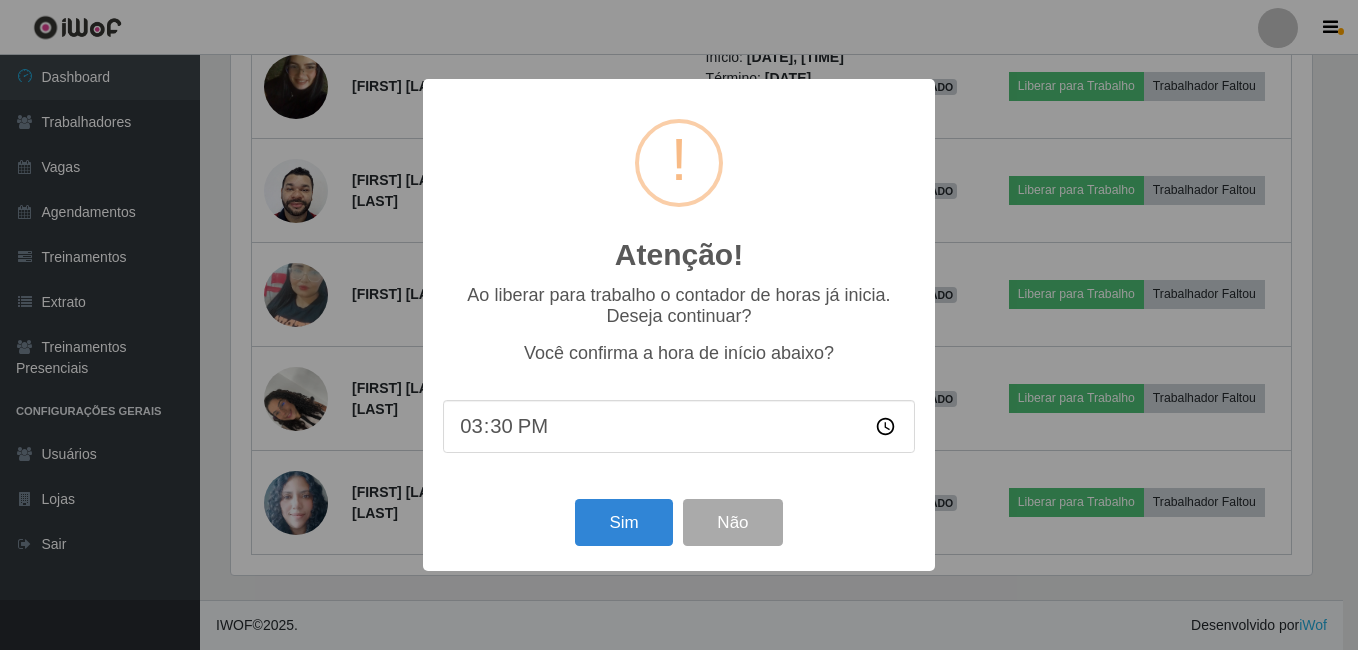 scroll, scrollTop: 999585, scrollLeft: 998919, axis: both 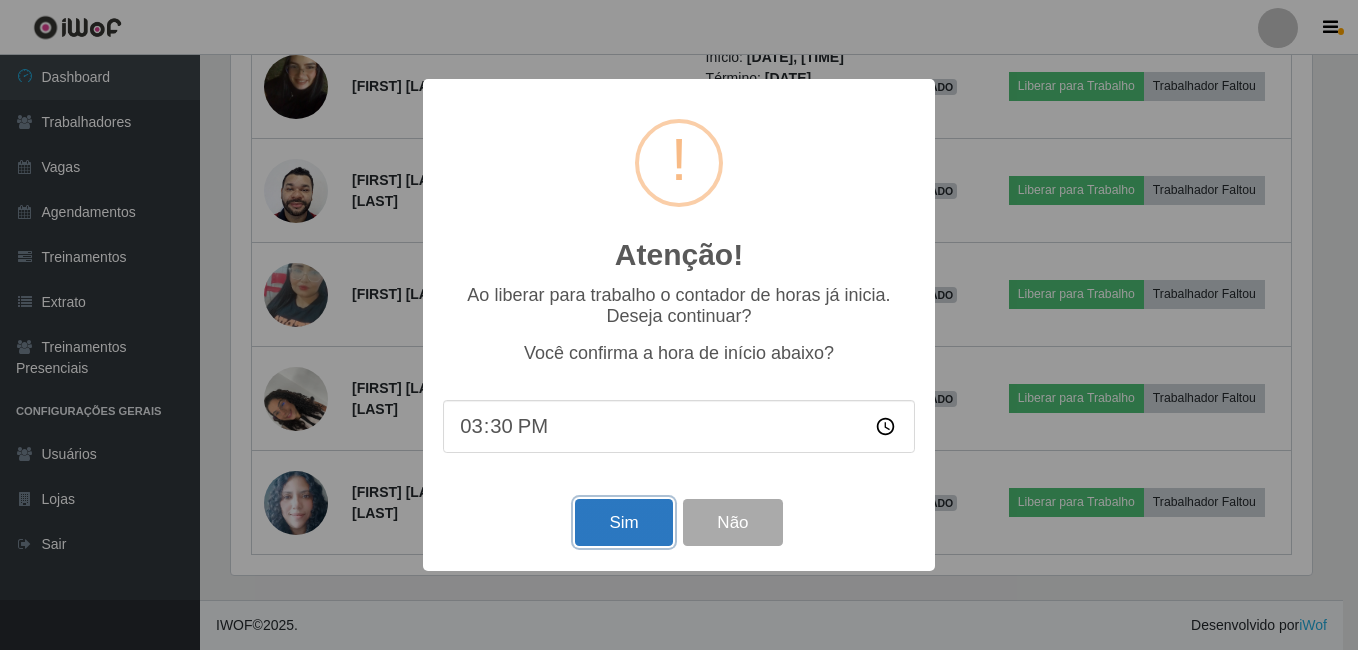 click on "Sim" at bounding box center (623, 522) 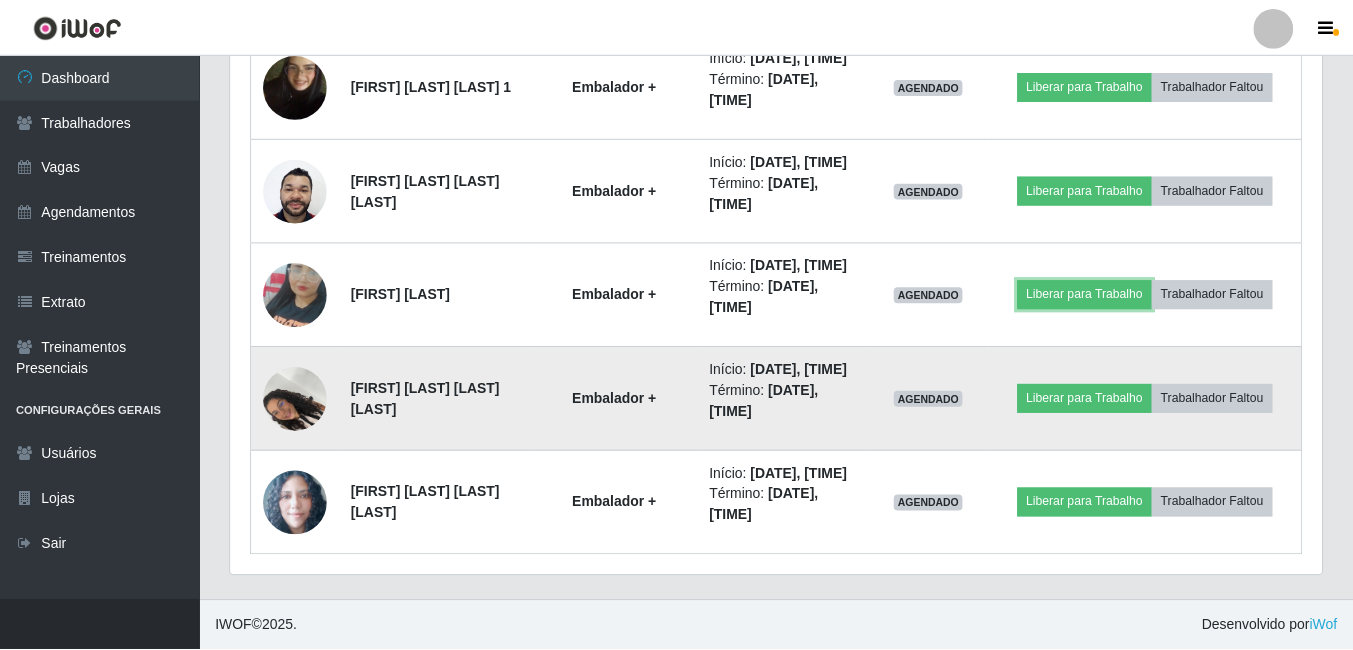 scroll, scrollTop: 999585, scrollLeft: 998909, axis: both 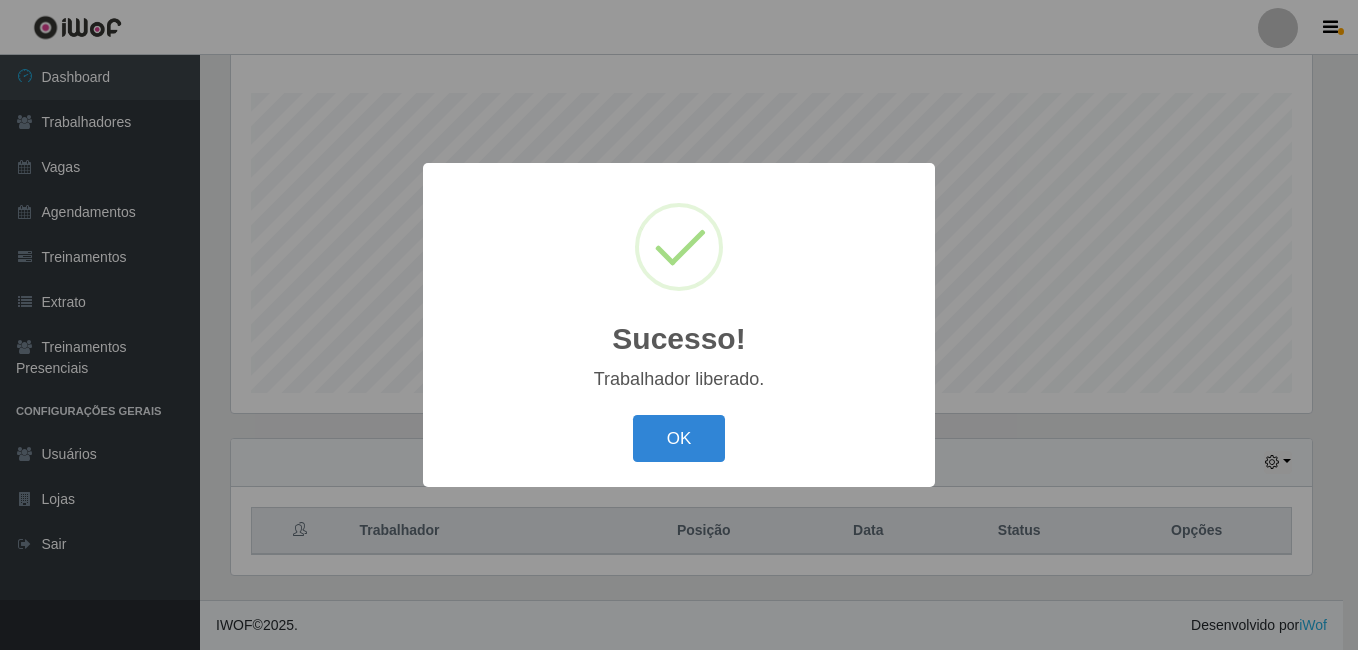 click on "OK" at bounding box center (679, 438) 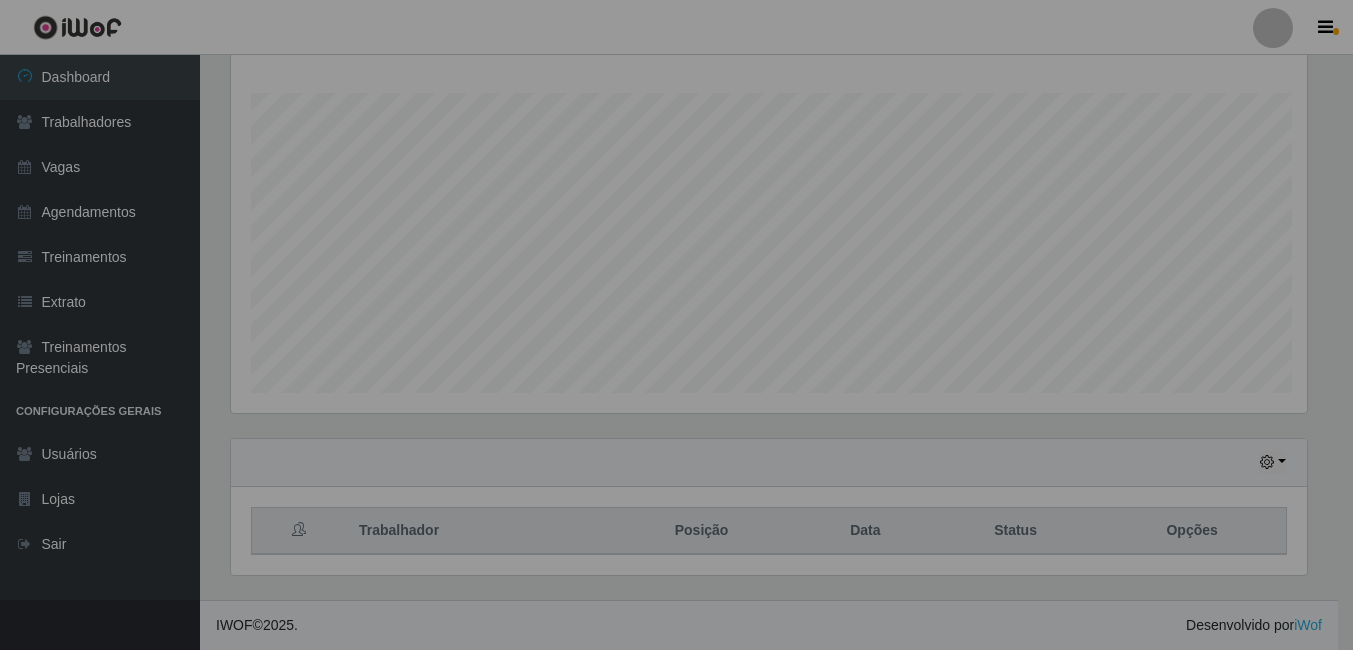 scroll, scrollTop: 999585, scrollLeft: 998909, axis: both 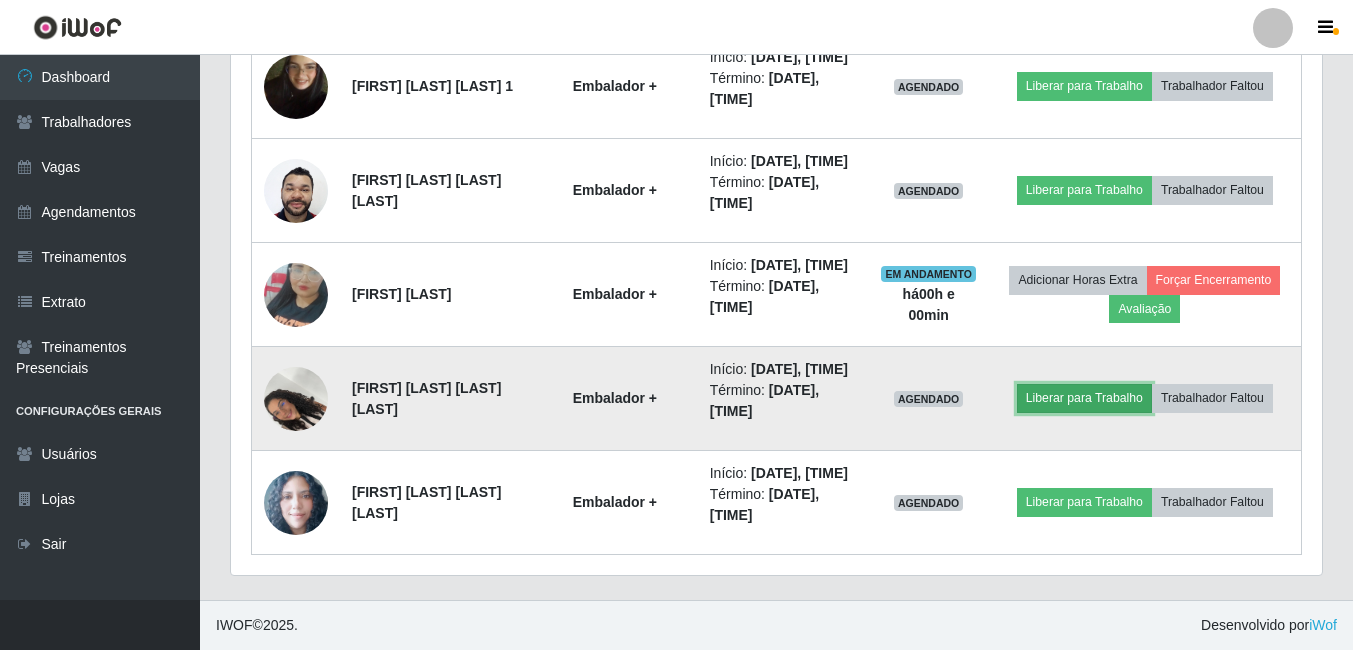 click on "Liberar para Trabalho" at bounding box center (1084, 398) 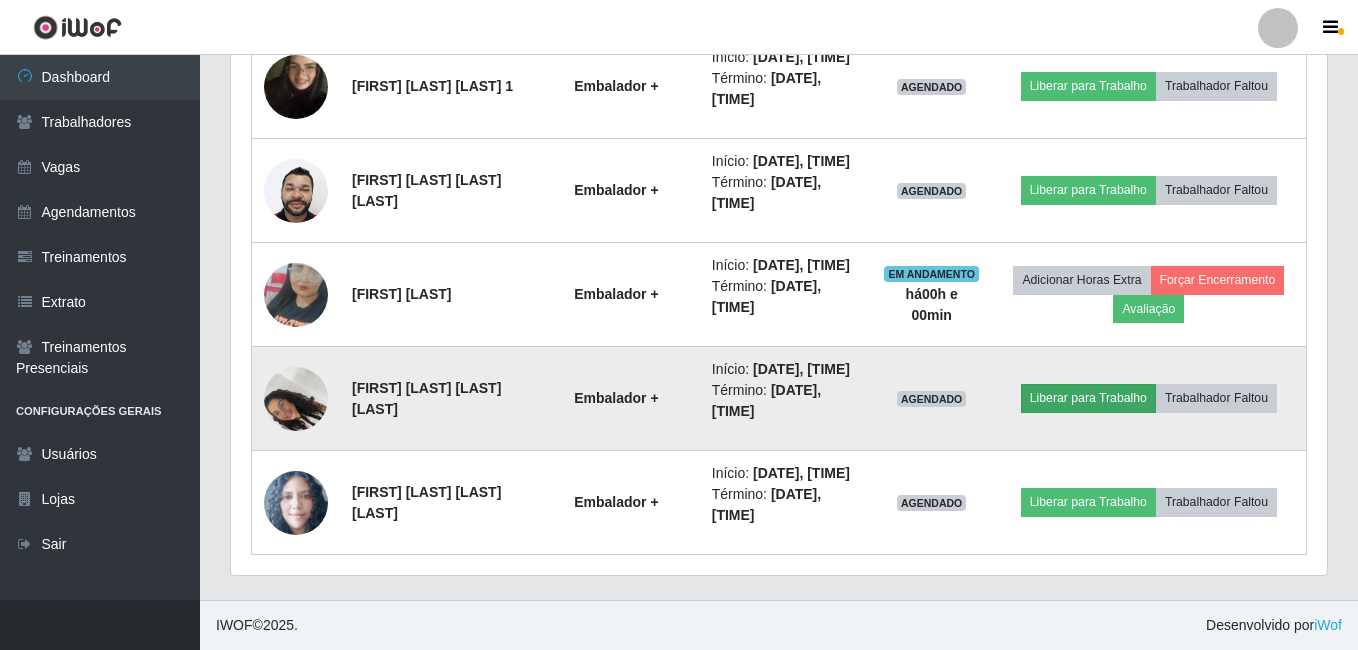 scroll, scrollTop: 999585, scrollLeft: 998919, axis: both 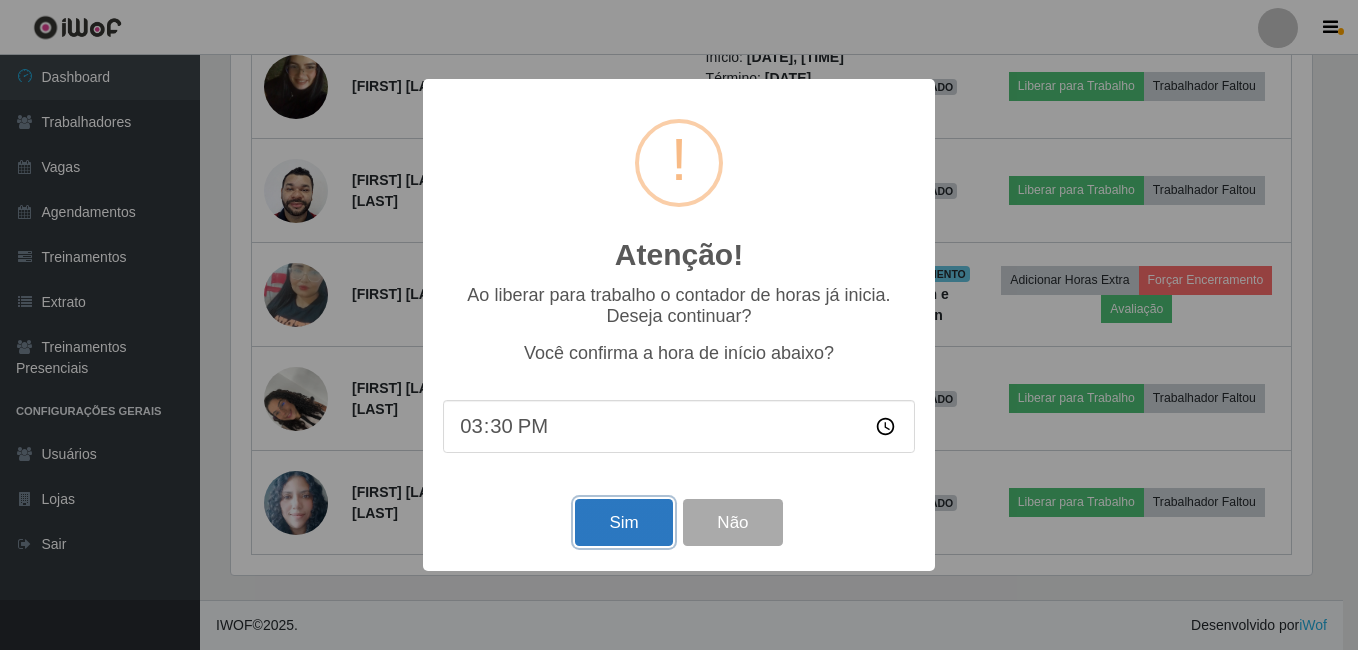 click on "Sim" at bounding box center (623, 522) 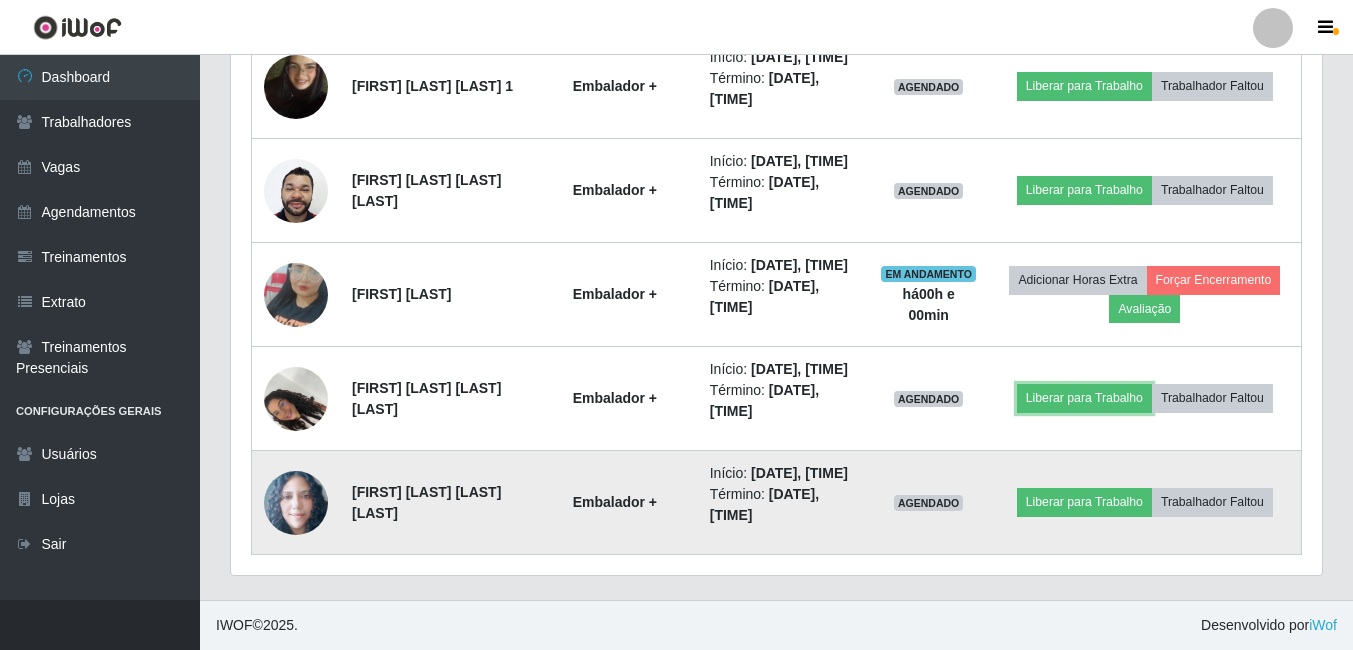 scroll, scrollTop: 999585, scrollLeft: 998909, axis: both 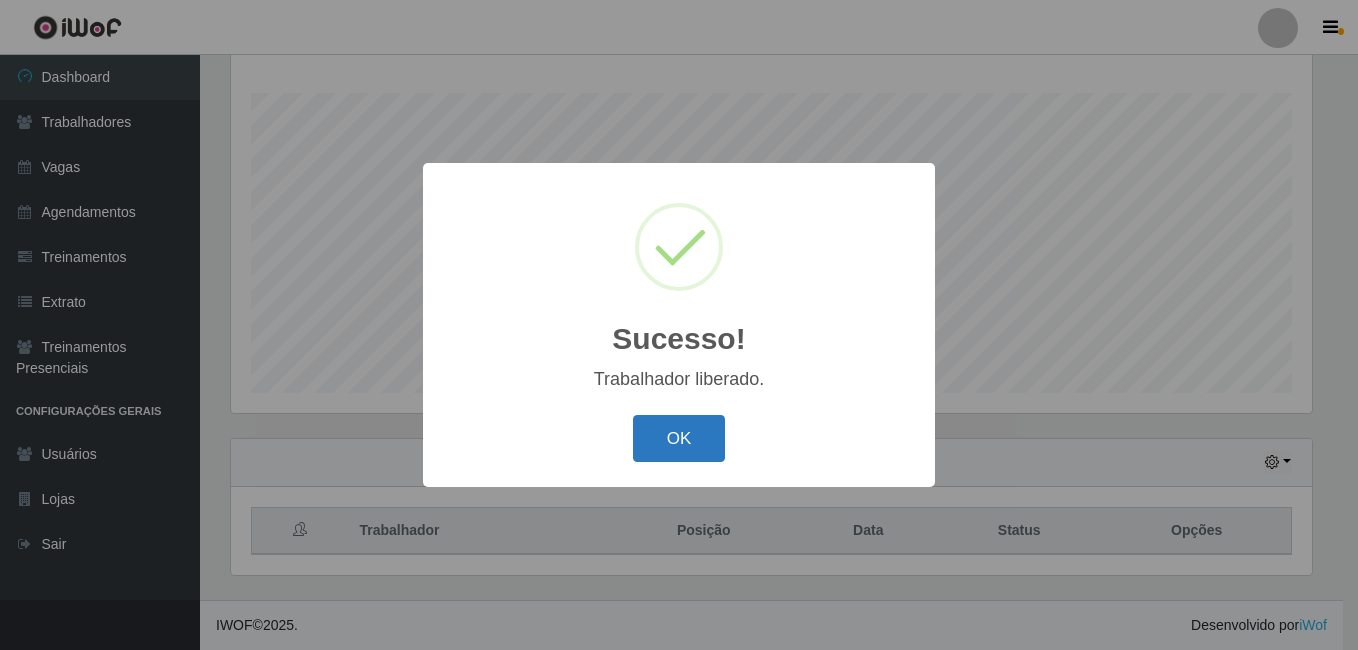 click on "OK" at bounding box center (679, 438) 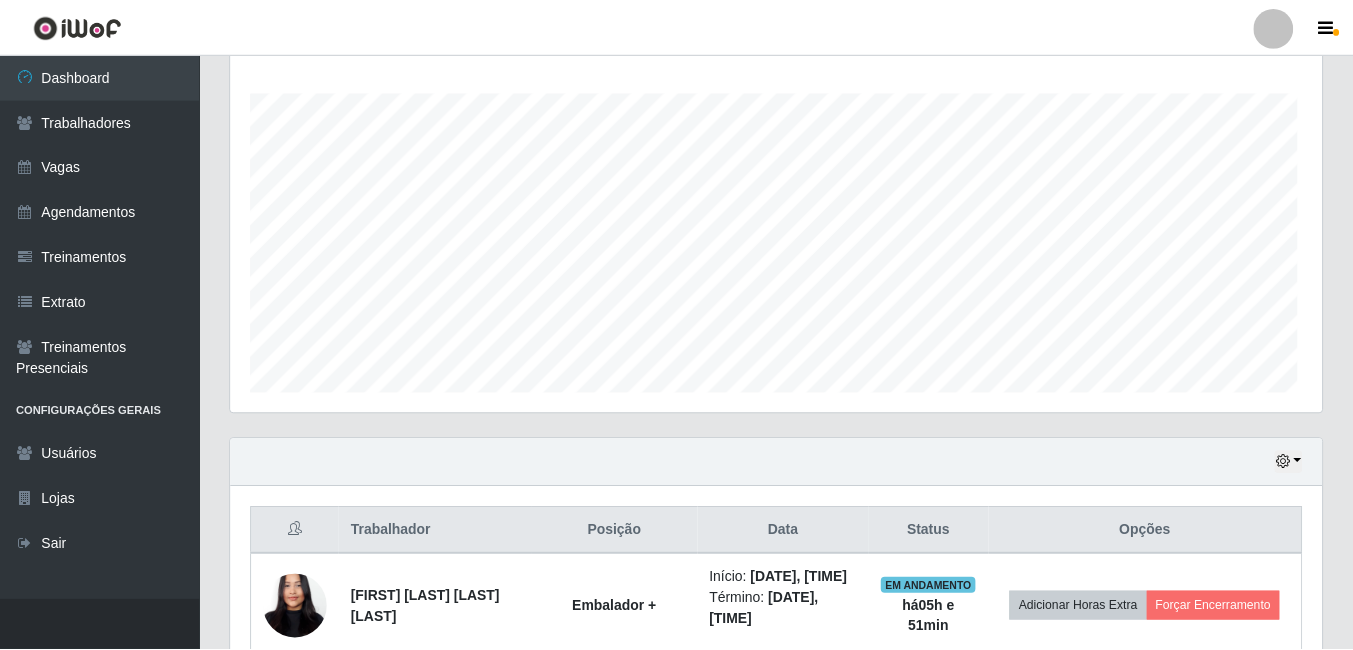 scroll, scrollTop: 999585, scrollLeft: 998909, axis: both 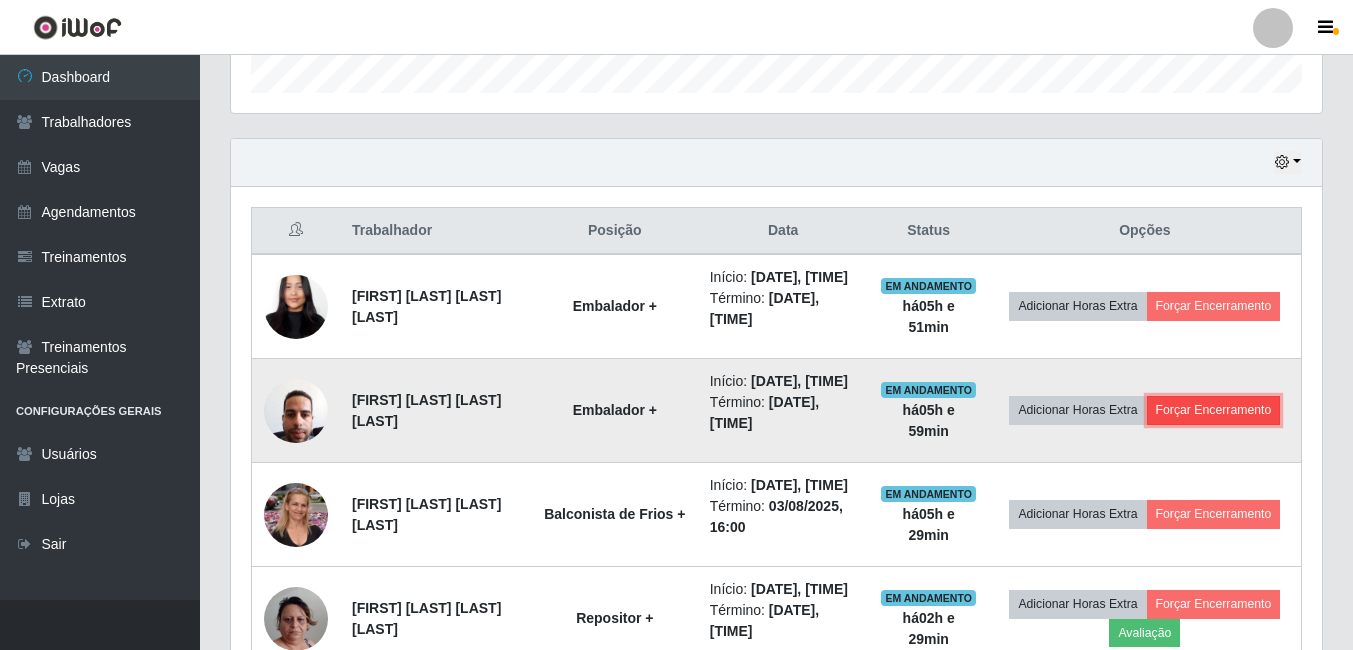 click on "Forçar Encerramento" at bounding box center [1214, 410] 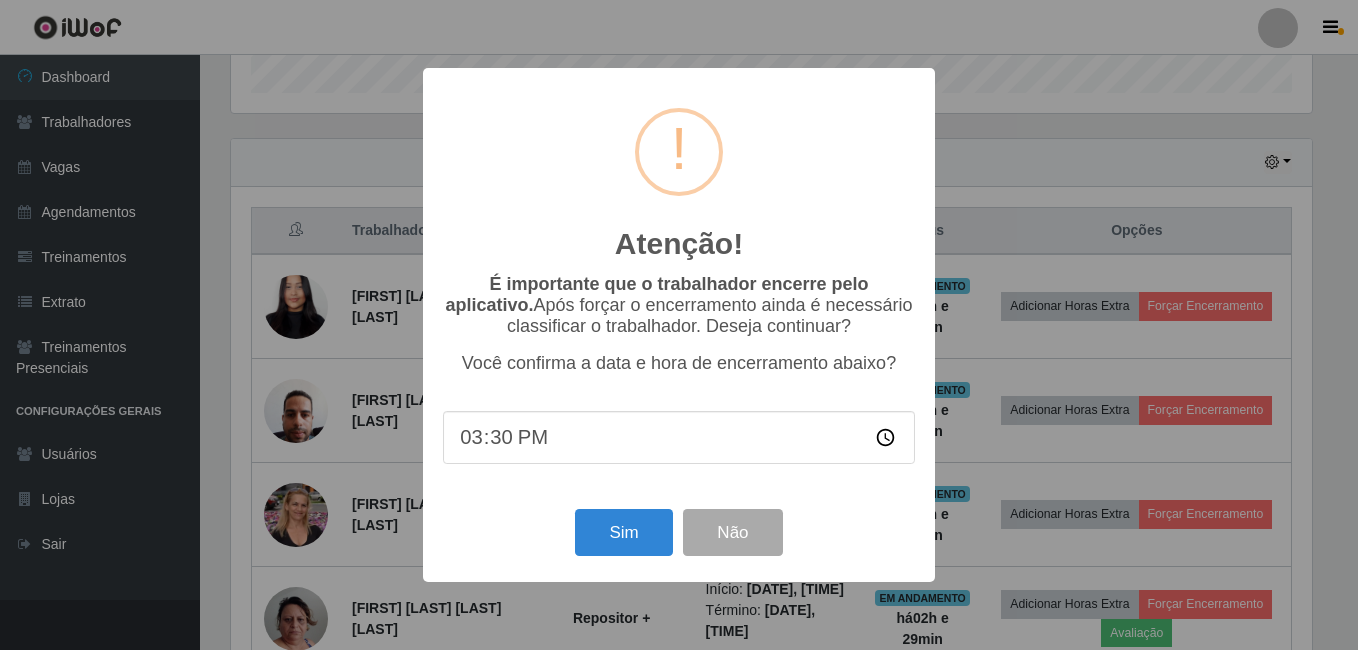 scroll, scrollTop: 999585, scrollLeft: 998919, axis: both 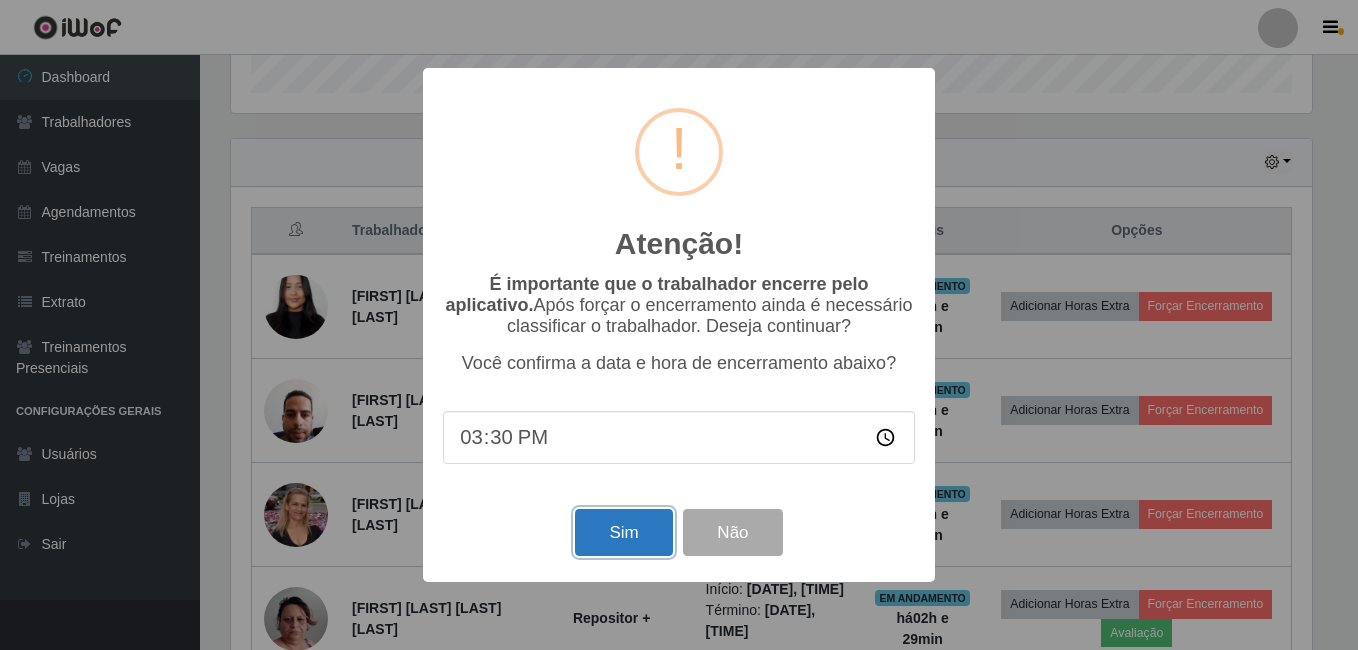click on "Sim" at bounding box center [623, 532] 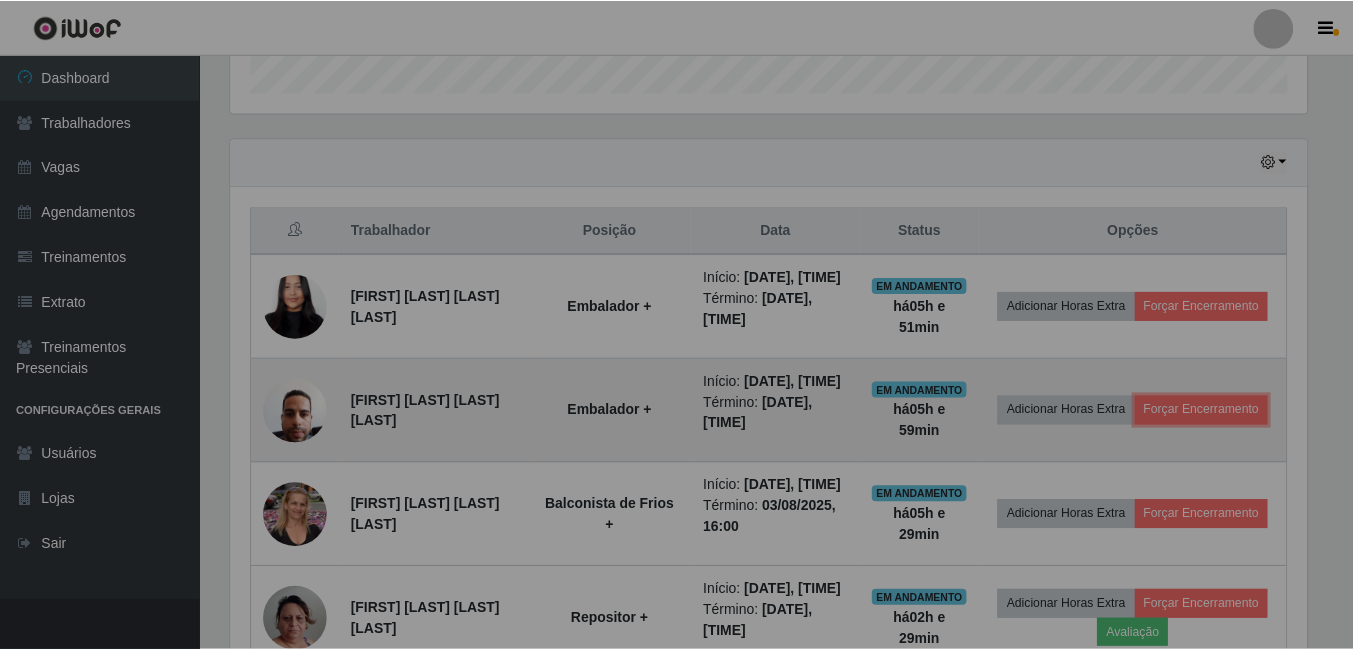 scroll, scrollTop: 999585, scrollLeft: 998909, axis: both 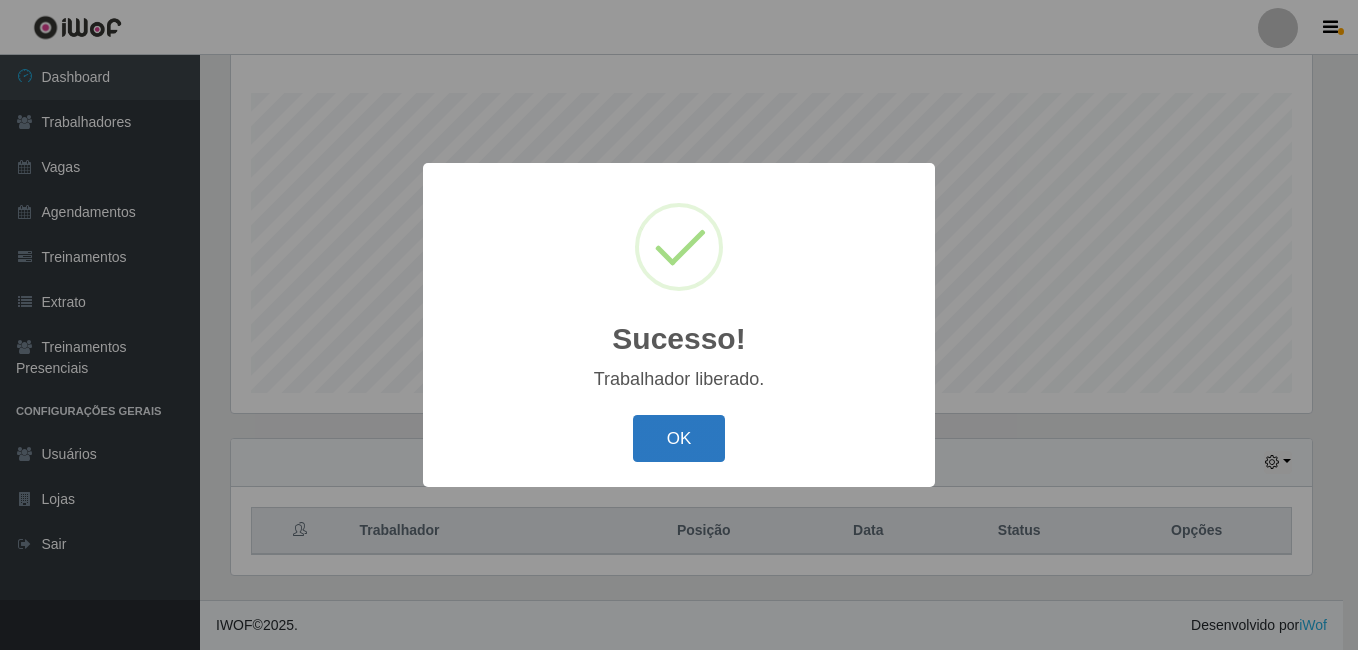 click on "OK" at bounding box center [679, 438] 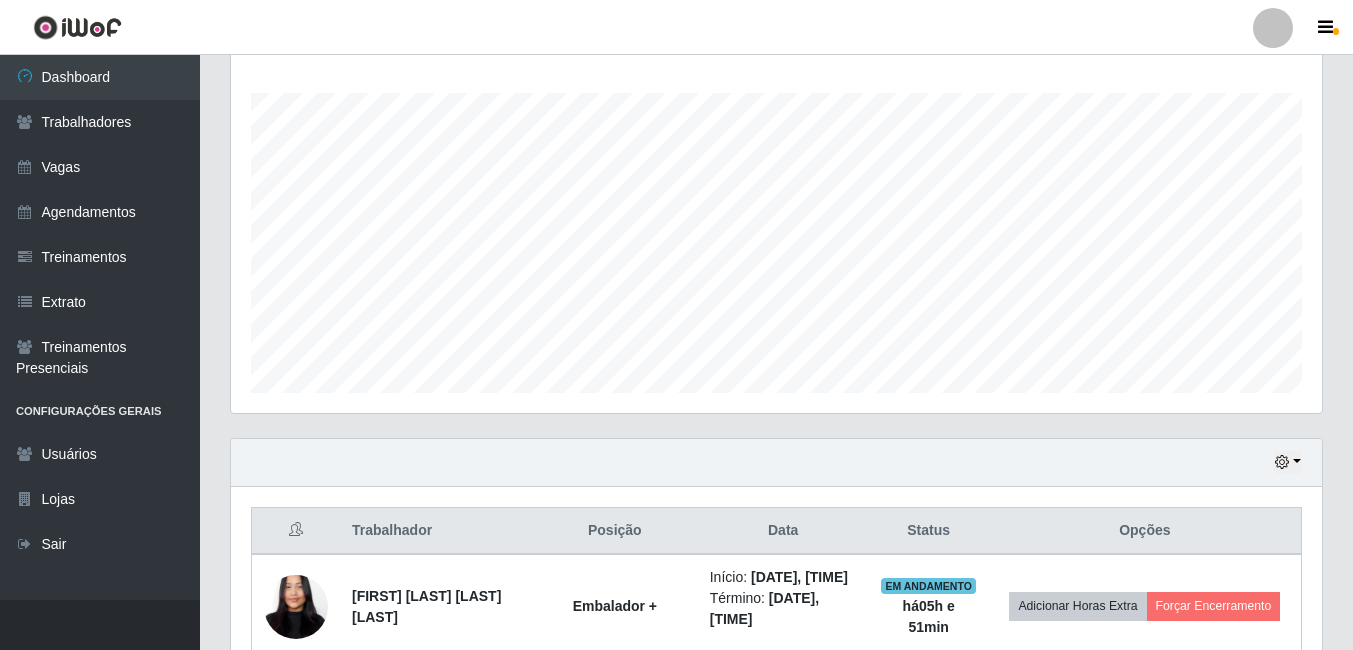 scroll, scrollTop: 999585, scrollLeft: 998909, axis: both 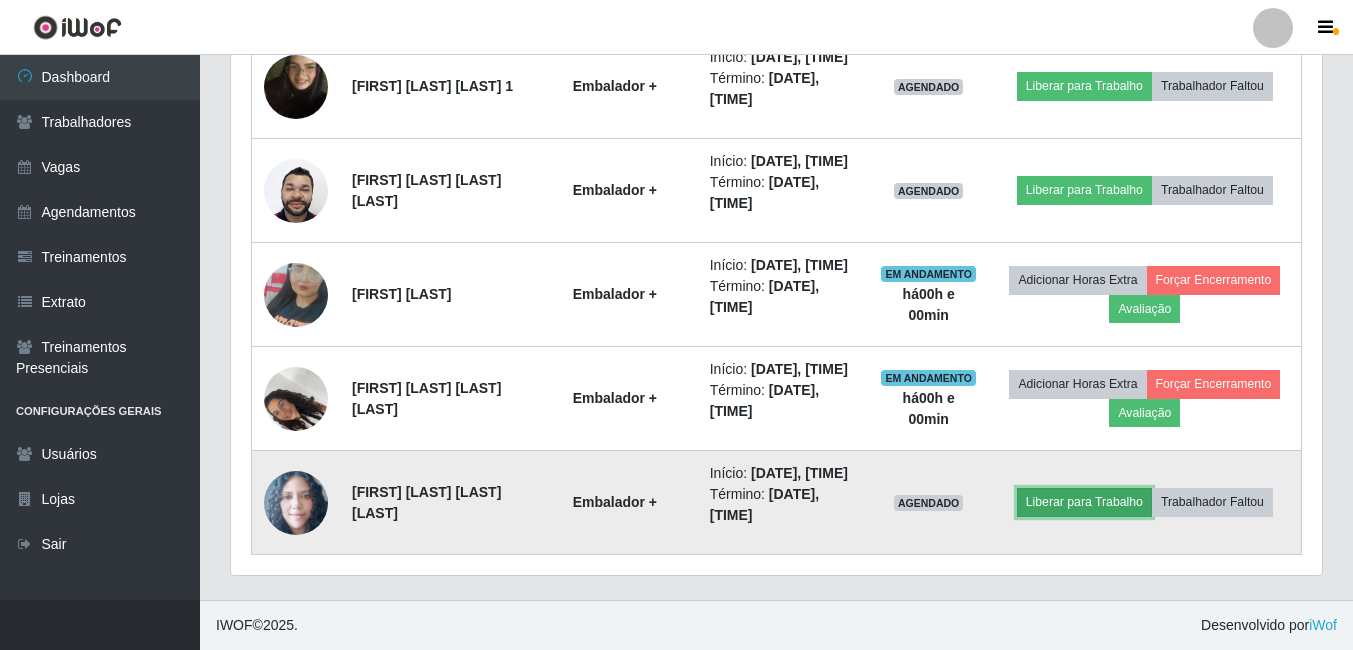 click on "Liberar para Trabalho" at bounding box center [1084, 502] 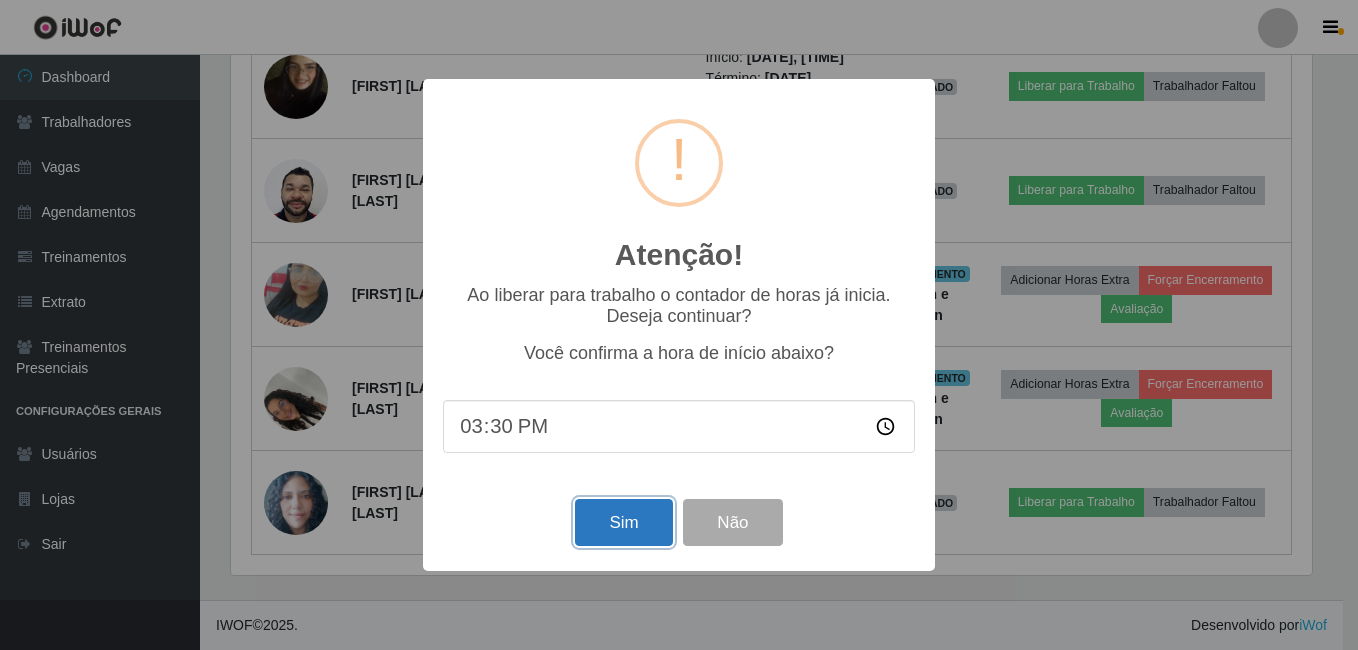 click on "Sim" at bounding box center (623, 522) 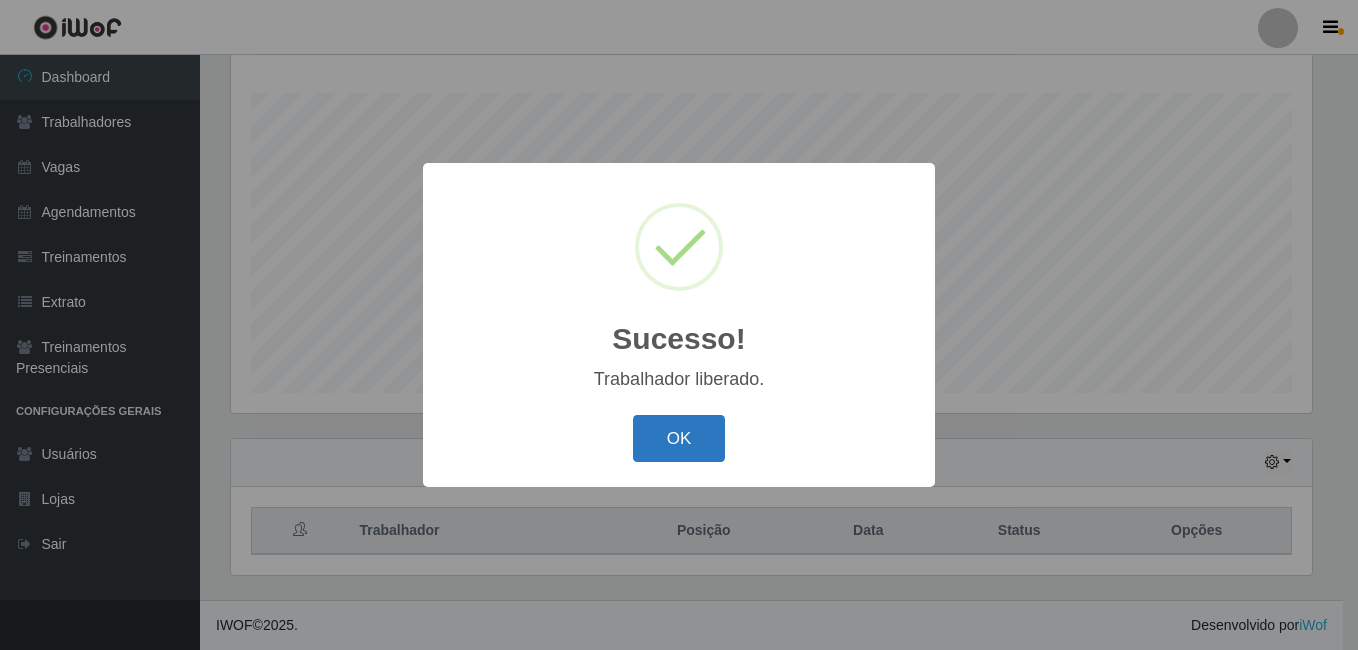click on "OK" at bounding box center (679, 438) 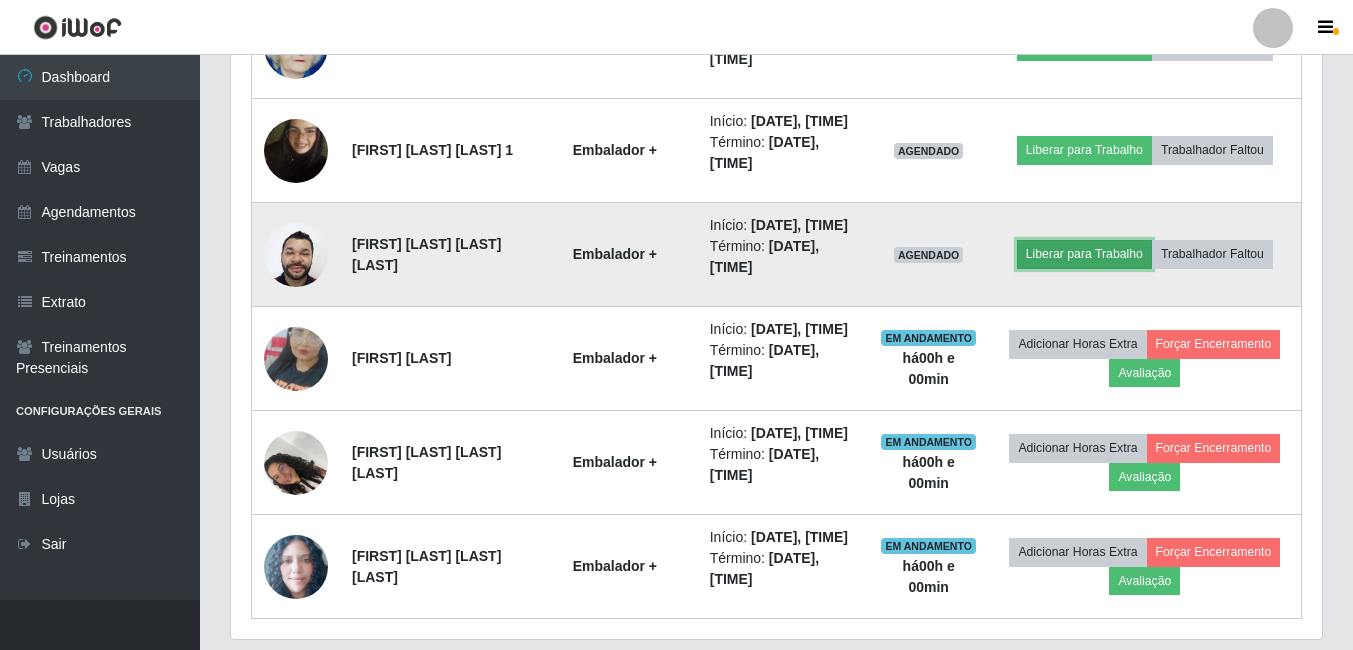 click on "Liberar para Trabalho" at bounding box center [1084, 254] 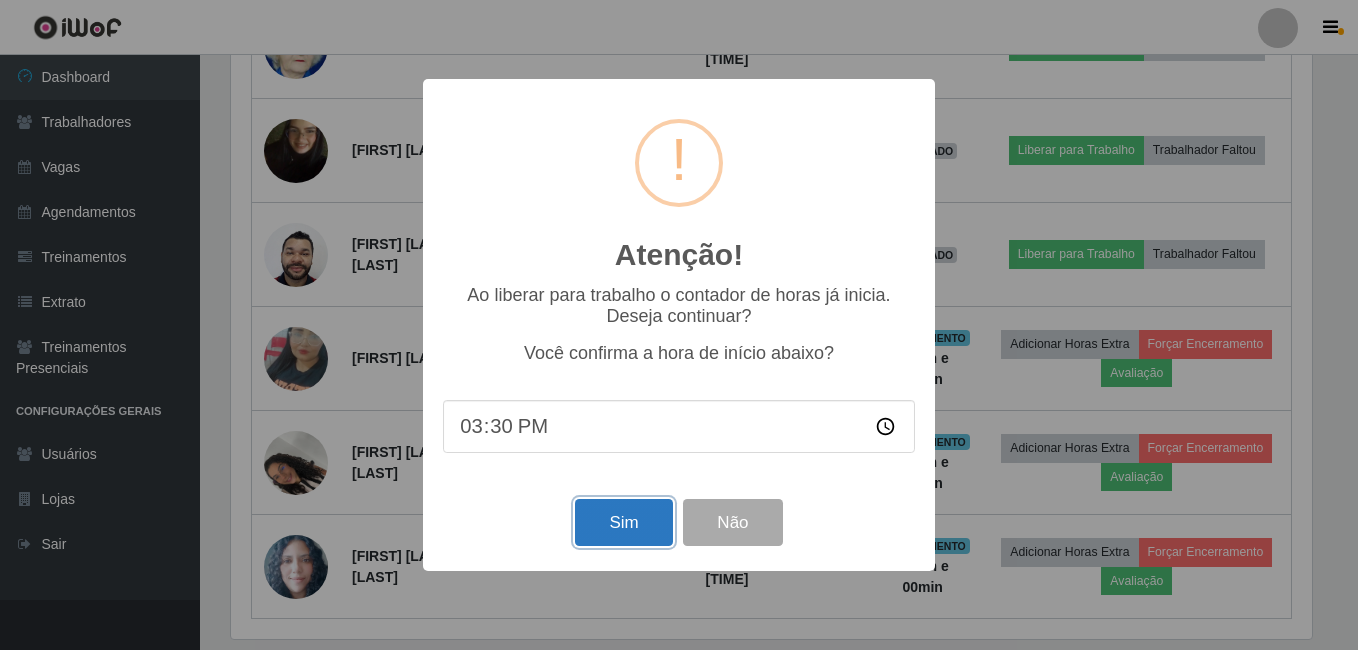 click on "Sim" at bounding box center (623, 522) 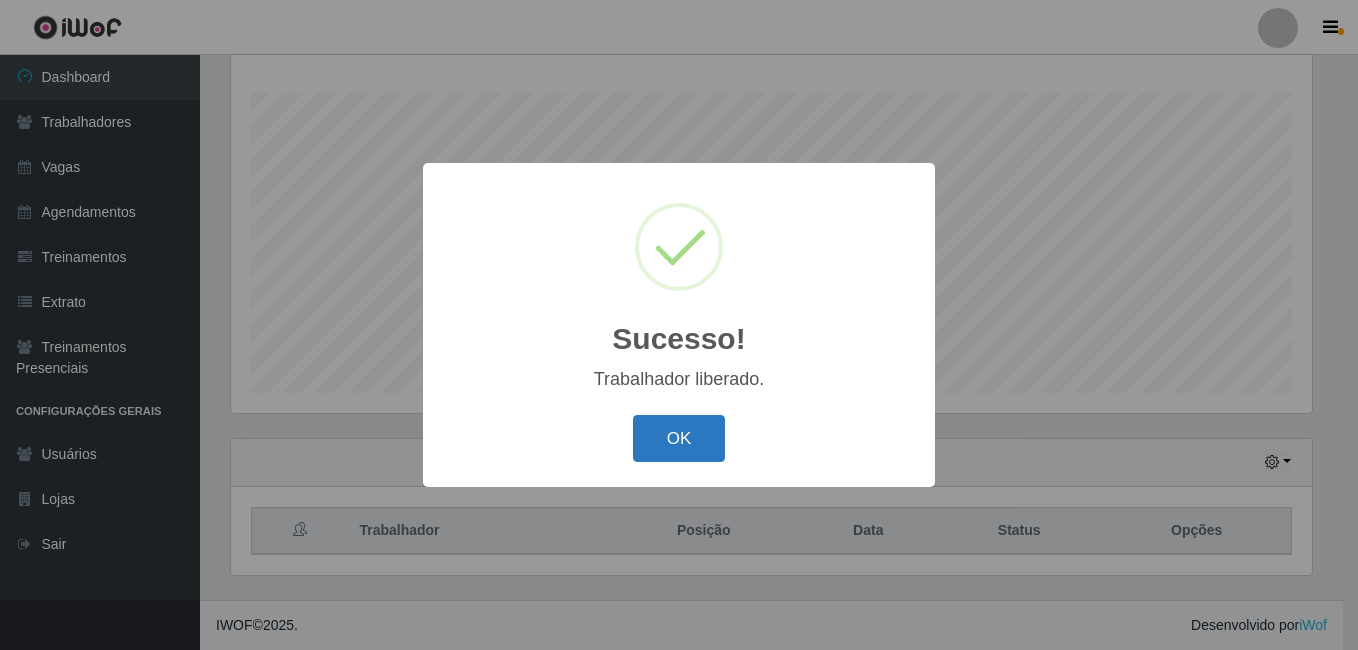click on "OK" at bounding box center (679, 438) 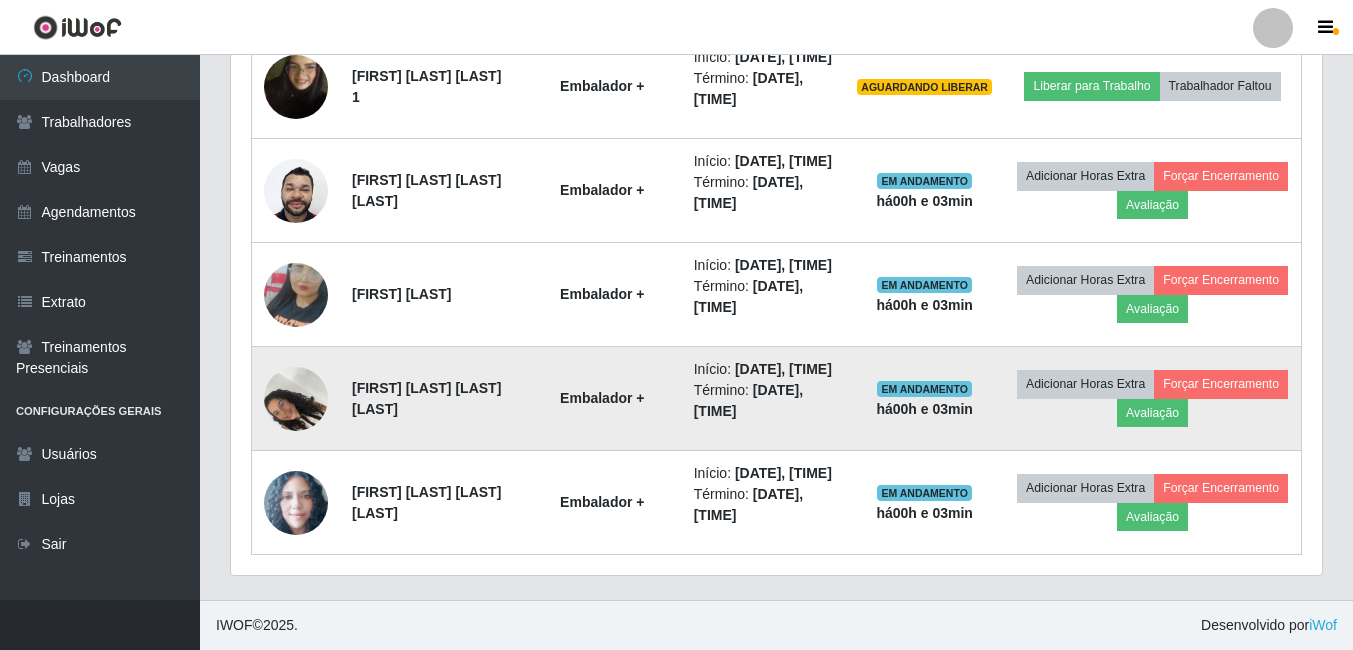 scroll, scrollTop: 2022, scrollLeft: 0, axis: vertical 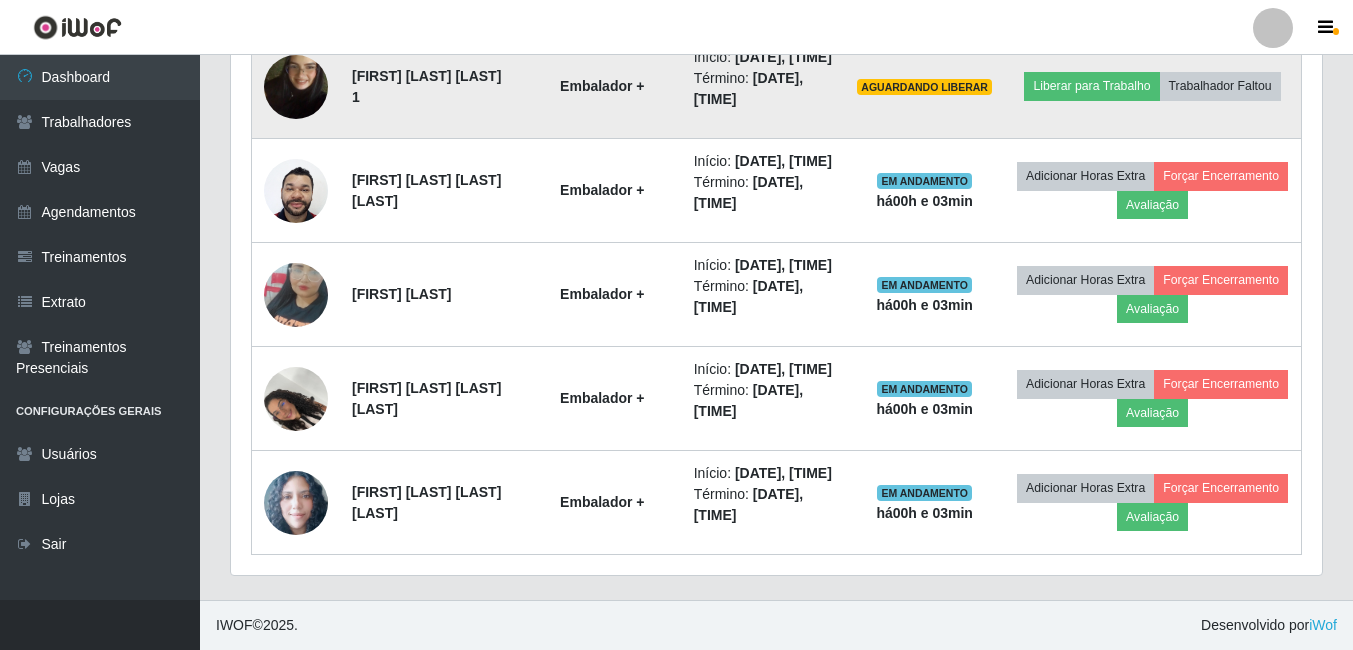 click at bounding box center [296, 87] 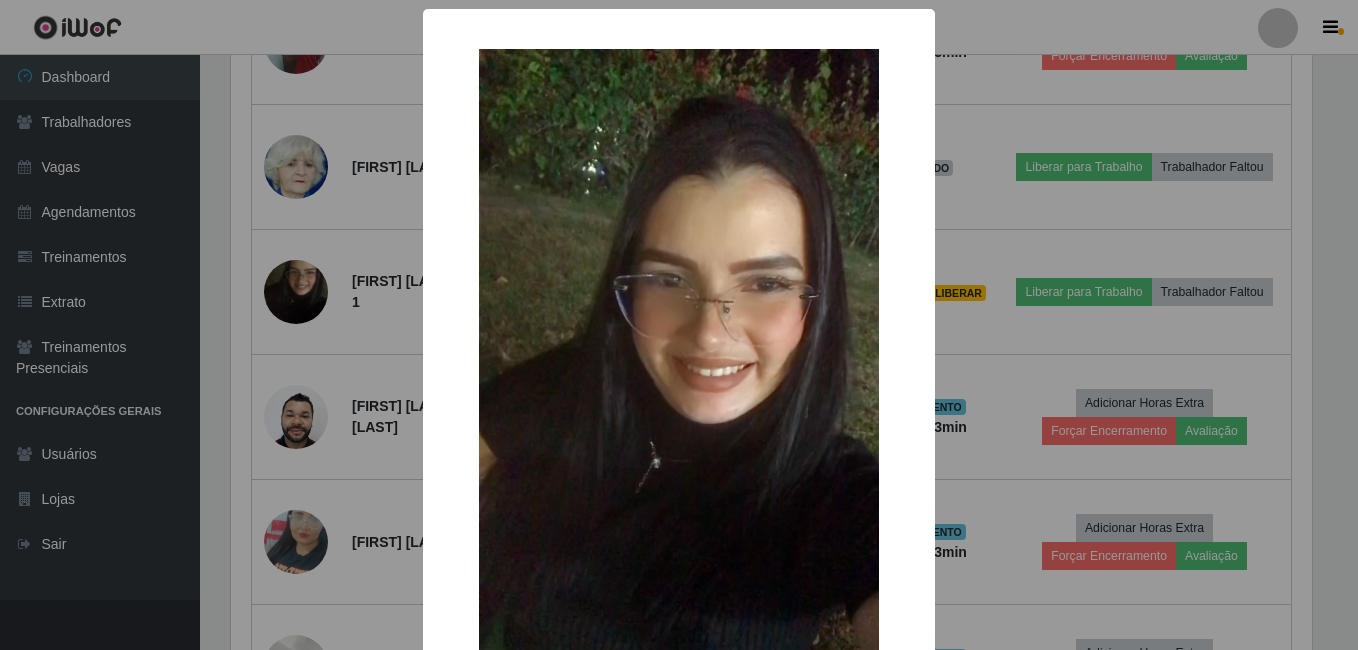 click on "× OK Cancel" at bounding box center (679, 325) 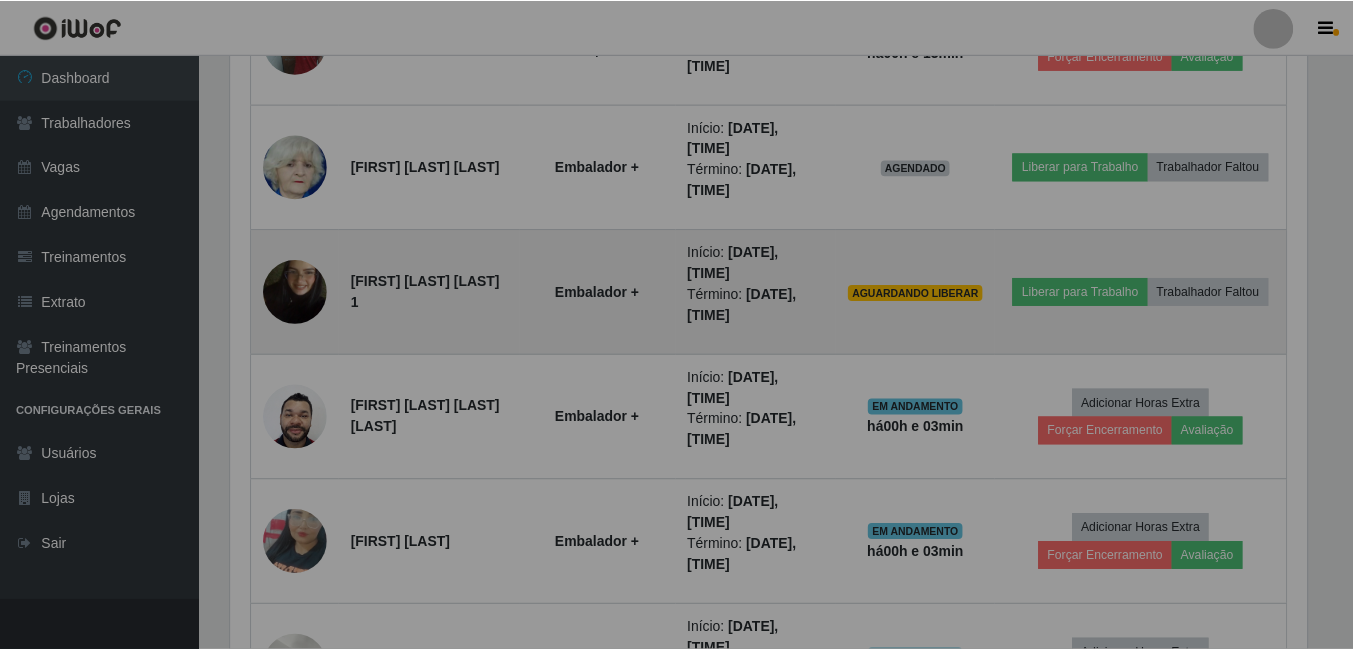 scroll, scrollTop: 999585, scrollLeft: 998909, axis: both 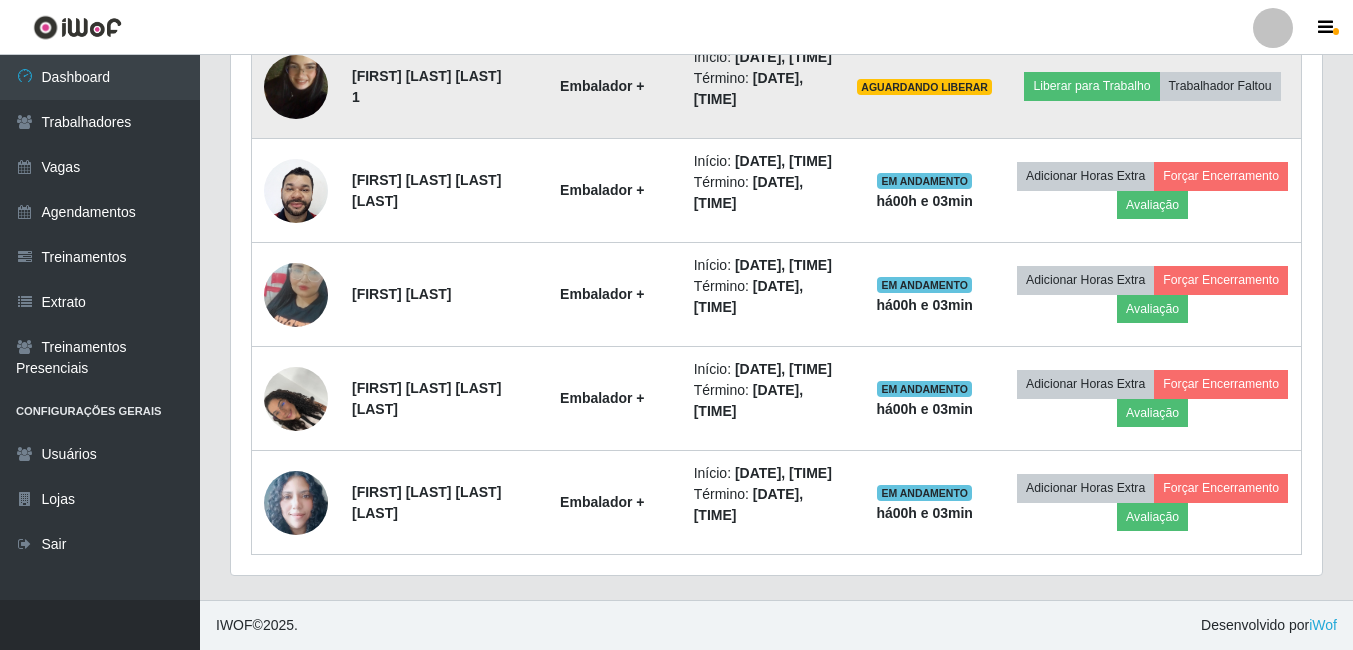 click at bounding box center (296, 87) 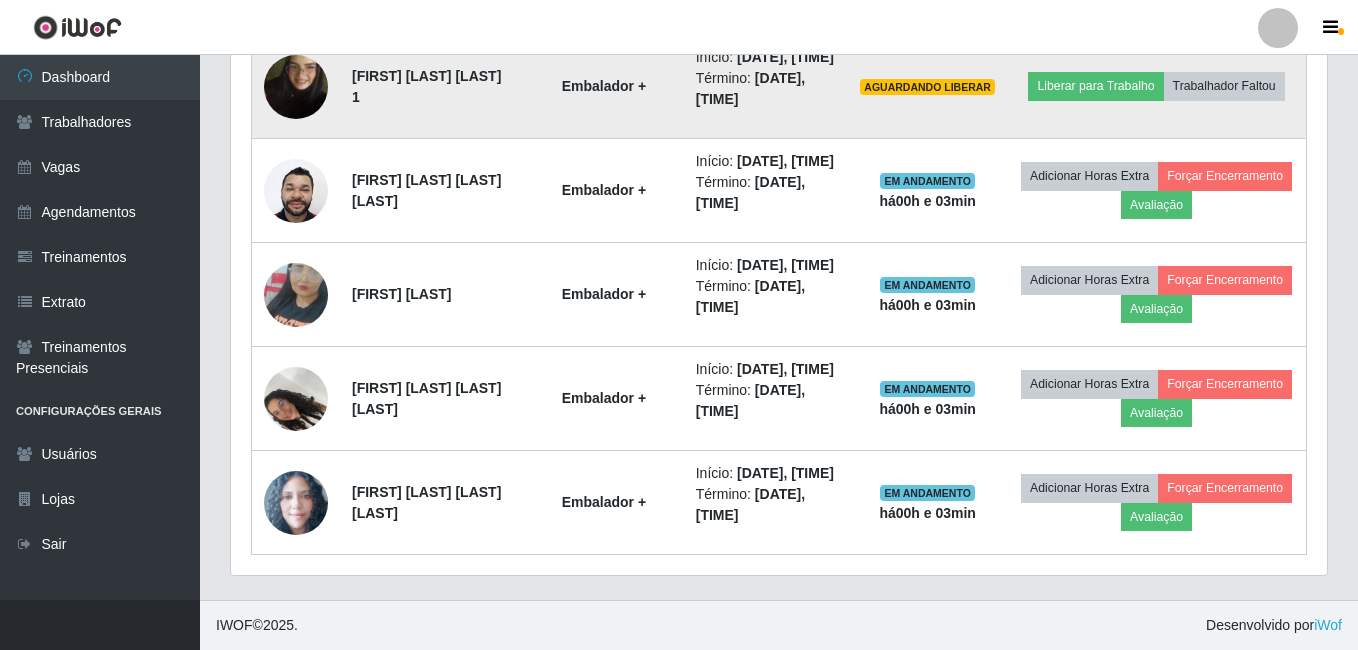 scroll, scrollTop: 999585, scrollLeft: 998919, axis: both 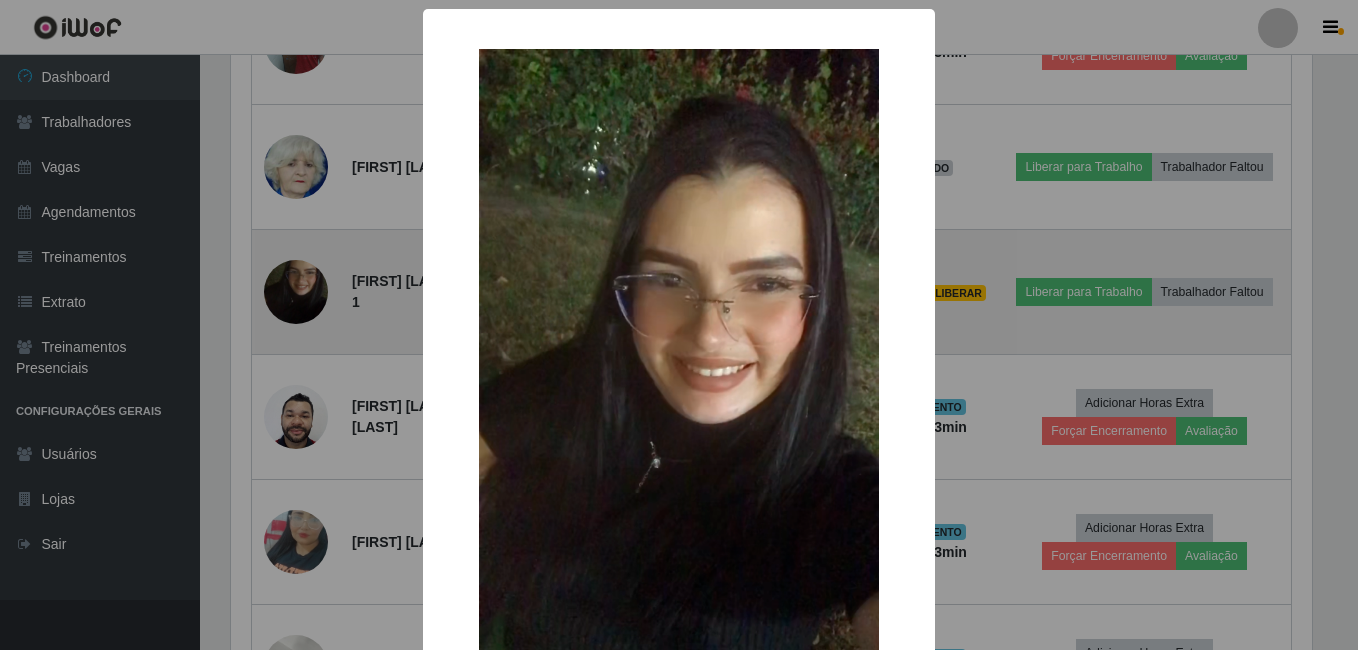 click on "× OK Cancel" at bounding box center (679, 325) 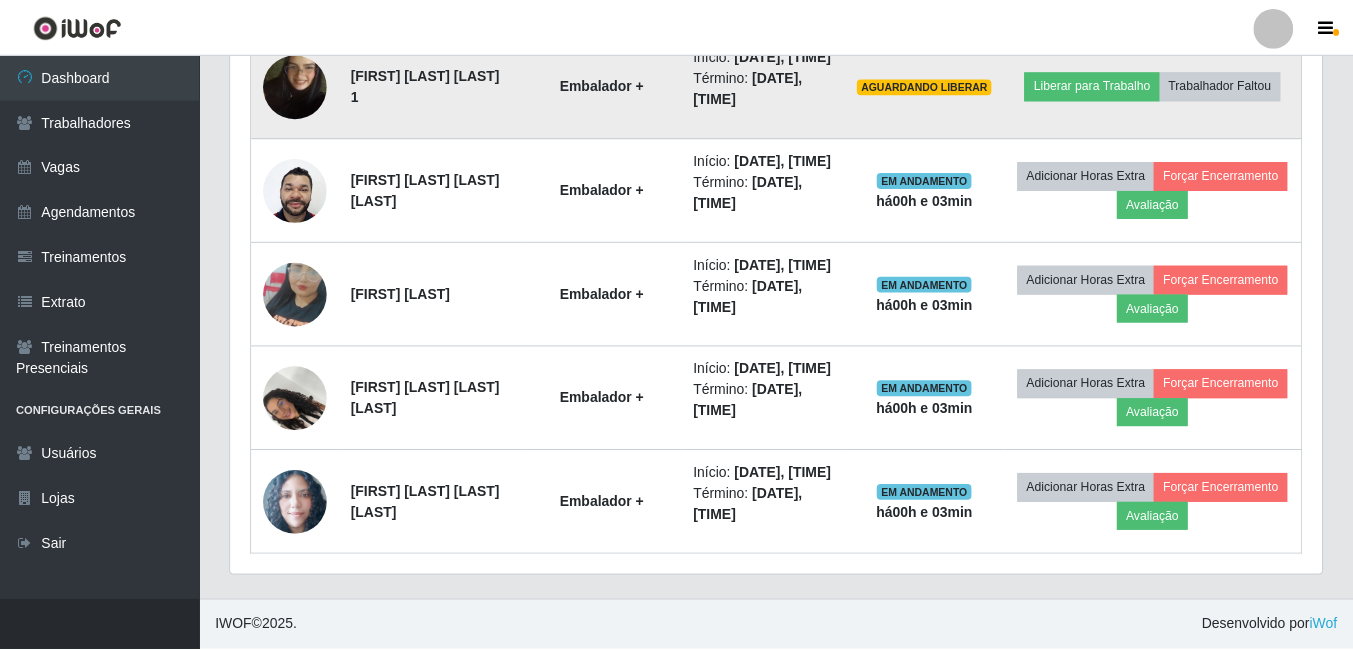scroll, scrollTop: 999585, scrollLeft: 998909, axis: both 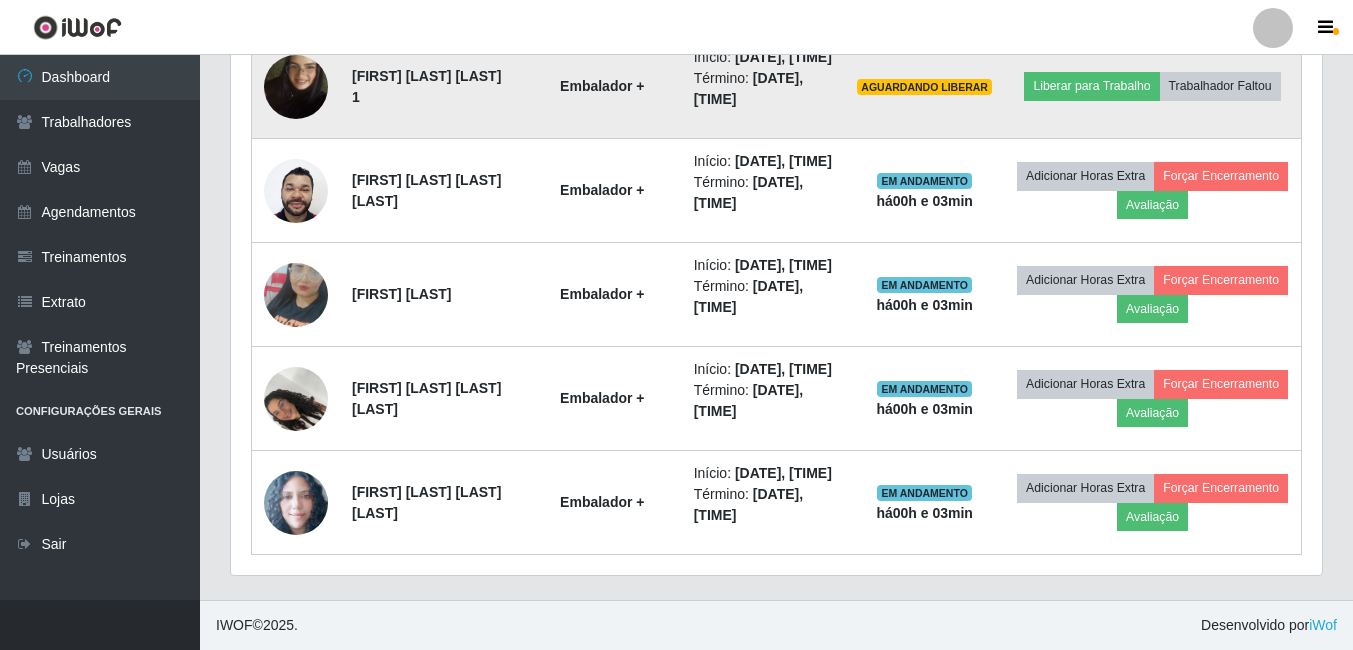 click at bounding box center [296, 87] 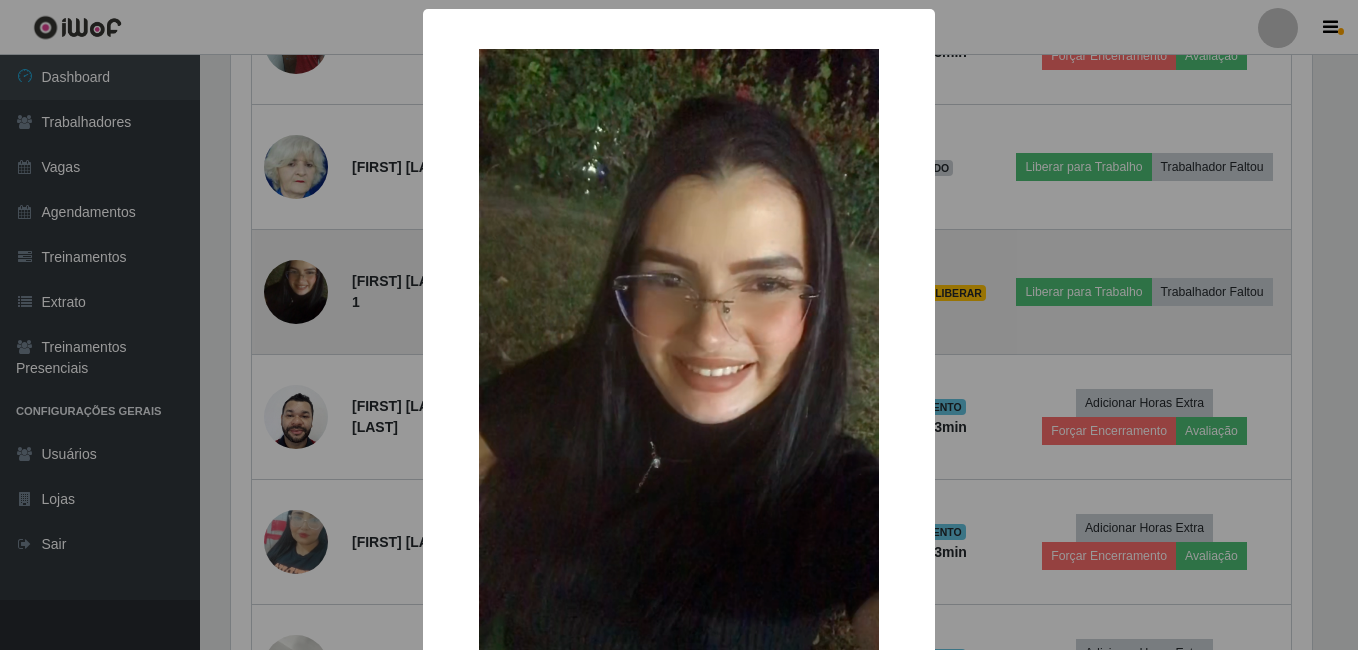 scroll, scrollTop: 999585, scrollLeft: 998919, axis: both 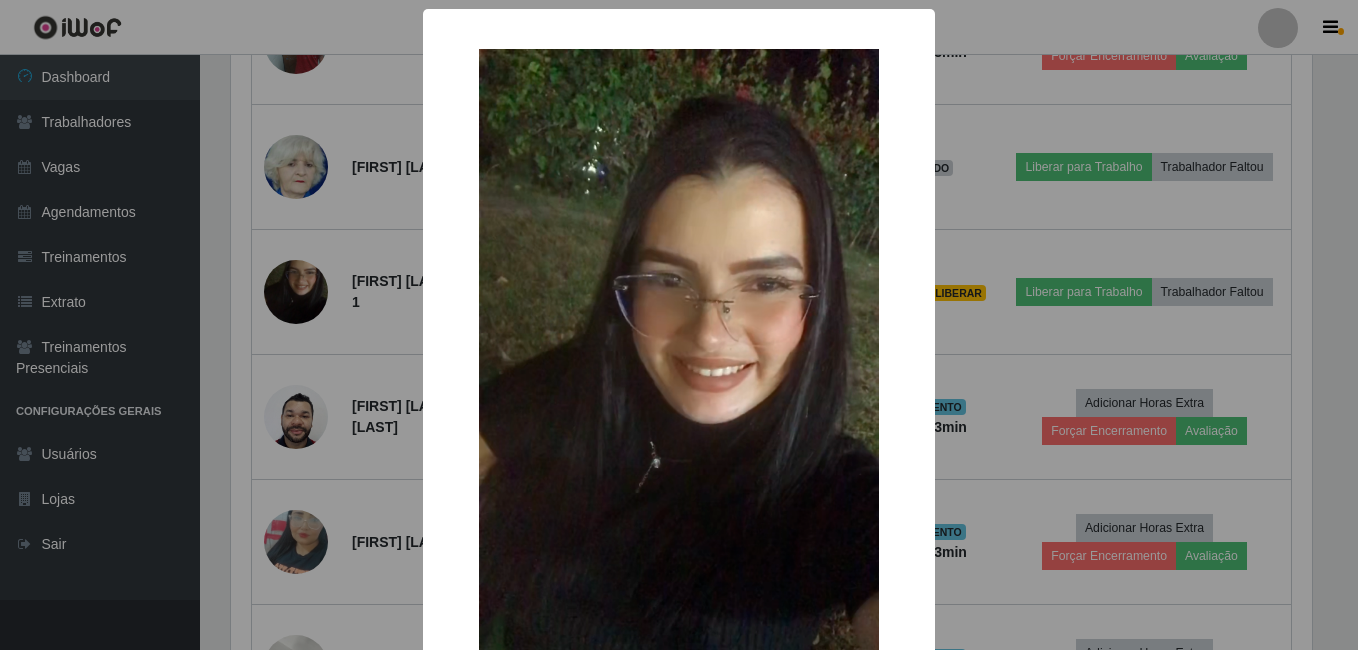 click on "× OK Cancel" at bounding box center [679, 325] 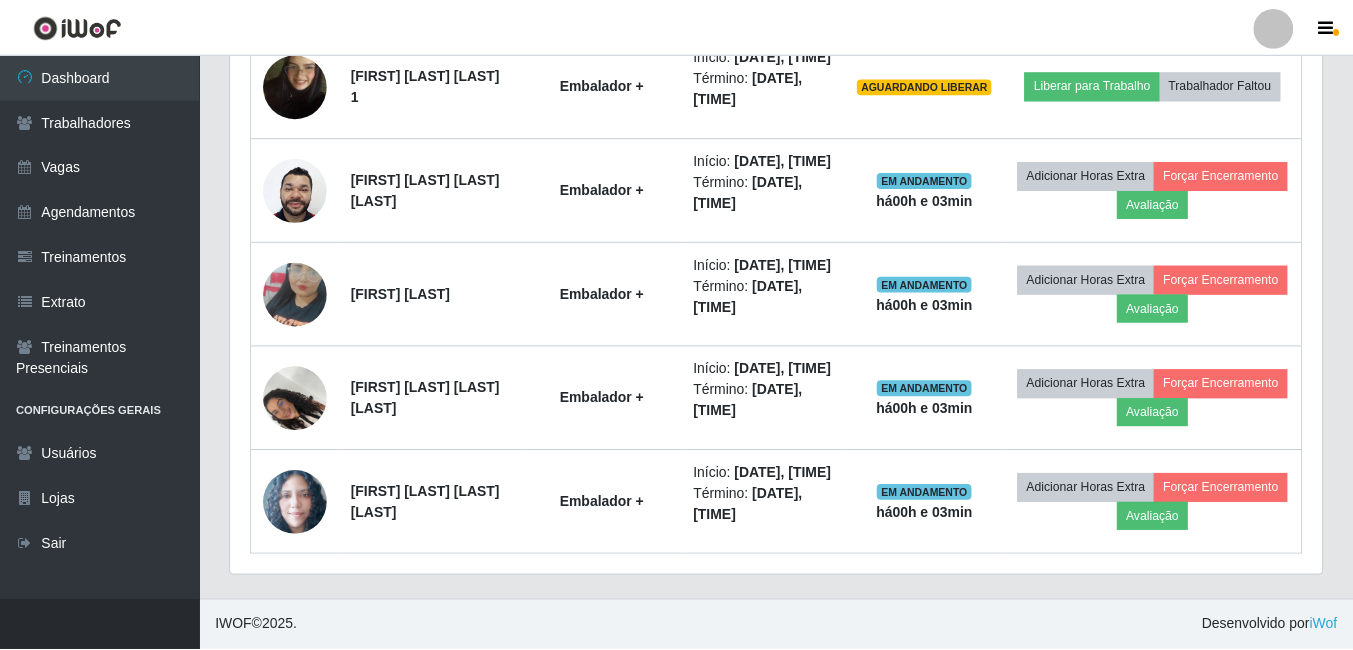 scroll, scrollTop: 999585, scrollLeft: 998909, axis: both 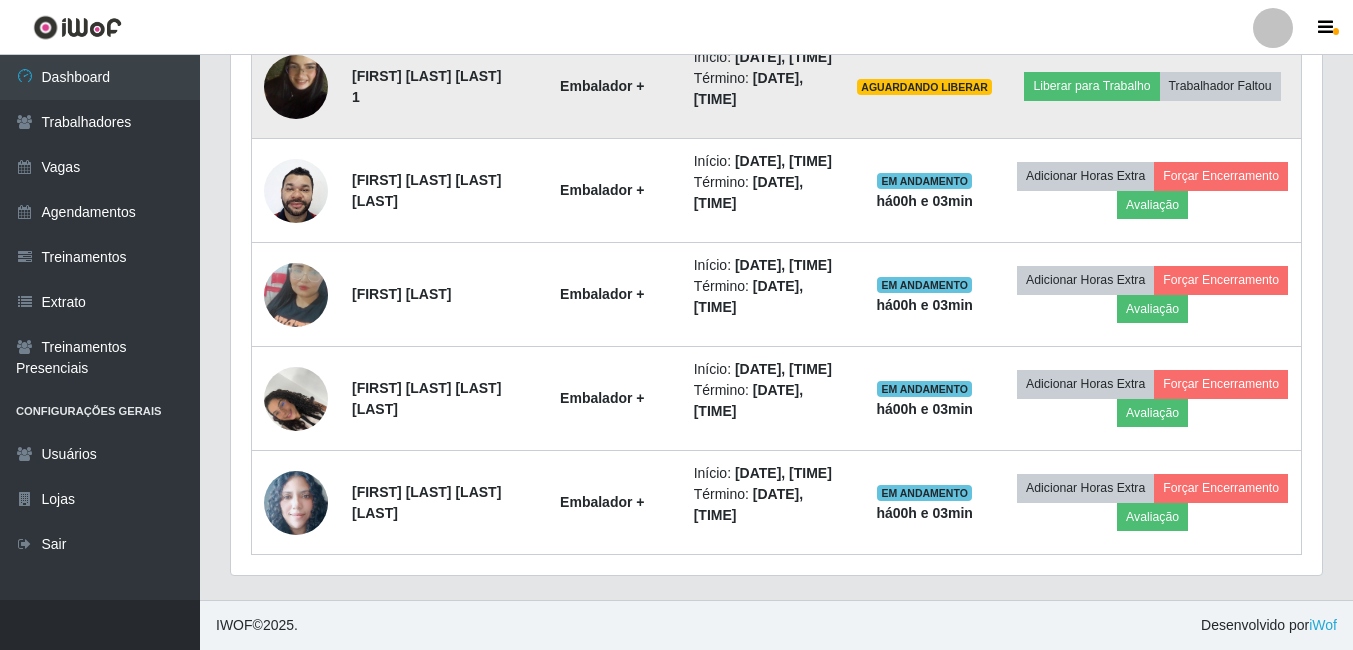 click at bounding box center [296, 87] 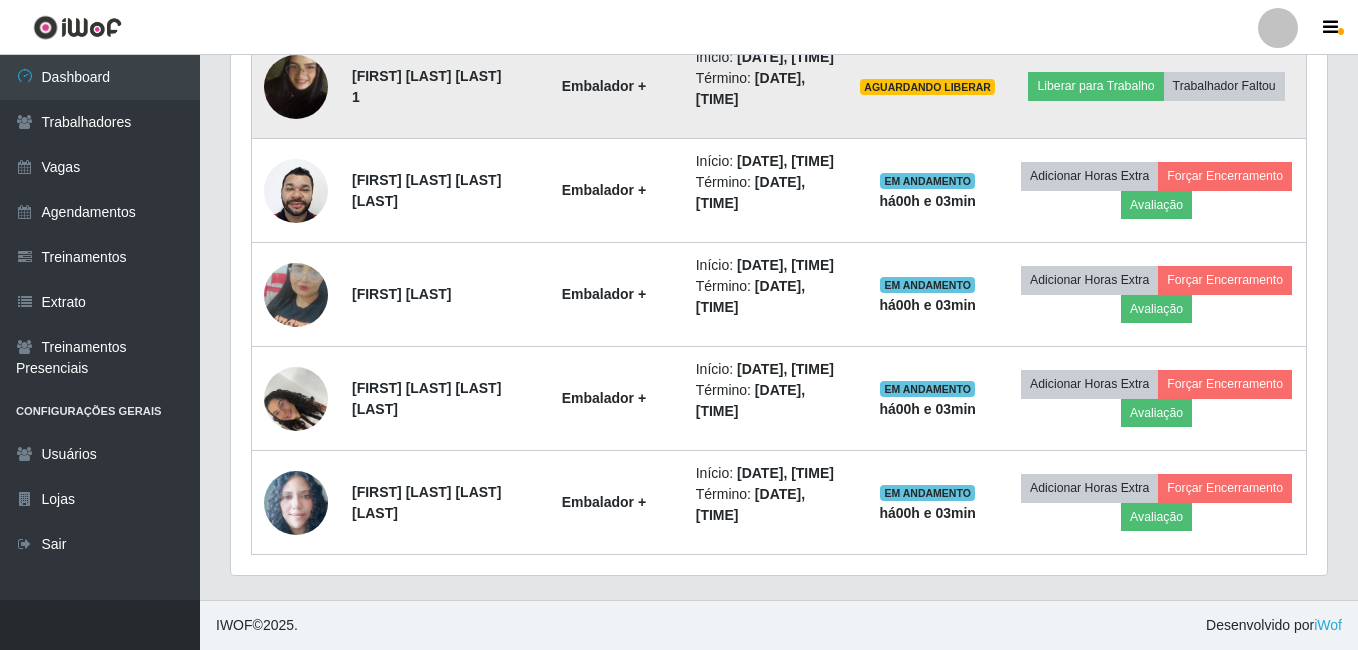 scroll, scrollTop: 999585, scrollLeft: 998919, axis: both 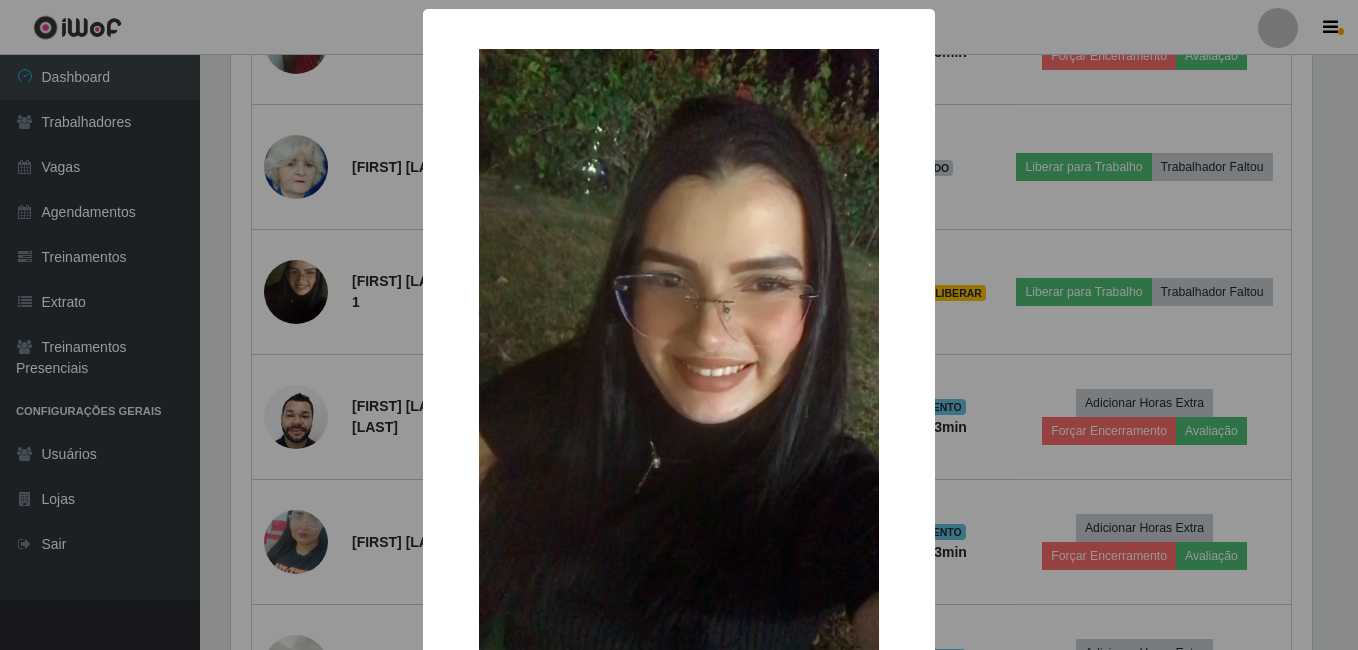 click on "× OK Cancel" at bounding box center [679, 325] 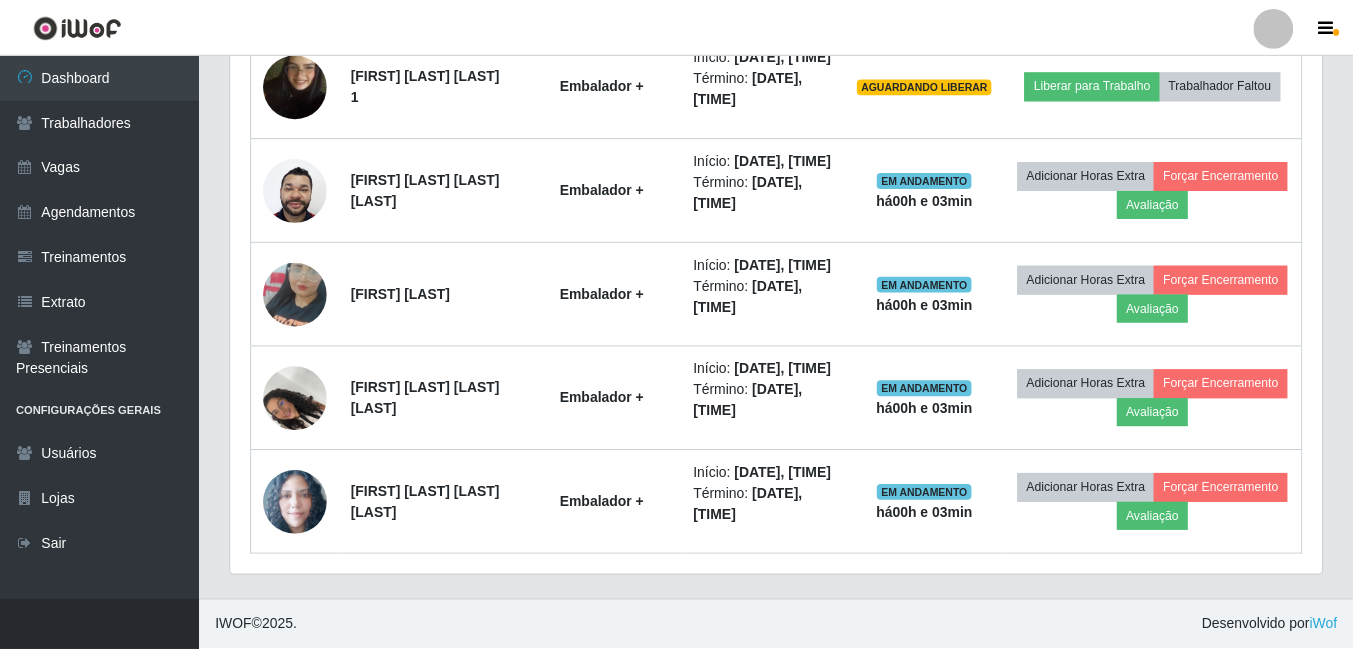scroll, scrollTop: 999585, scrollLeft: 998909, axis: both 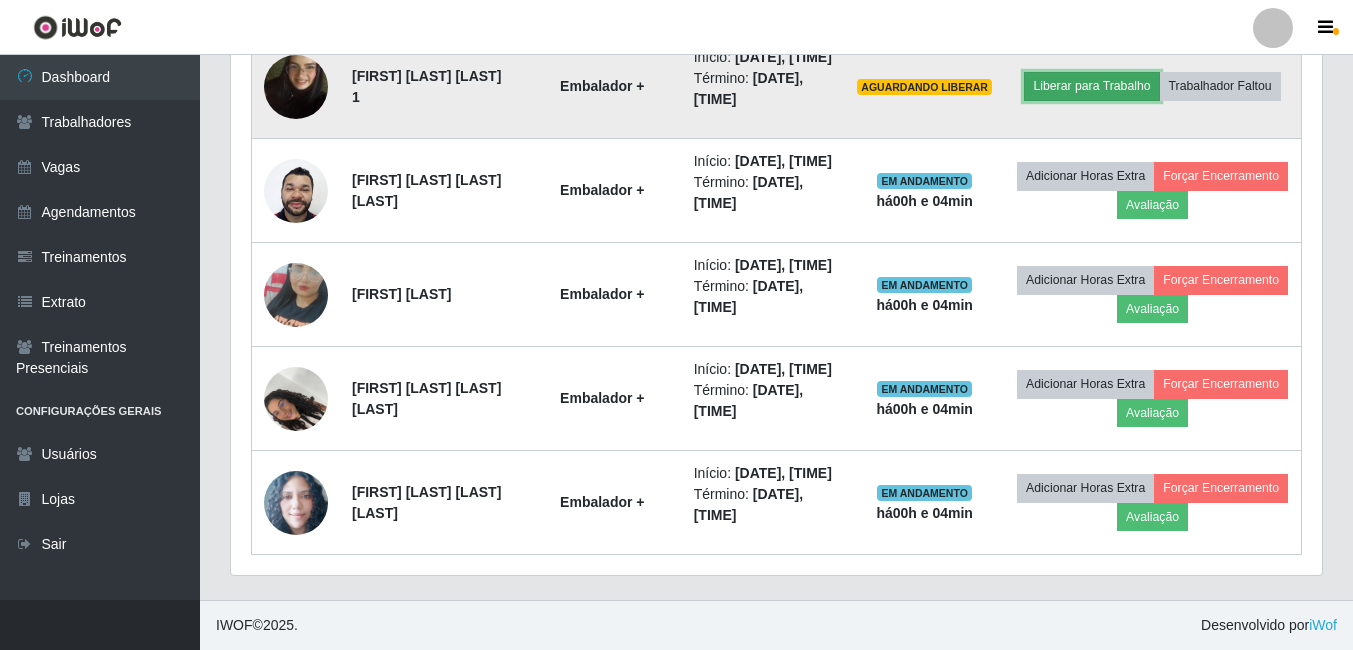 click on "Liberar para Trabalho" at bounding box center (1091, 86) 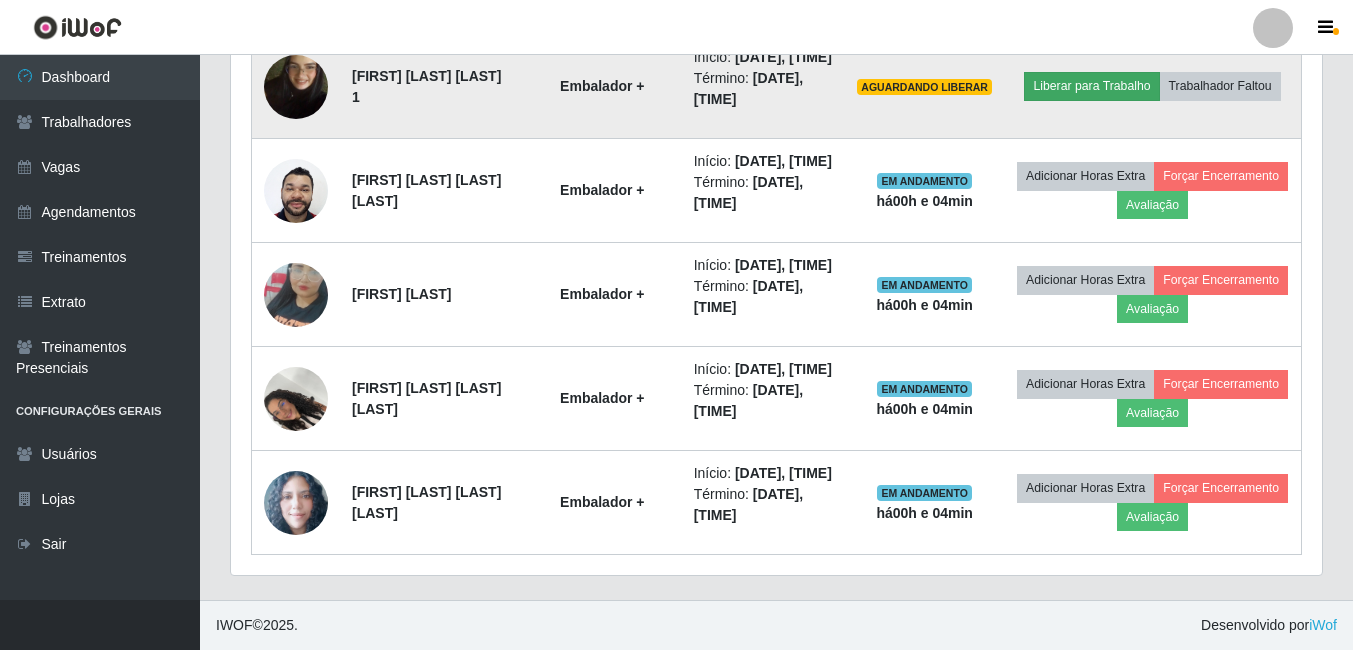 scroll, scrollTop: 999585, scrollLeft: 998919, axis: both 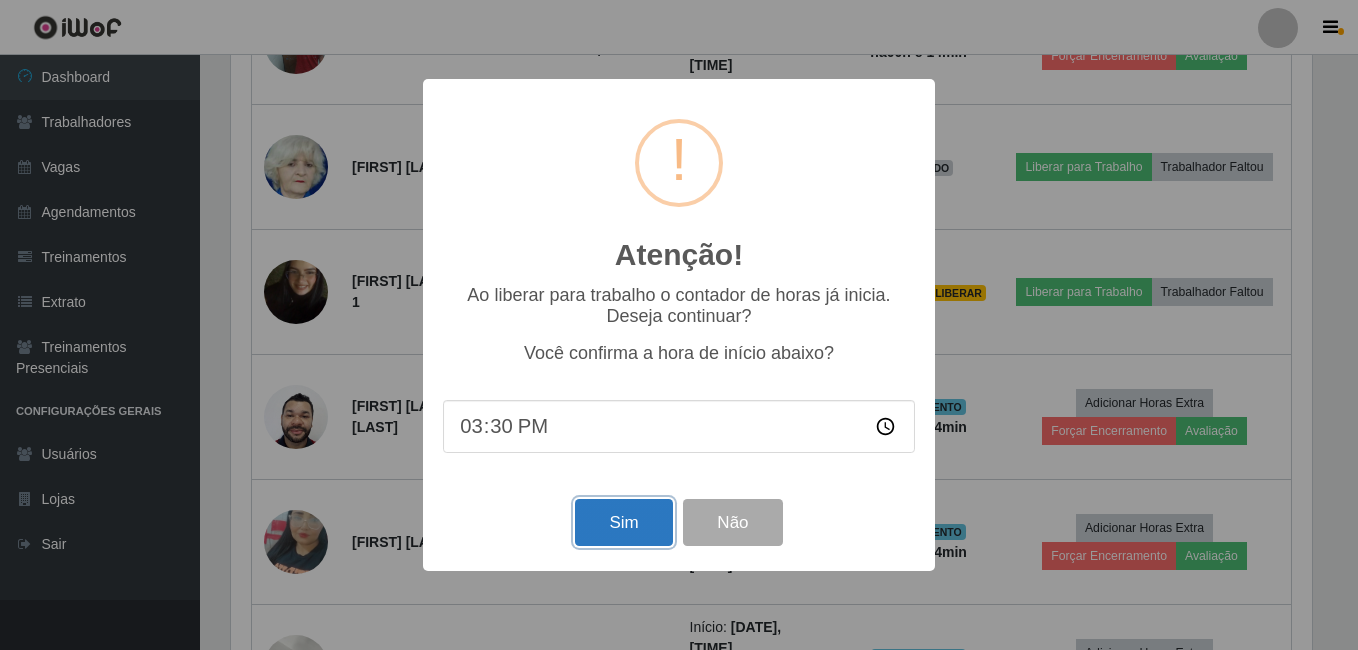 click on "Sim" at bounding box center (623, 522) 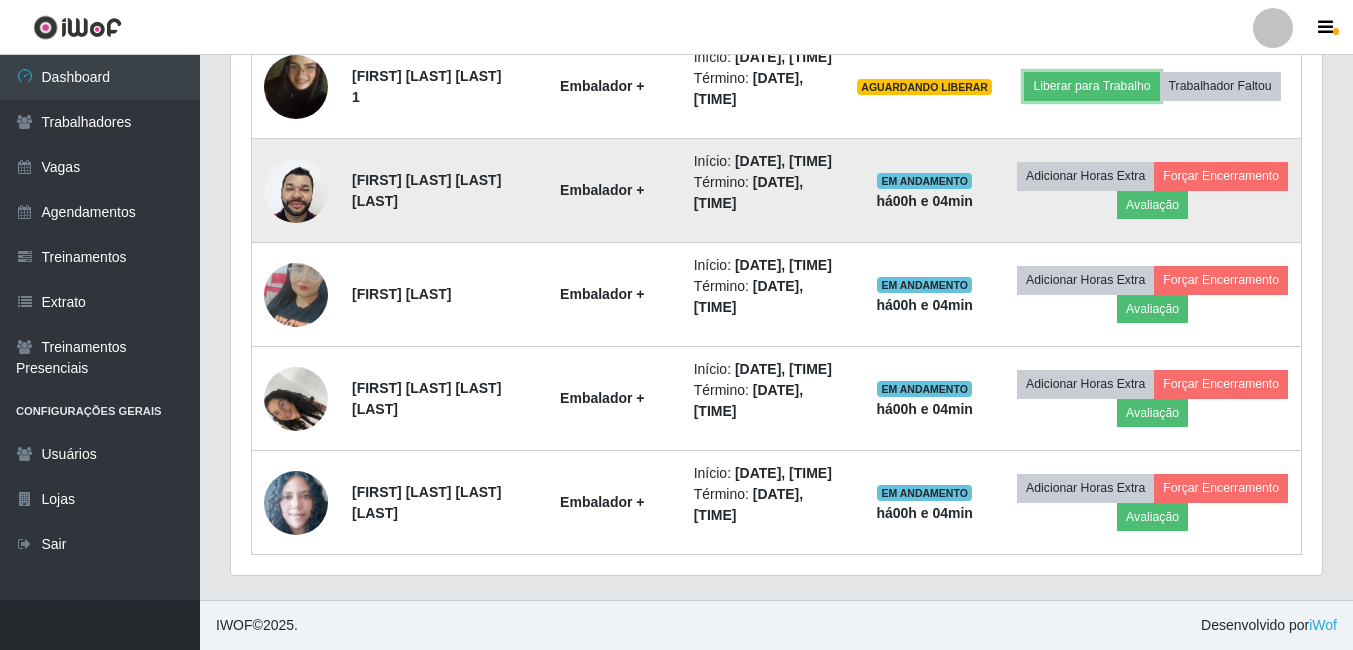 scroll, scrollTop: 999585, scrollLeft: 998909, axis: both 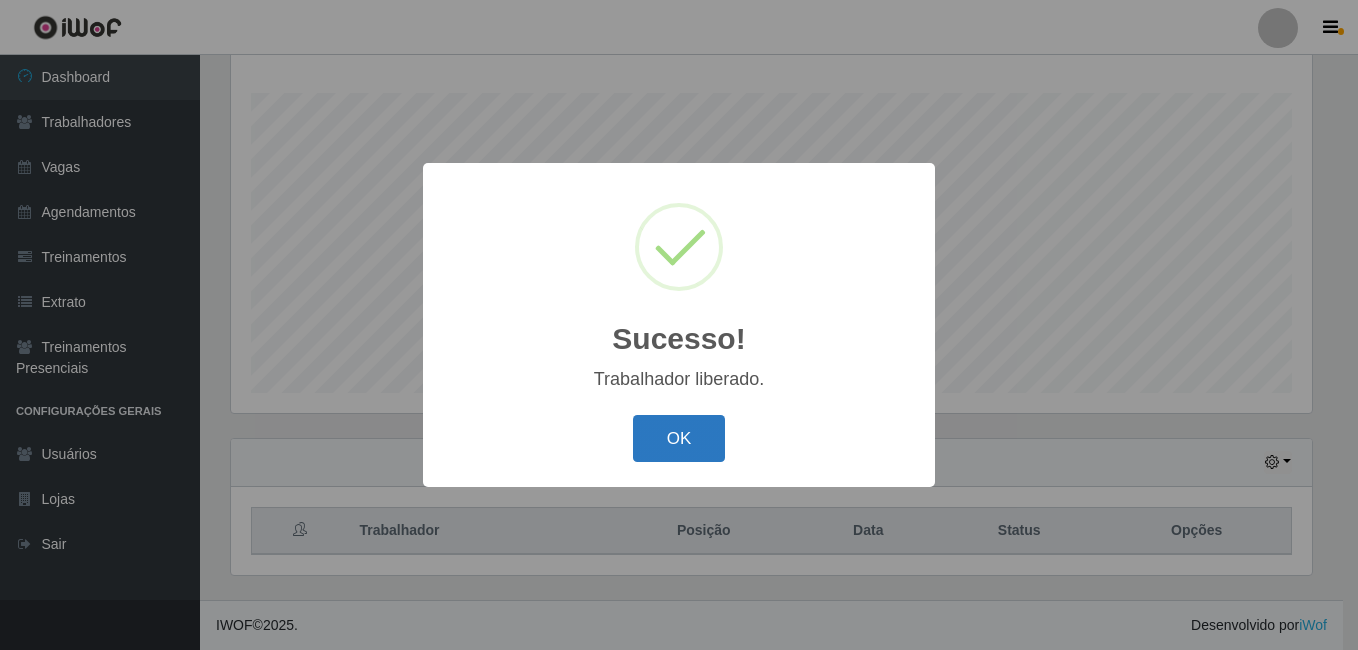 click on "OK" at bounding box center (679, 438) 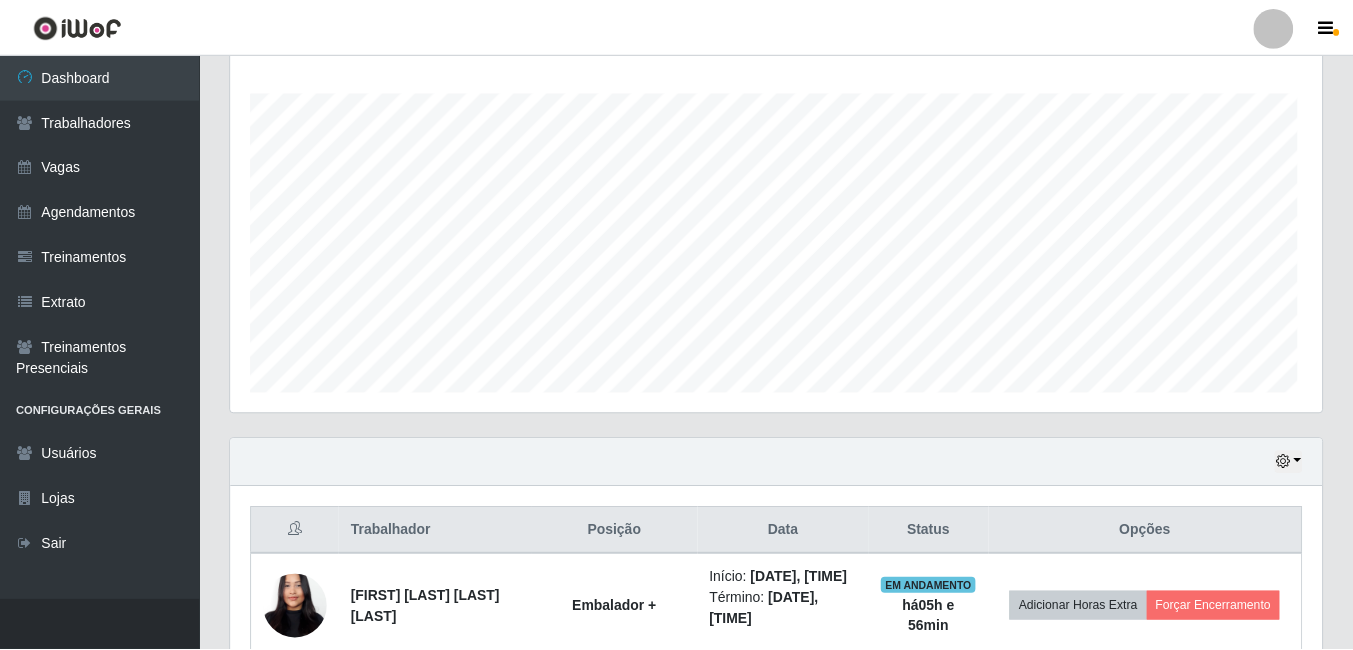 scroll, scrollTop: 999585, scrollLeft: 998909, axis: both 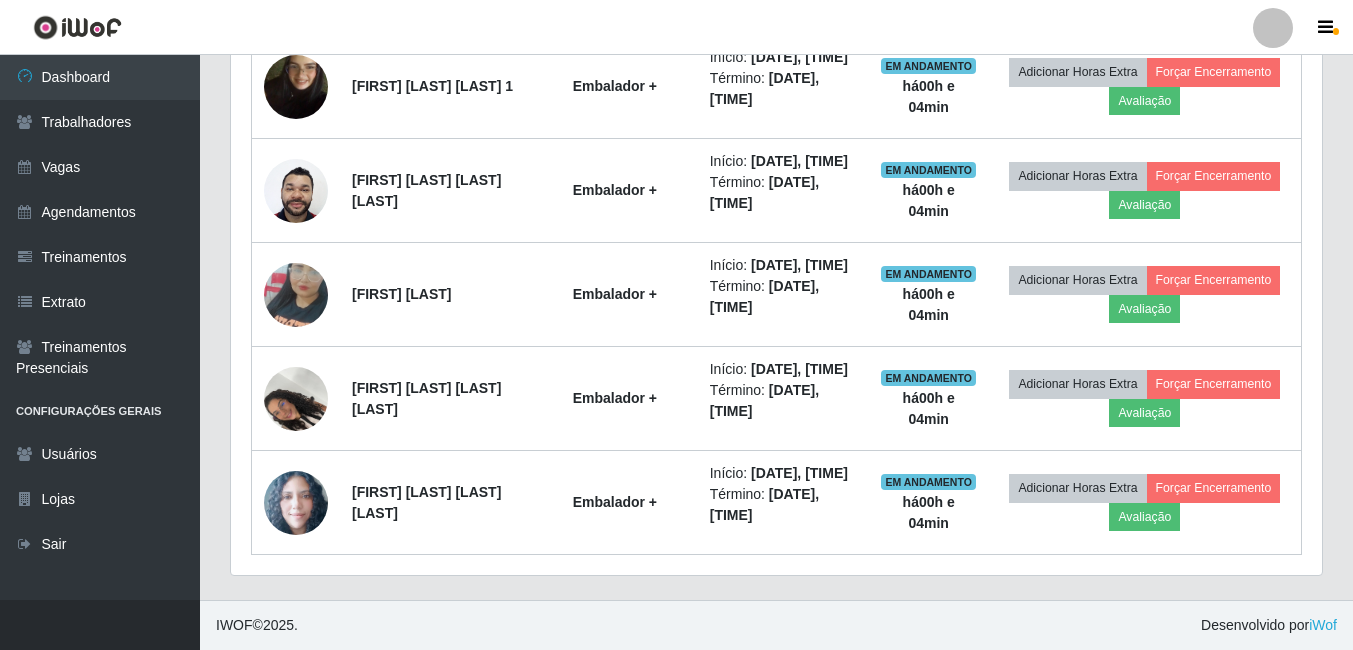 click on "Liberar para Trabalho" at bounding box center [1084, -18] 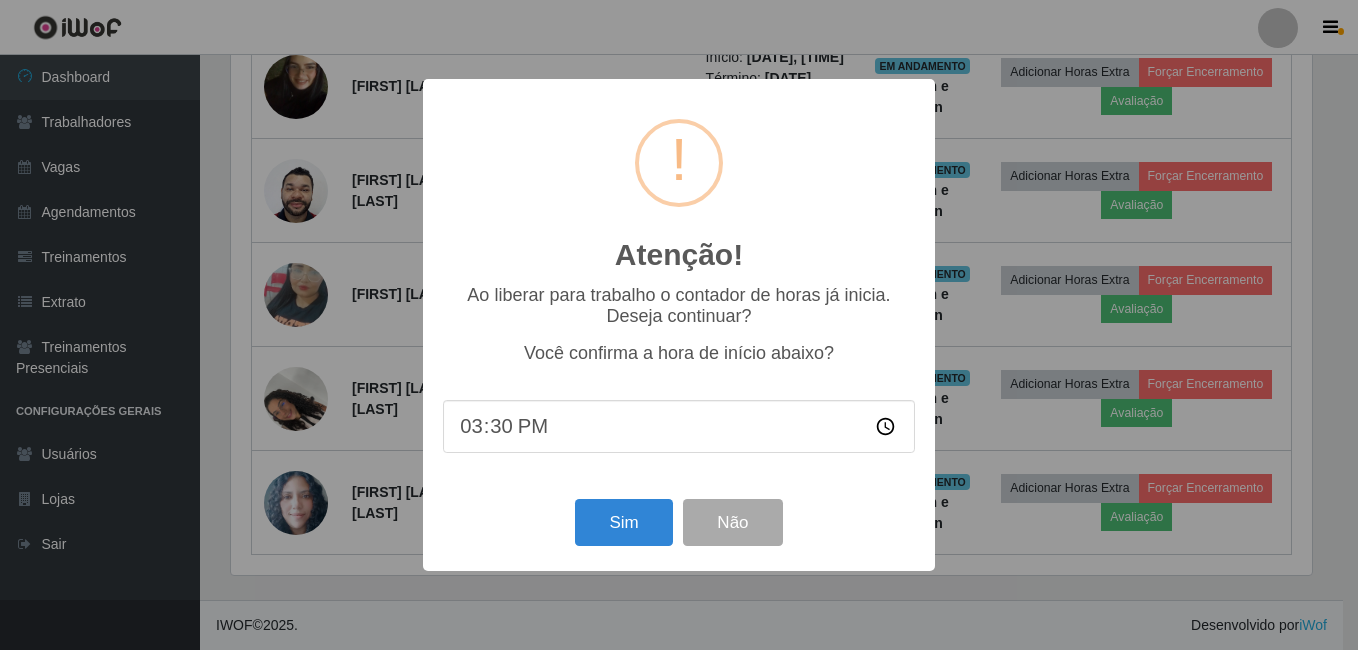 scroll, scrollTop: 999585, scrollLeft: 998919, axis: both 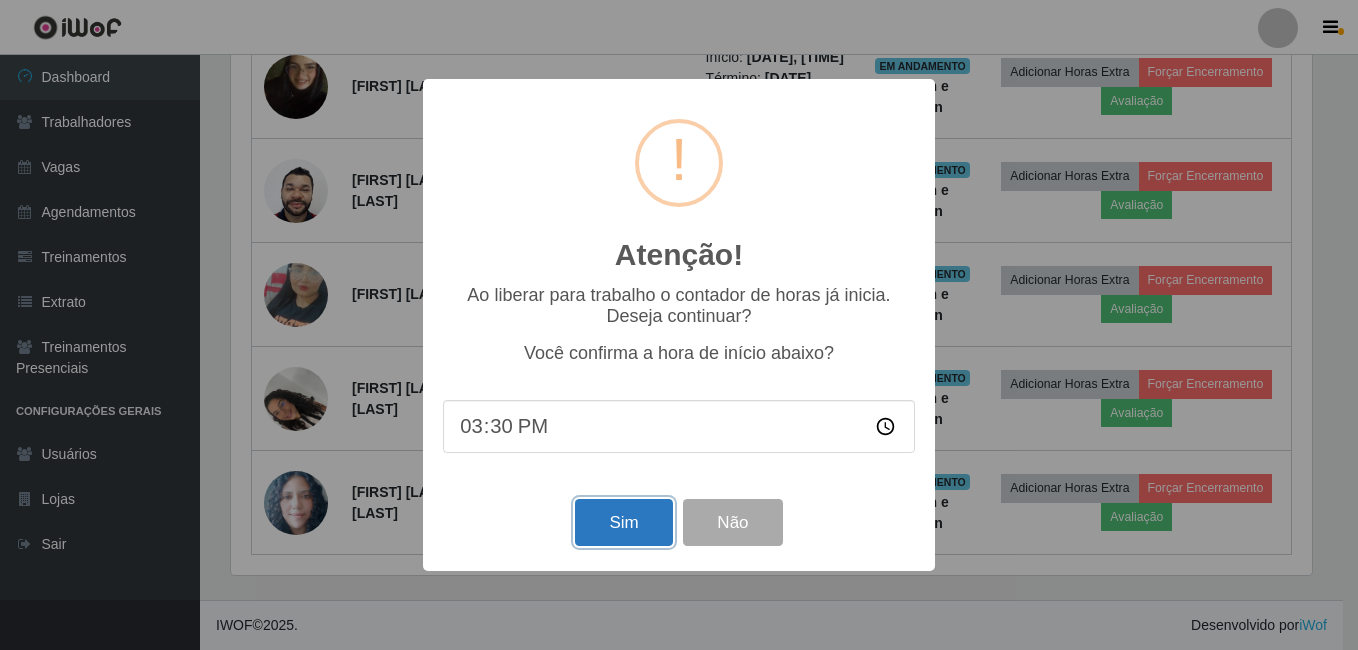 click on "Sim" at bounding box center [623, 522] 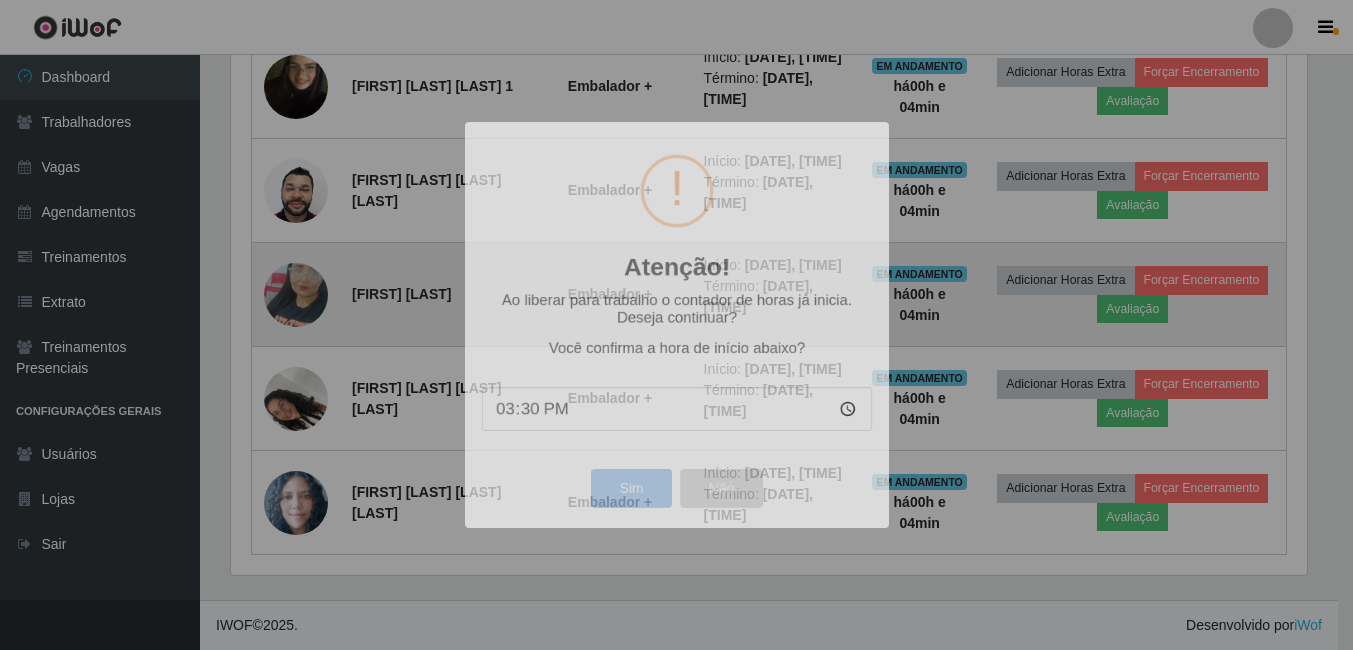 scroll, scrollTop: 999585, scrollLeft: 998909, axis: both 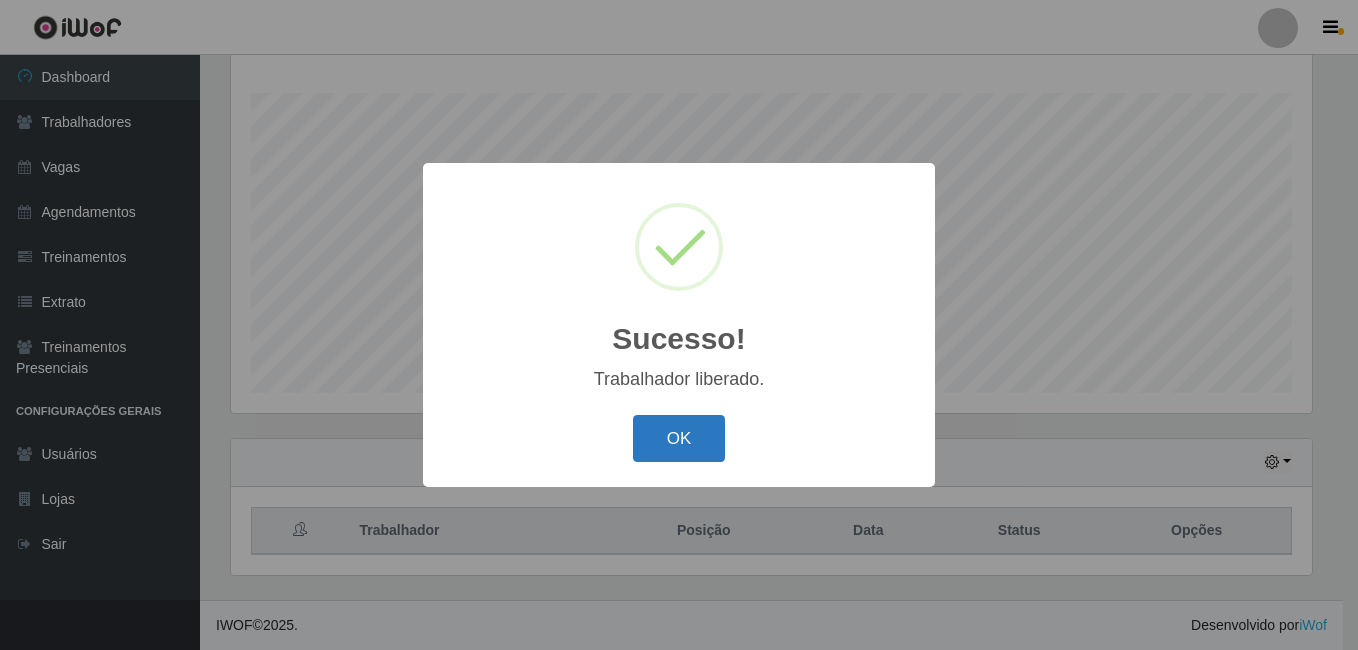 click on "OK" at bounding box center (679, 438) 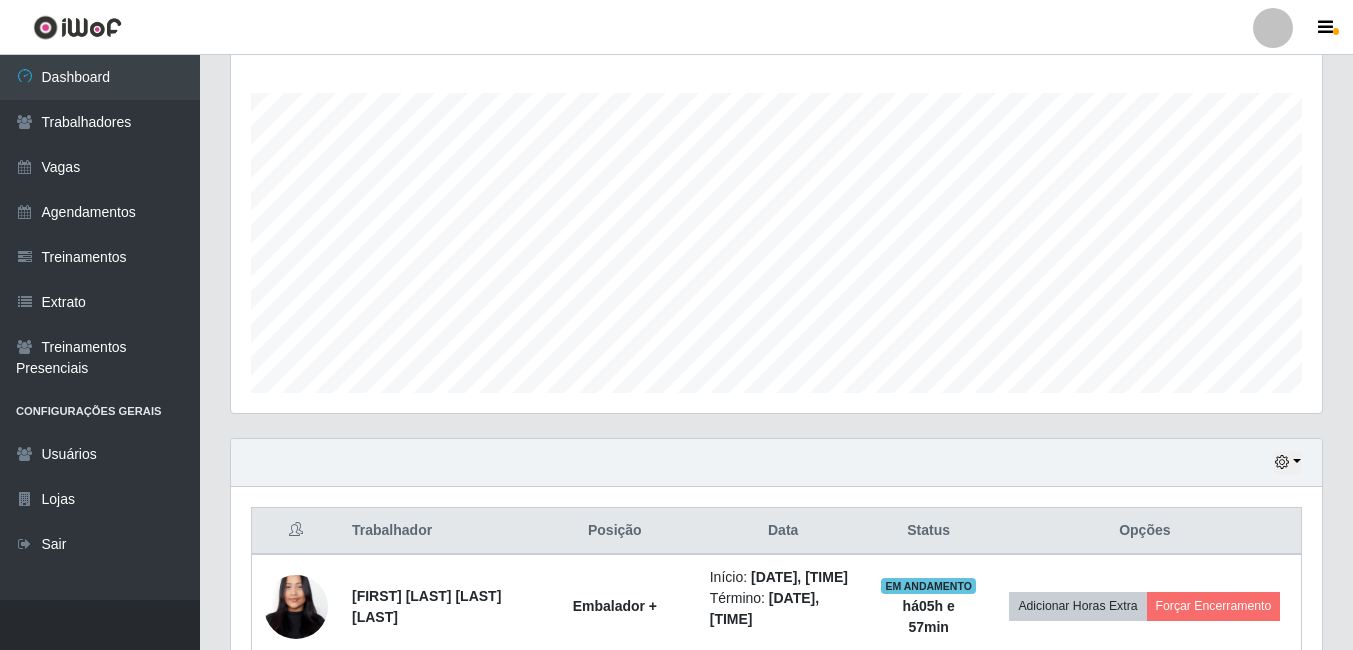scroll, scrollTop: 999585, scrollLeft: 998909, axis: both 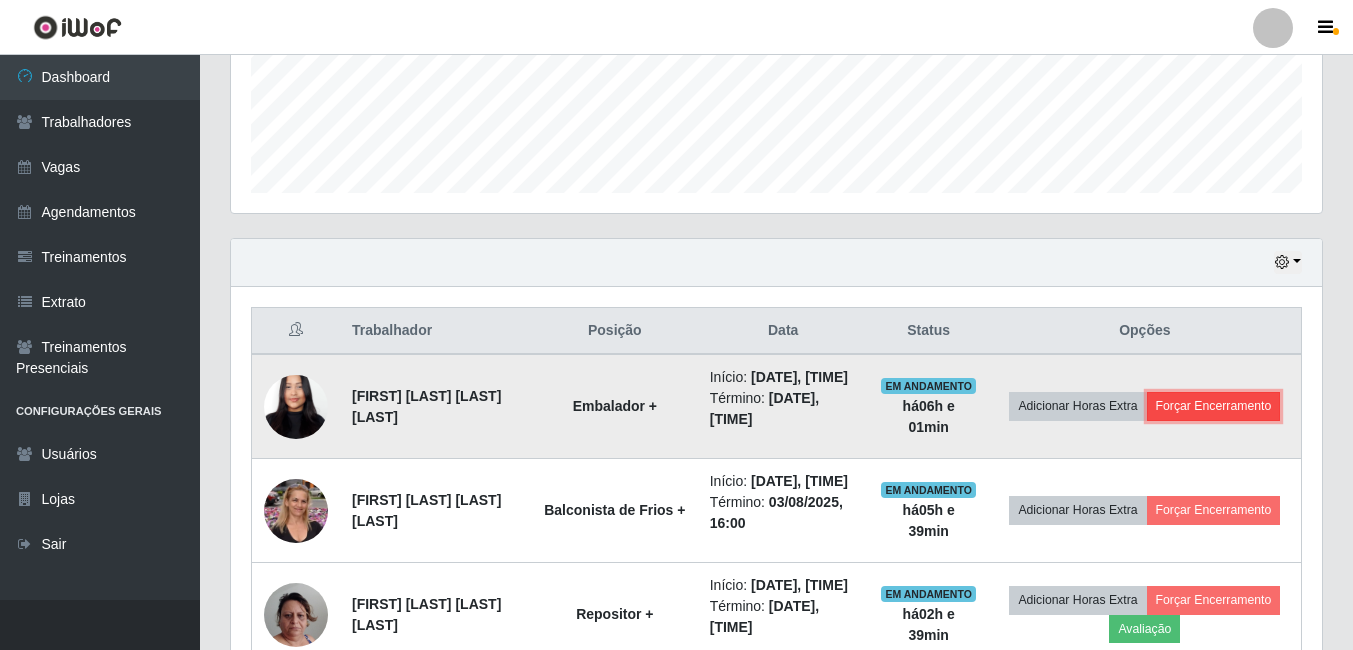 click on "Forçar Encerramento" at bounding box center [1214, 406] 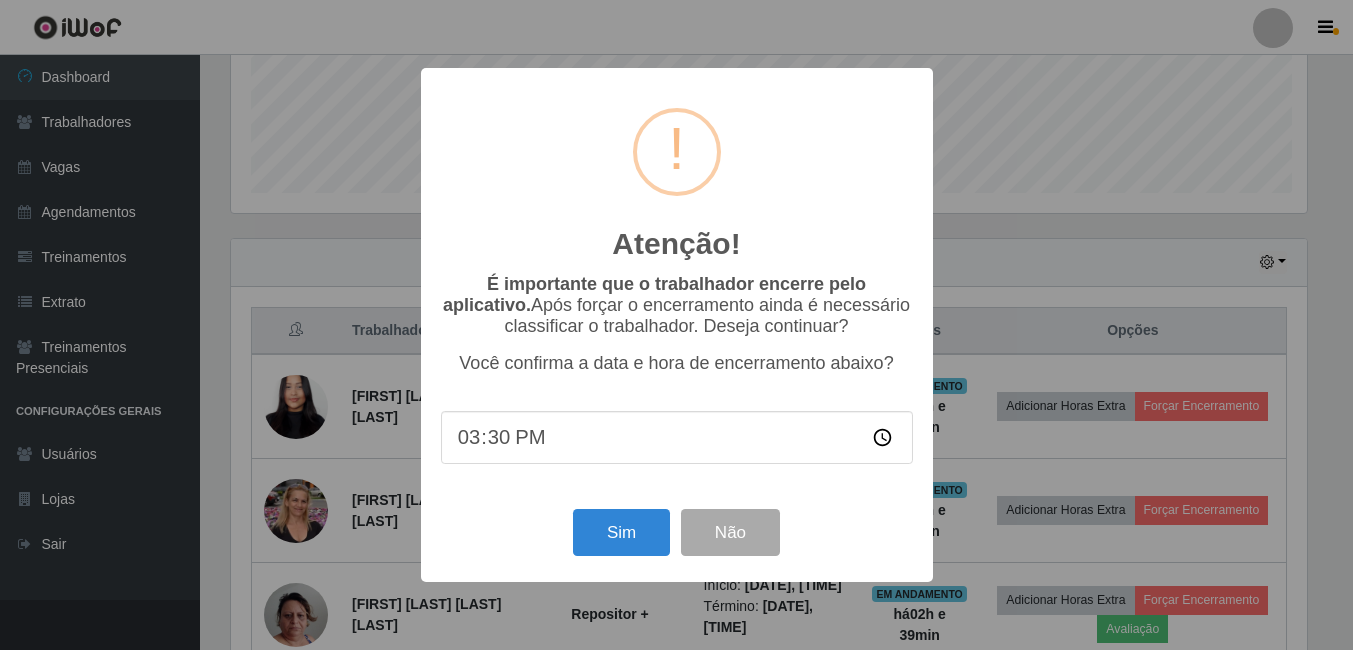 scroll, scrollTop: 999585, scrollLeft: 998919, axis: both 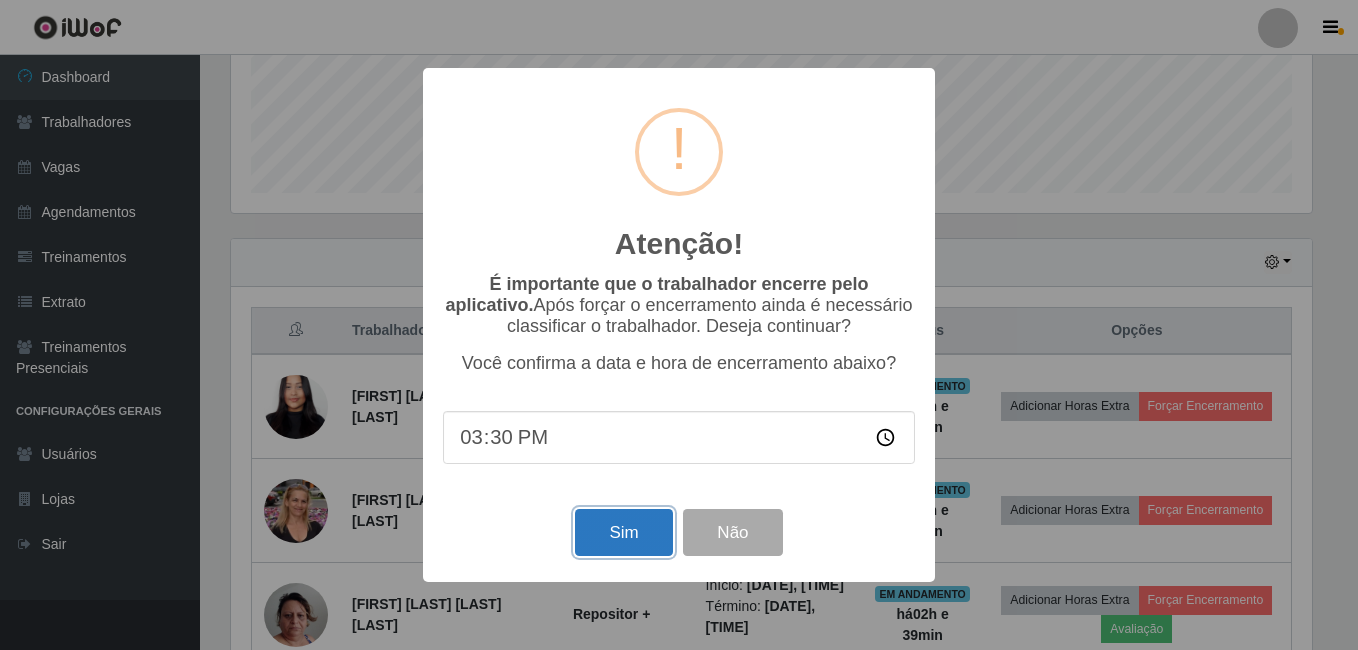 click on "Sim" at bounding box center (623, 532) 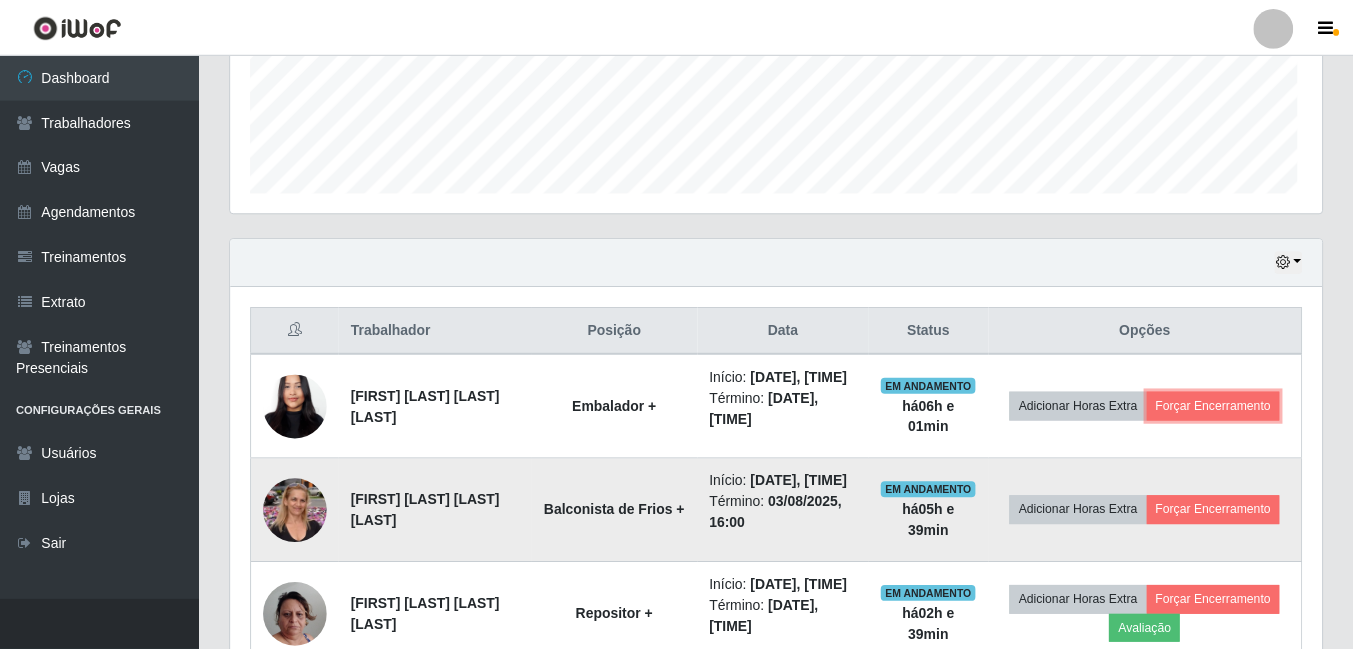scroll, scrollTop: 999585, scrollLeft: 998909, axis: both 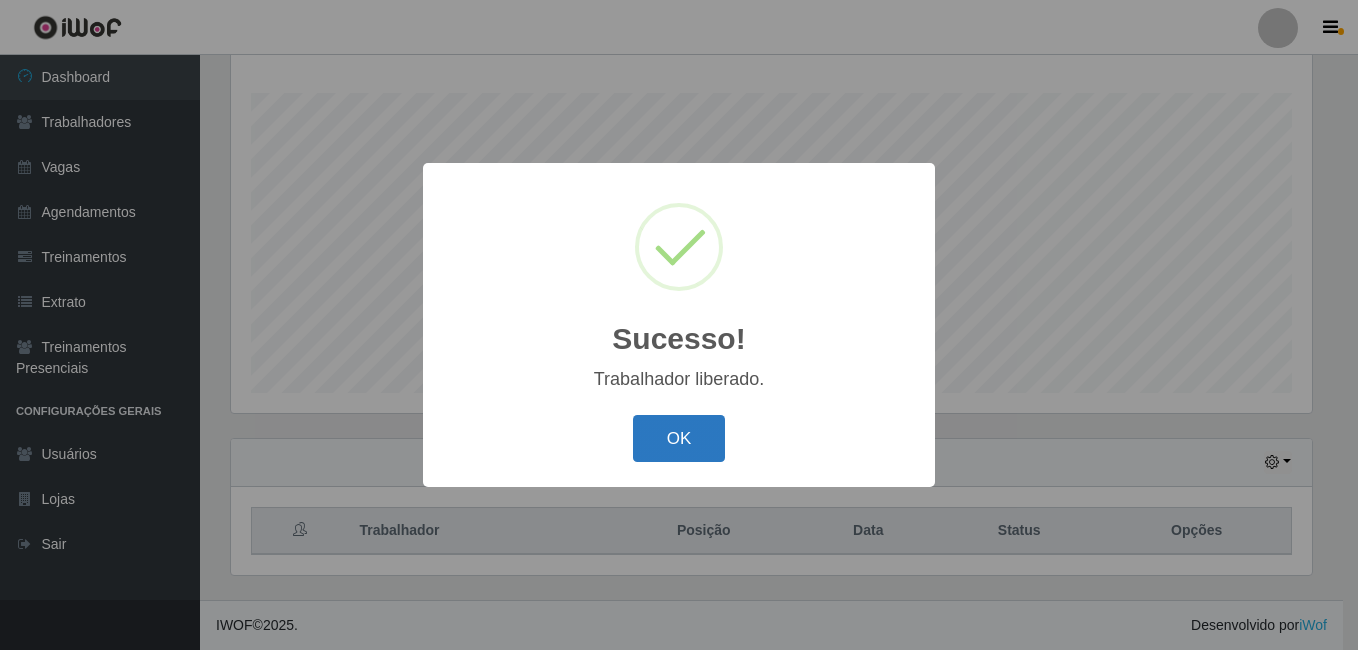click on "OK" at bounding box center (679, 438) 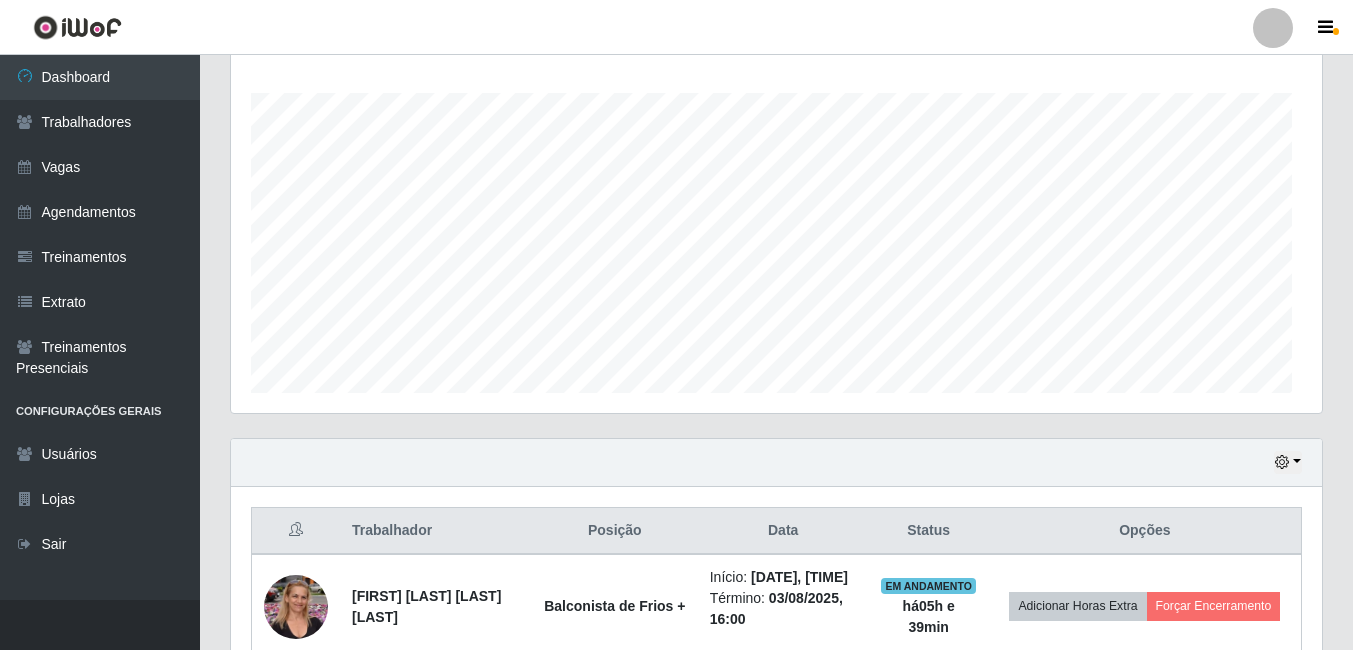 scroll, scrollTop: 999585, scrollLeft: 998909, axis: both 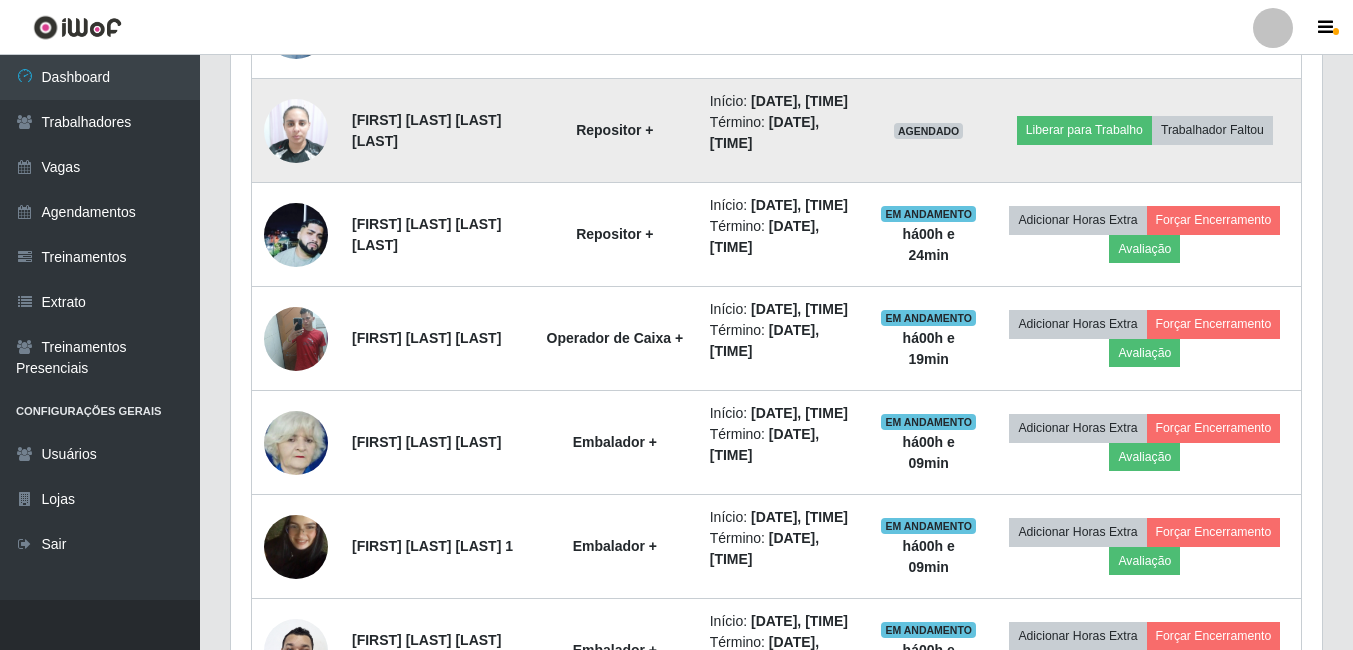 click at bounding box center (296, 130) 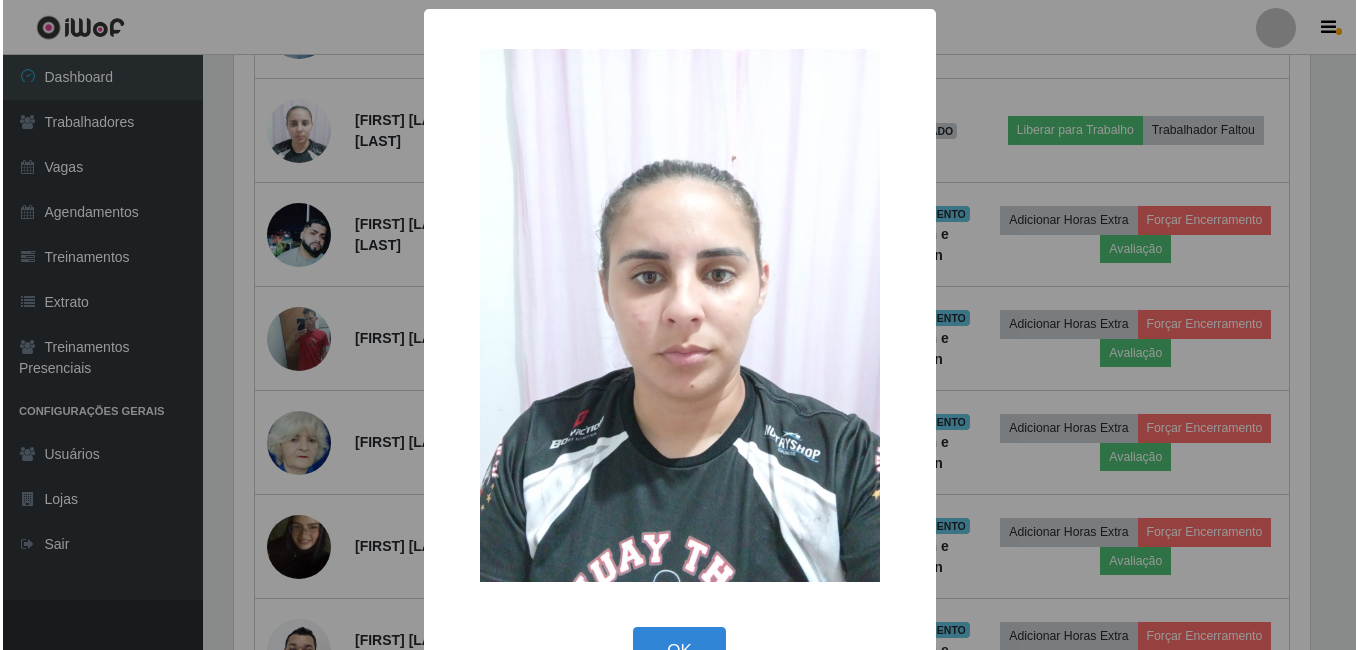 scroll, scrollTop: 999585, scrollLeft: 998919, axis: both 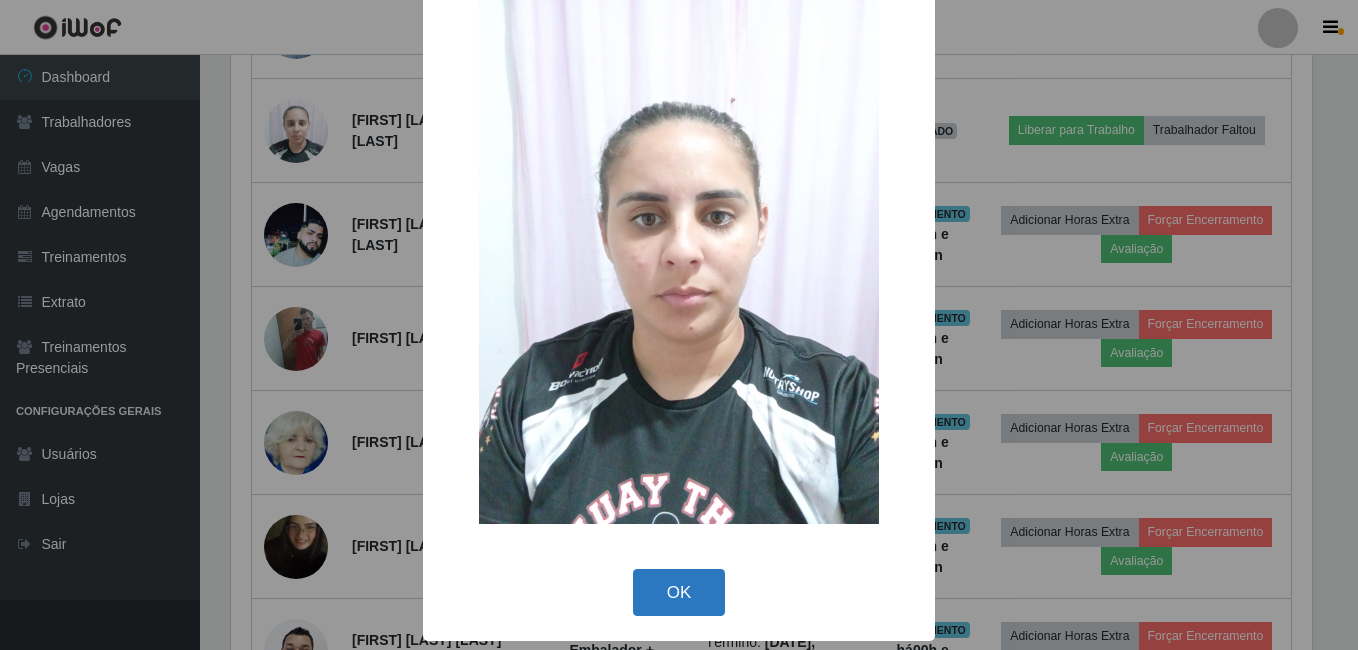 click on "OK" at bounding box center [679, 592] 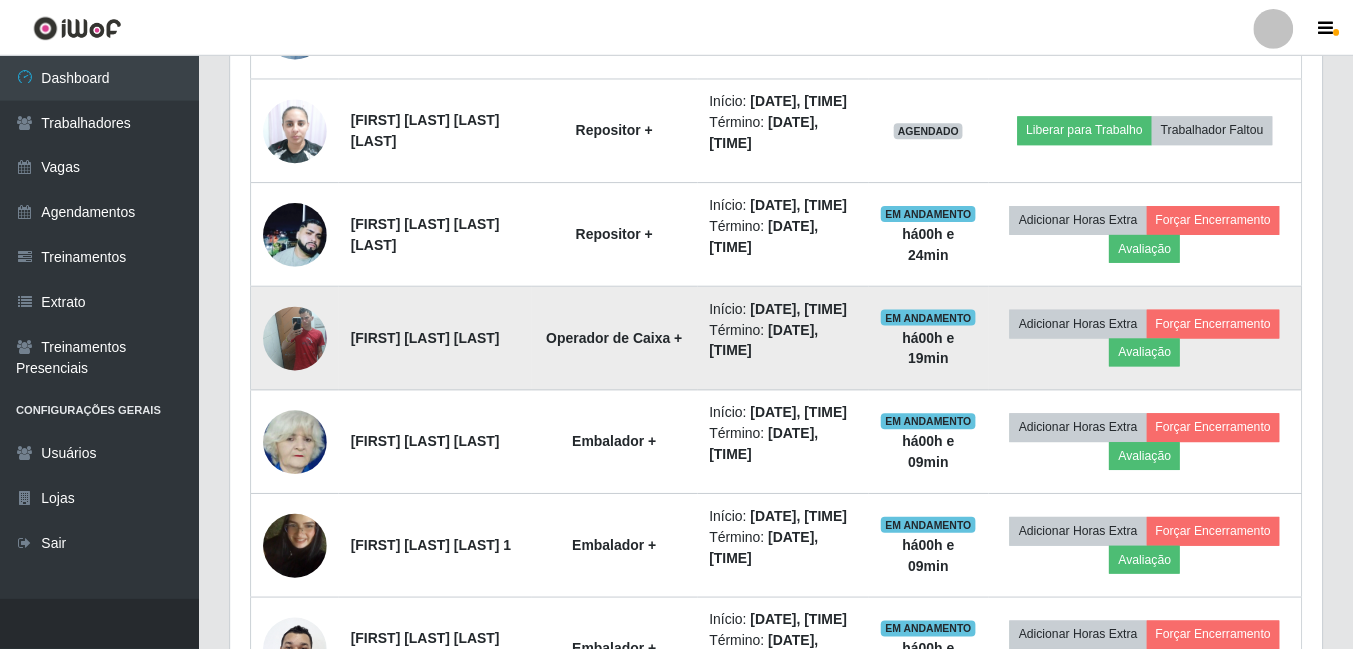 scroll, scrollTop: 999585, scrollLeft: 998909, axis: both 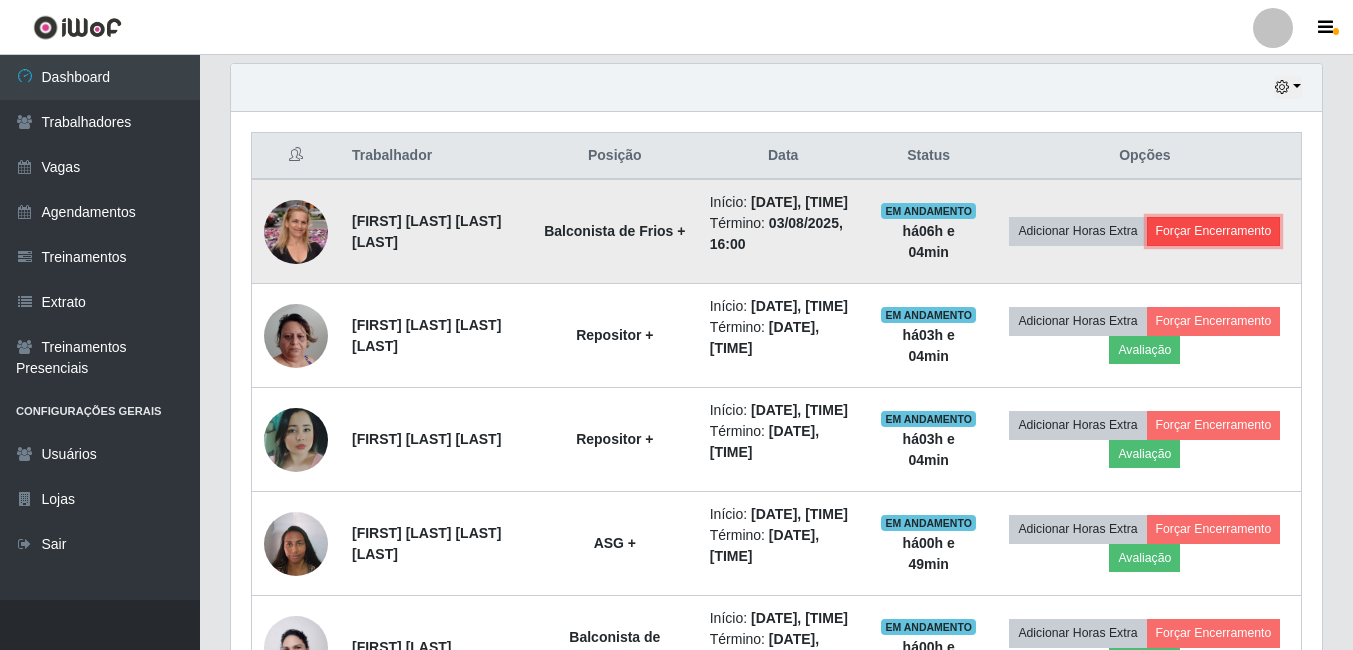 click on "Forçar Encerramento" at bounding box center [1214, 231] 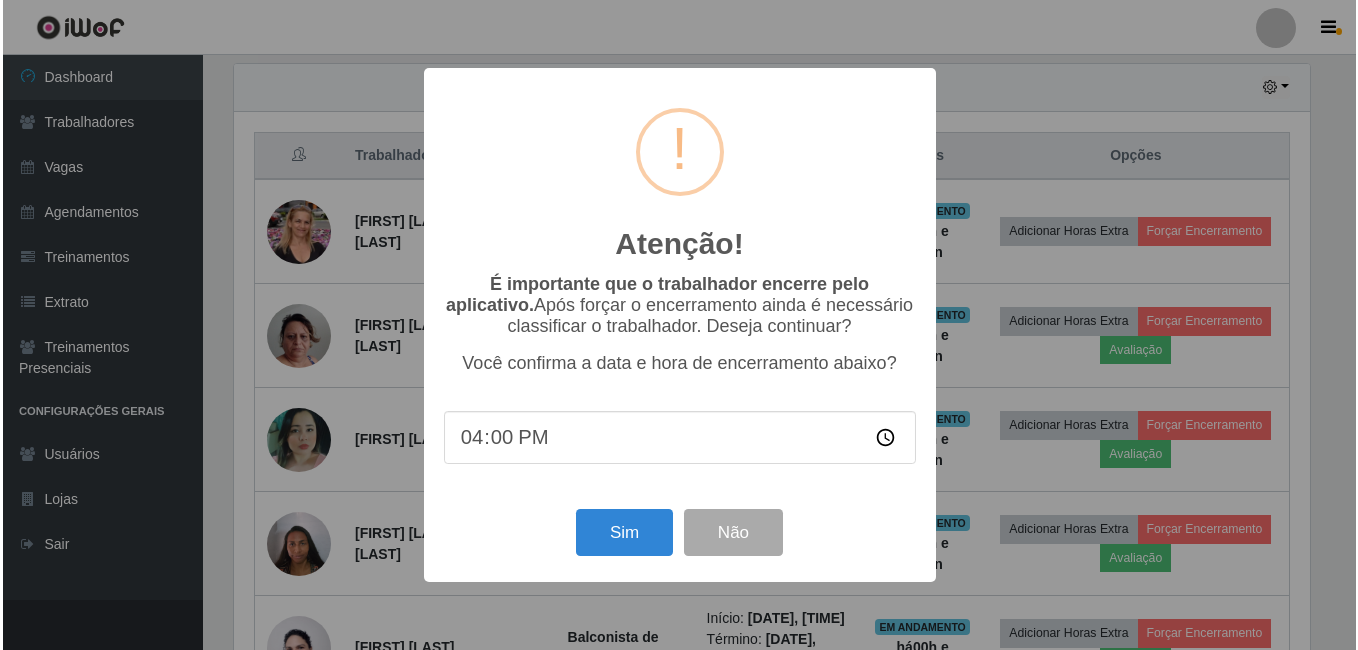 scroll, scrollTop: 999585, scrollLeft: 998919, axis: both 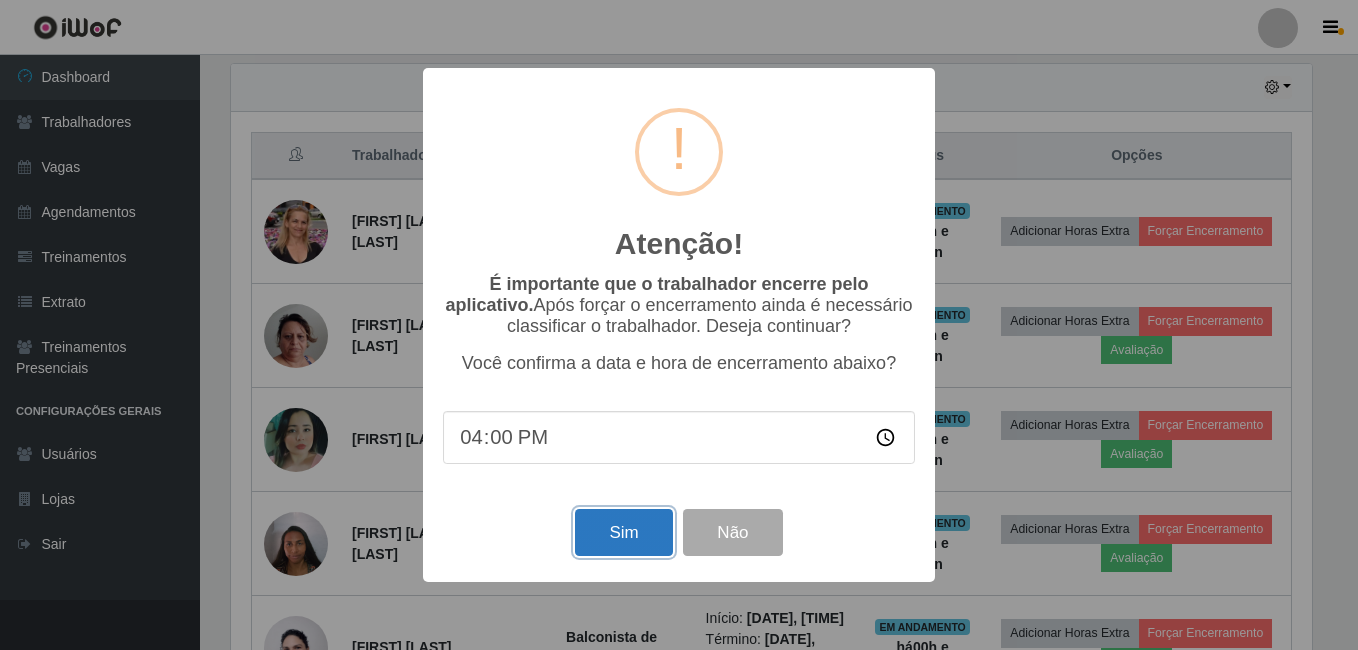 click on "Sim" at bounding box center (623, 532) 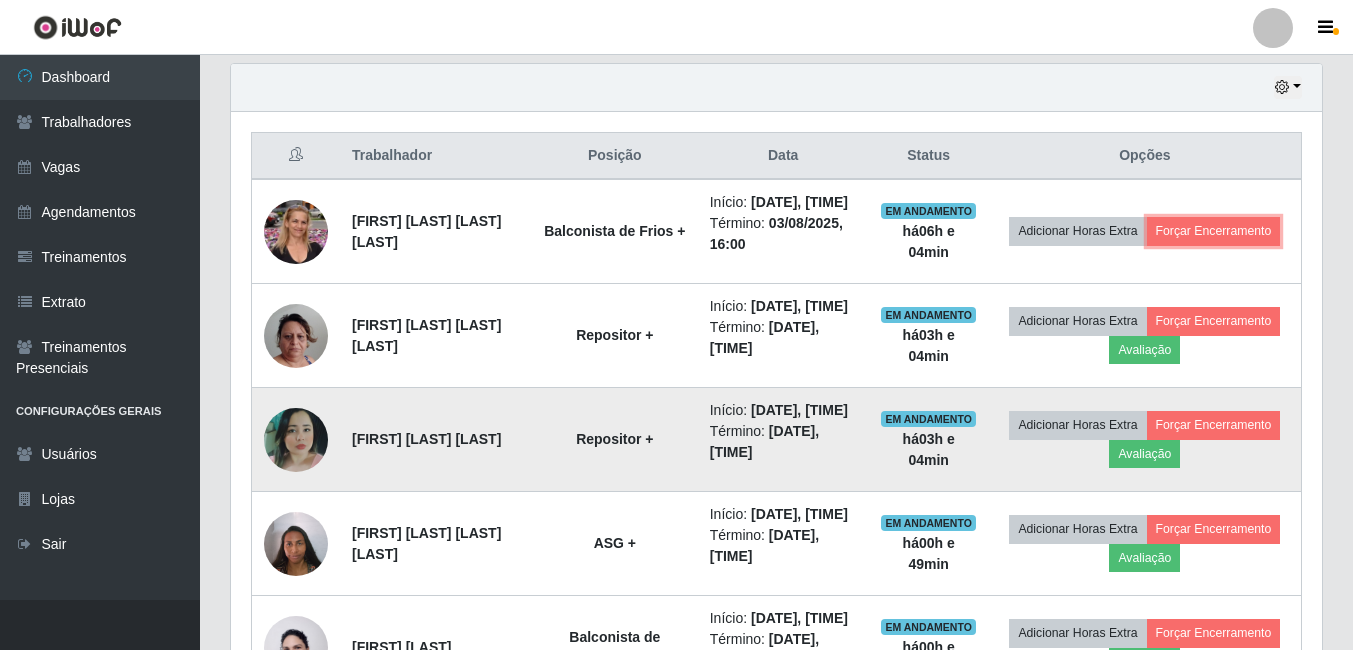 scroll, scrollTop: 999585, scrollLeft: 998909, axis: both 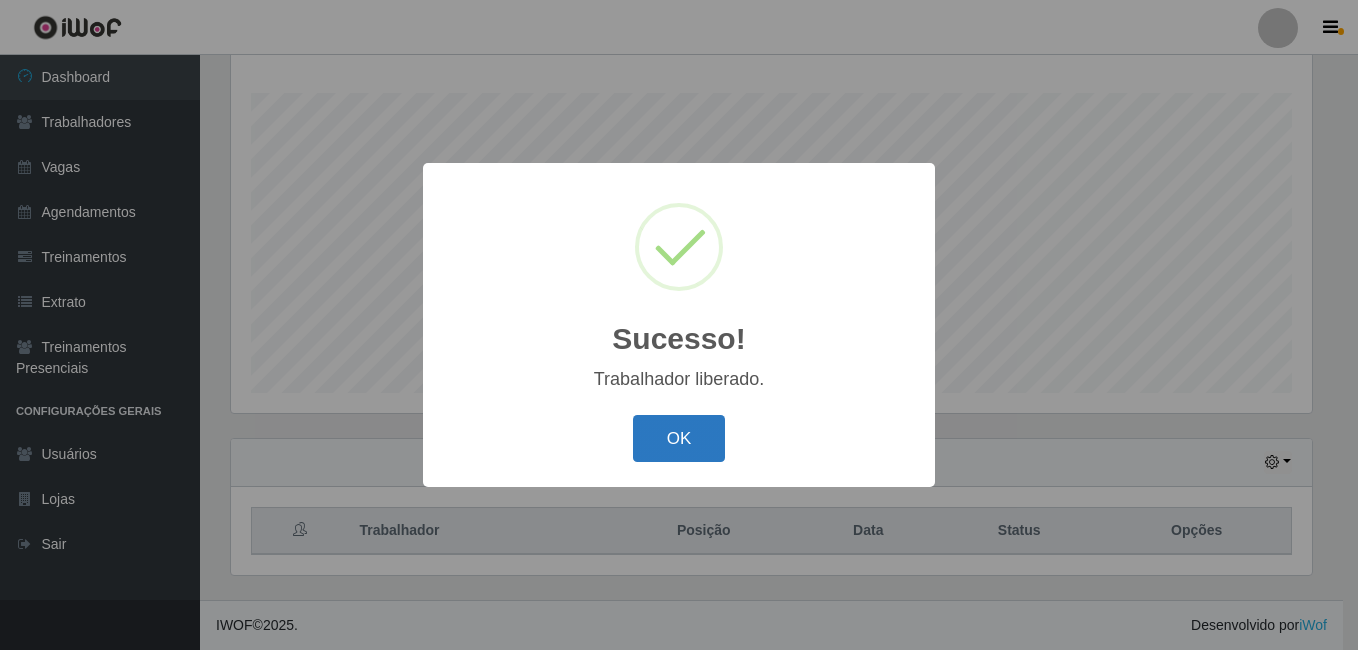 click on "OK" at bounding box center [679, 438] 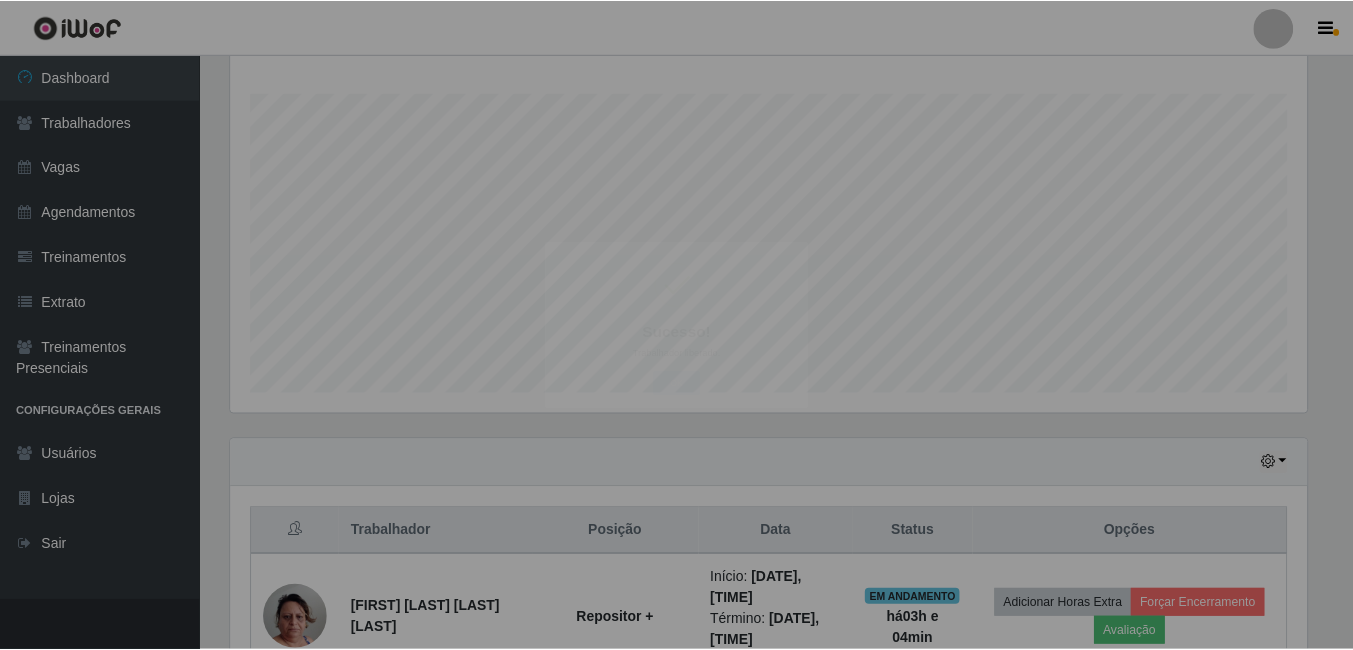 scroll, scrollTop: 999585, scrollLeft: 998909, axis: both 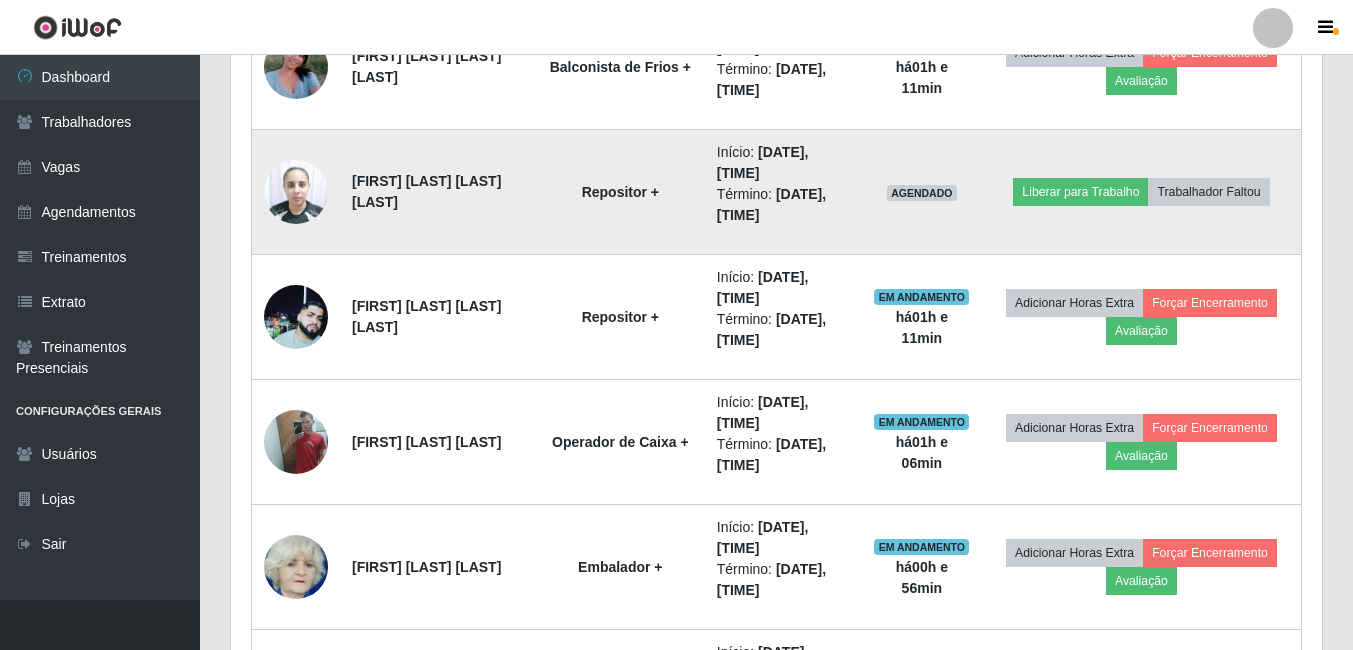click at bounding box center (296, 191) 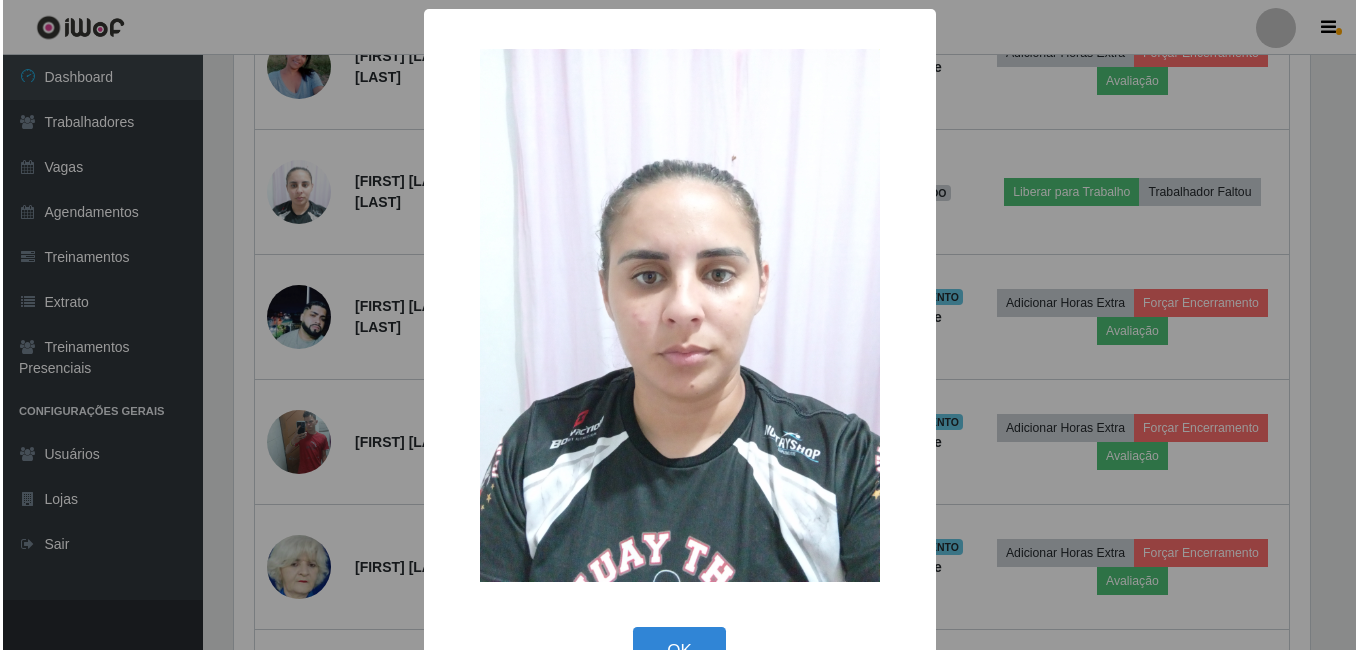 scroll, scrollTop: 999585, scrollLeft: 998919, axis: both 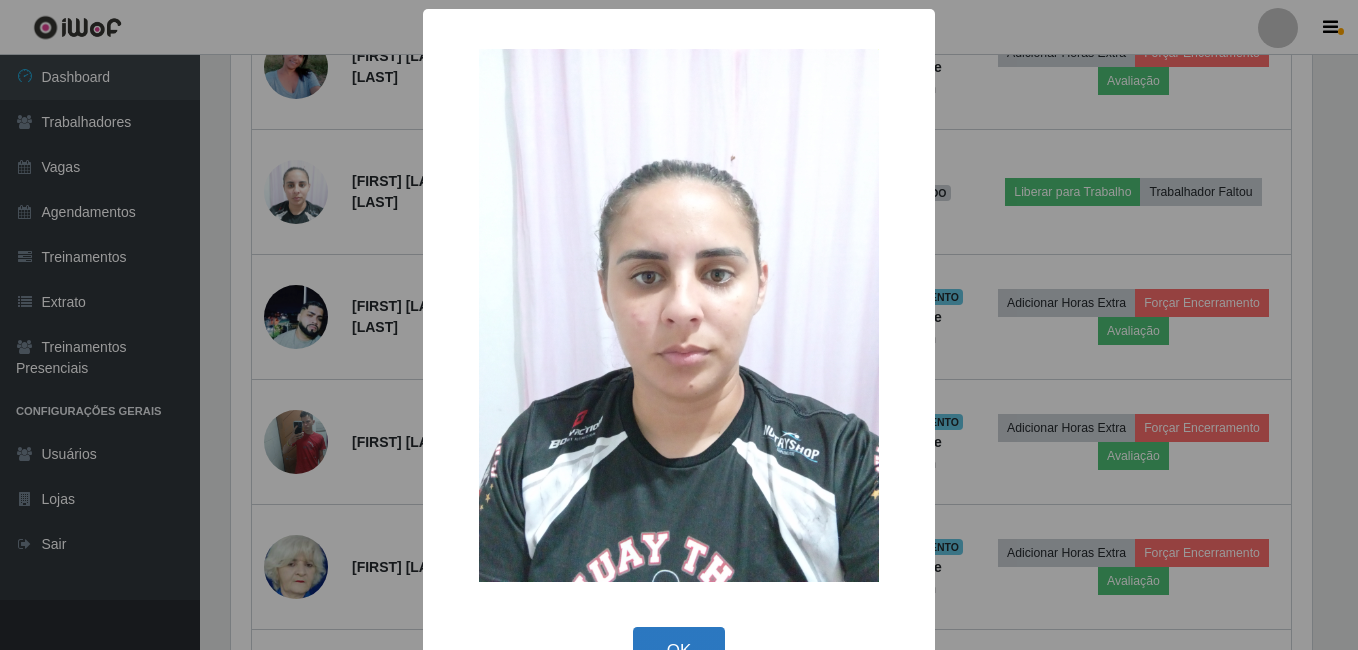 click on "OK" at bounding box center [679, 650] 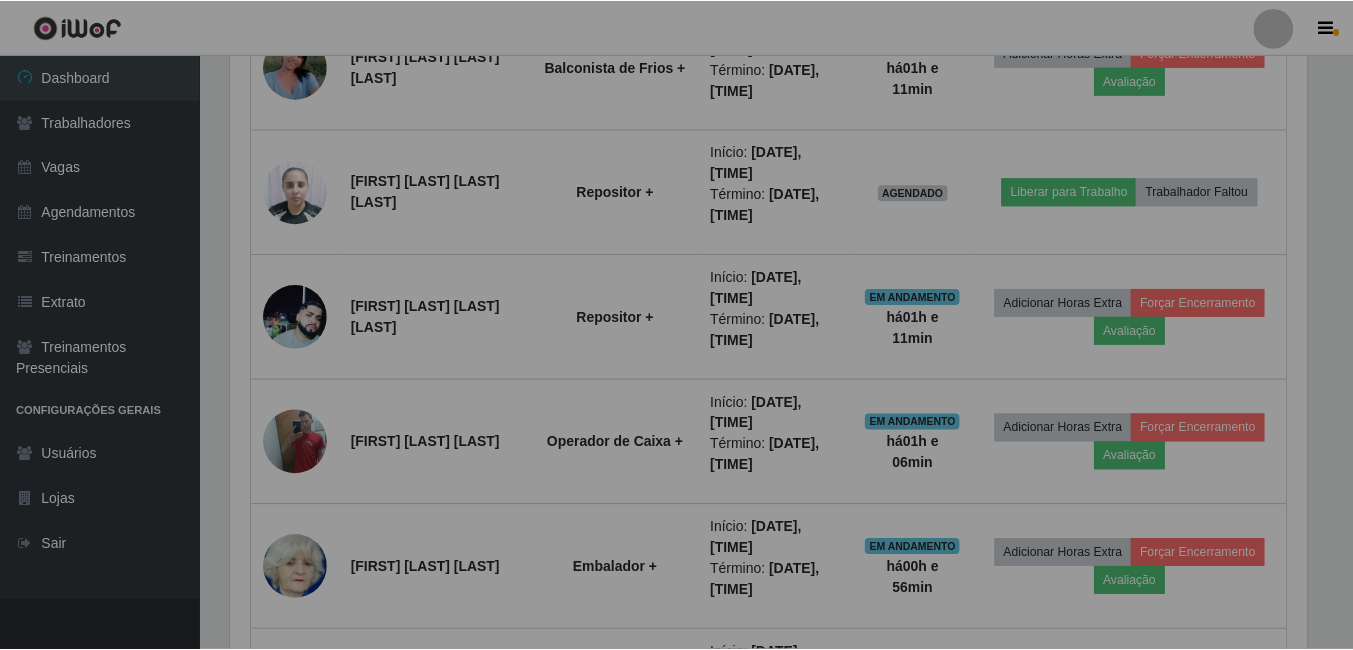 scroll, scrollTop: 999585, scrollLeft: 998909, axis: both 